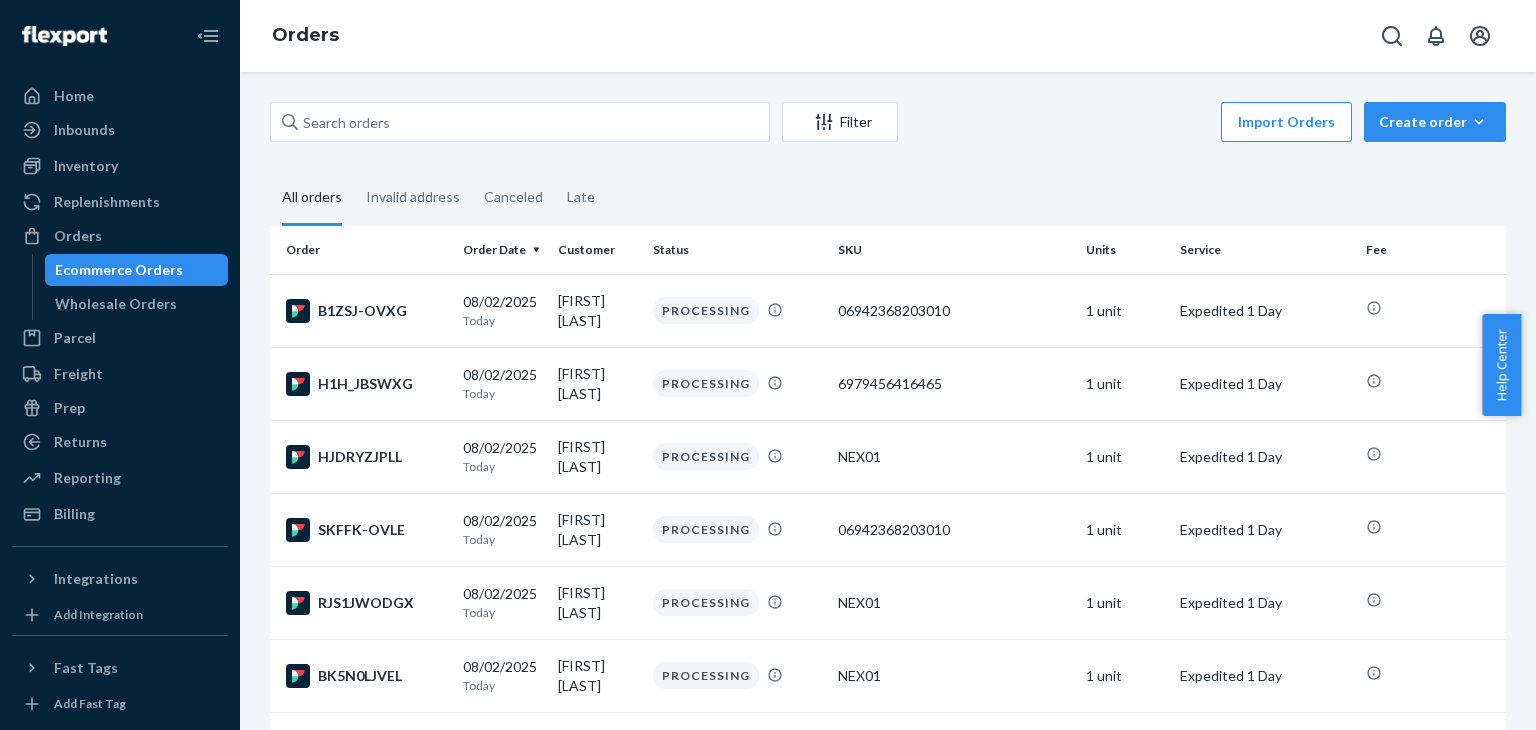 scroll, scrollTop: 0, scrollLeft: 0, axis: both 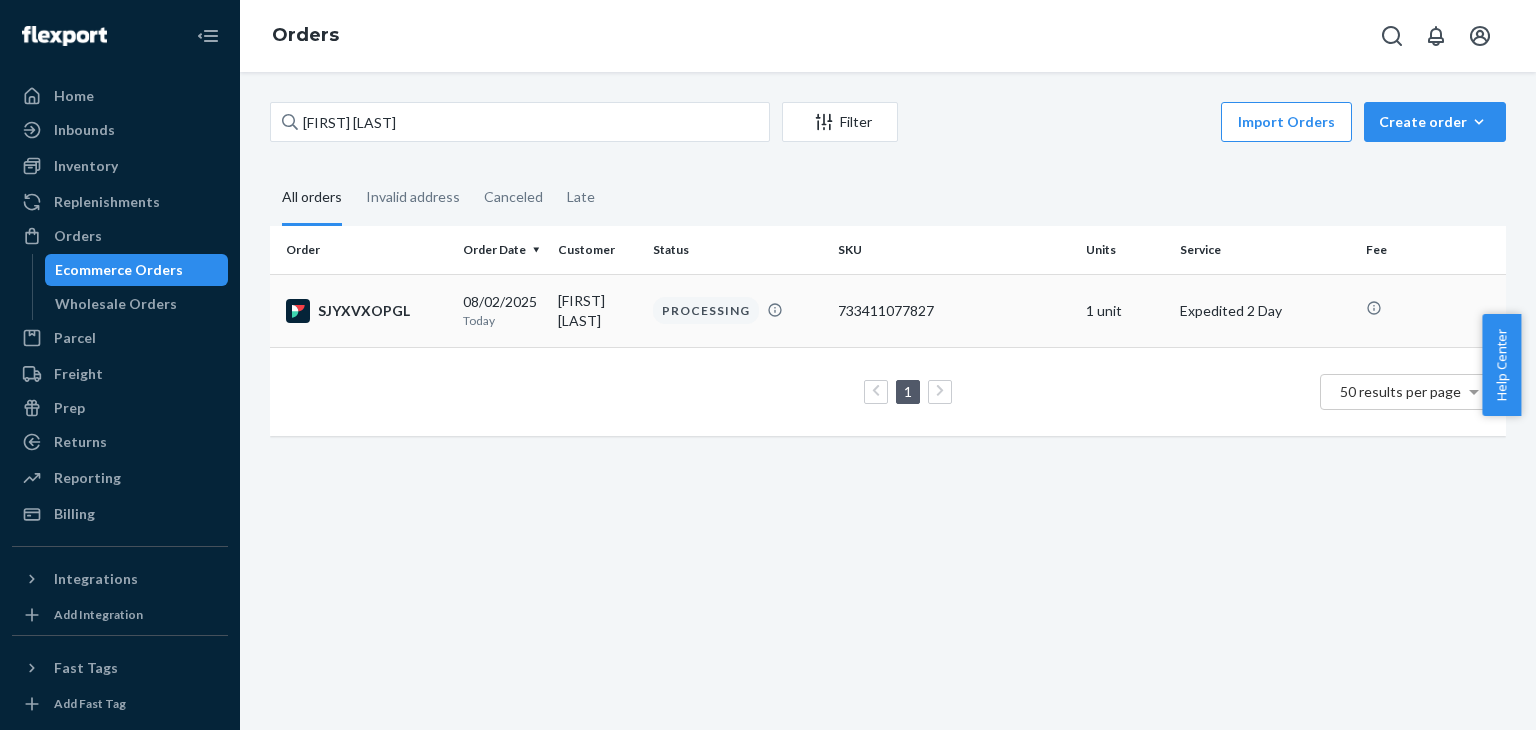 type on "[FIRST] [LAST]" 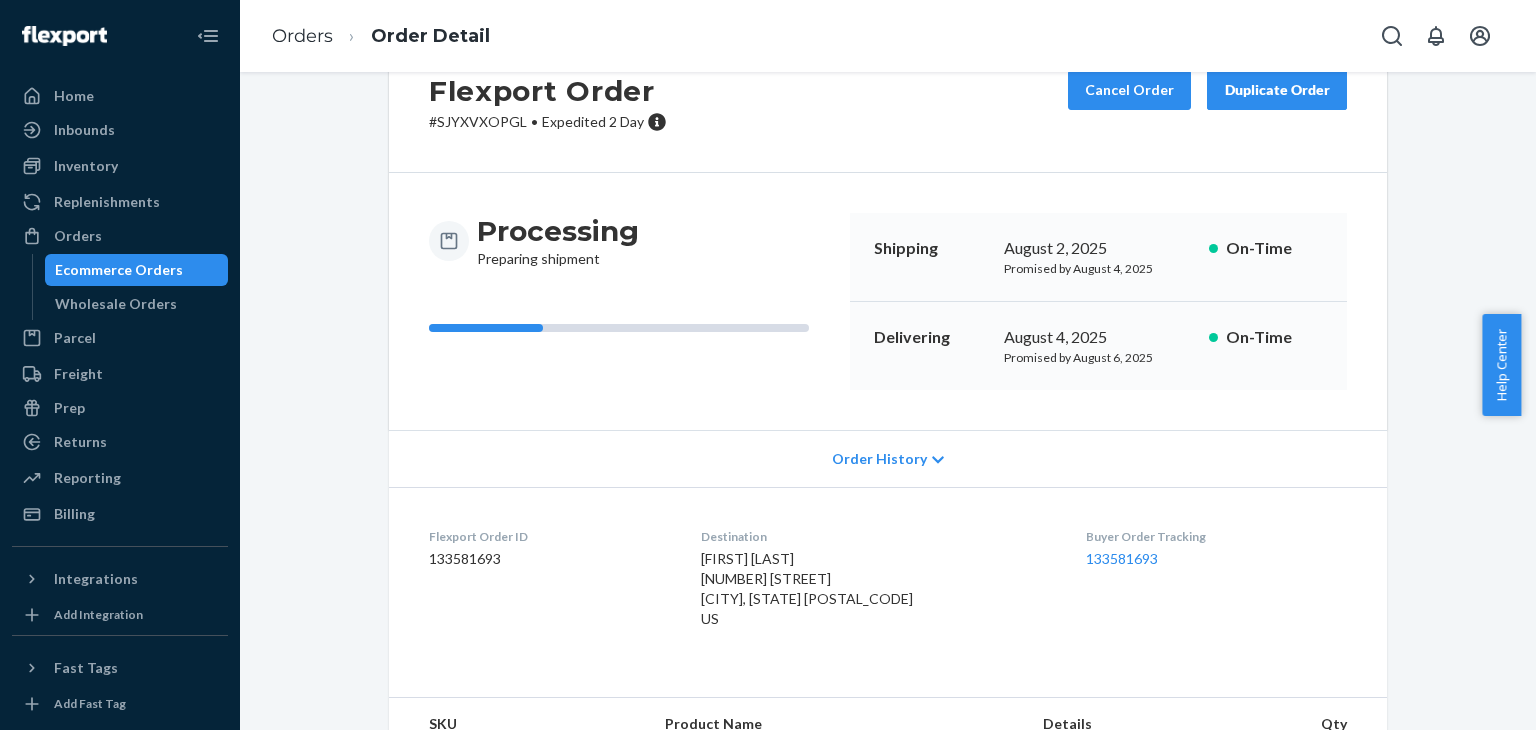 scroll, scrollTop: 0, scrollLeft: 0, axis: both 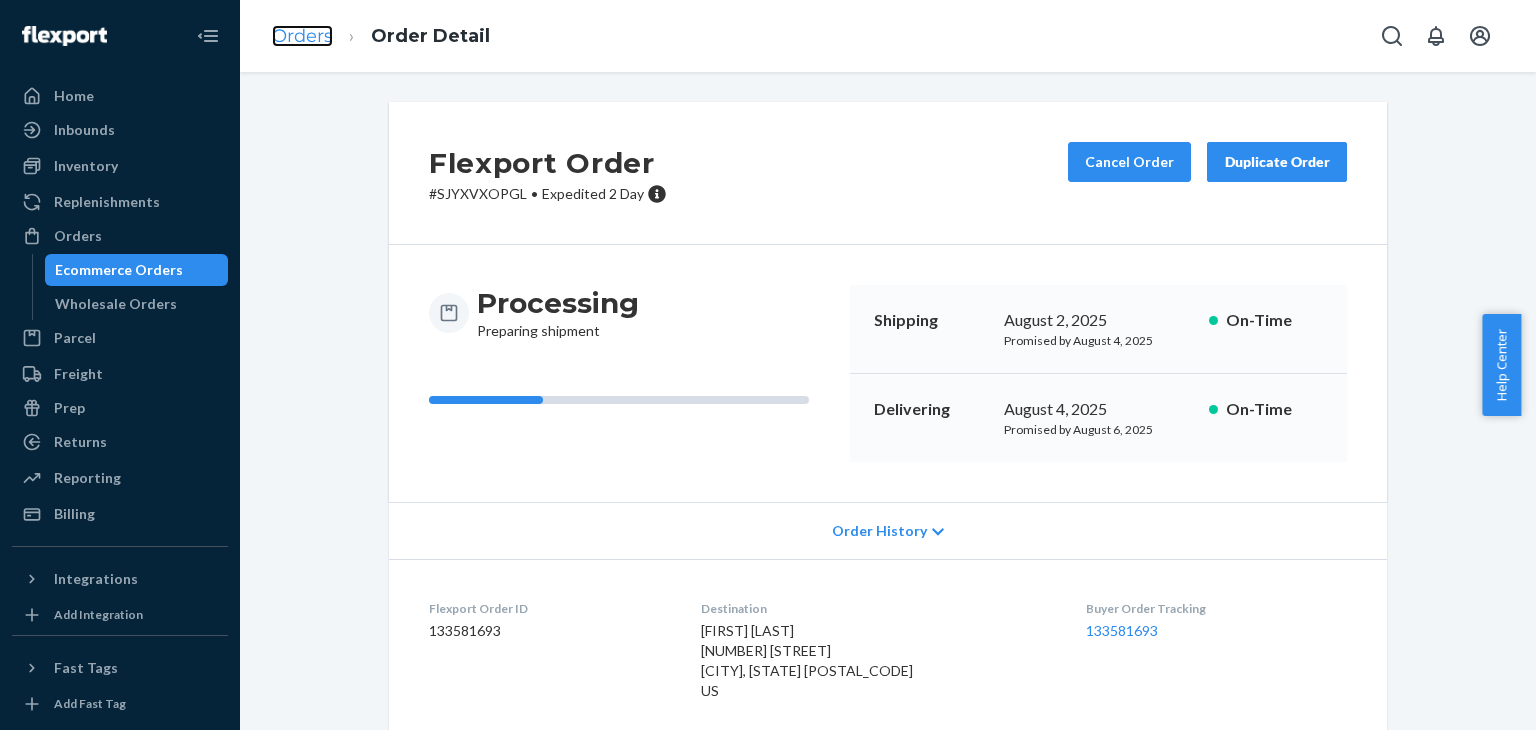 click on "Orders" at bounding box center [302, 36] 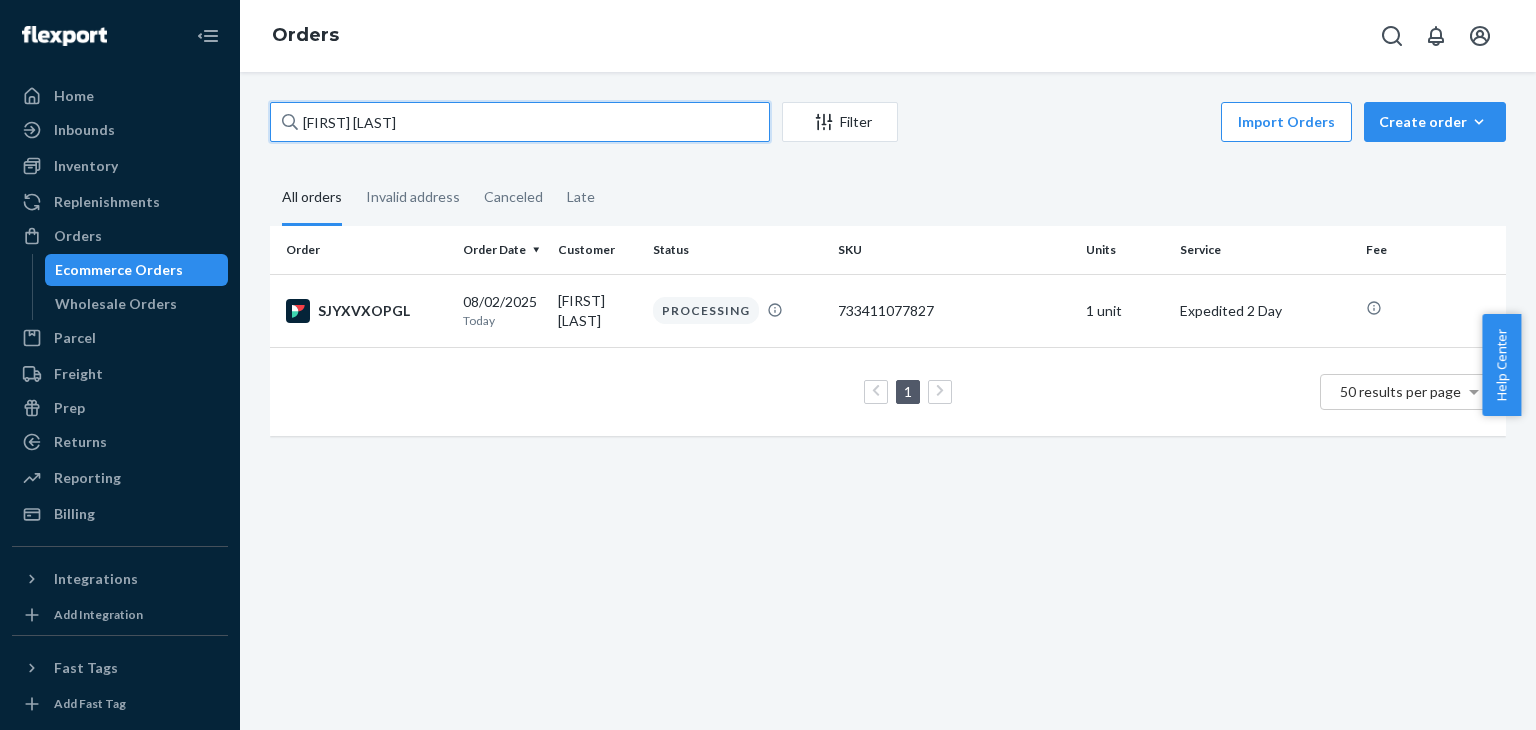 click on "[FIRST] [LAST]" at bounding box center [520, 122] 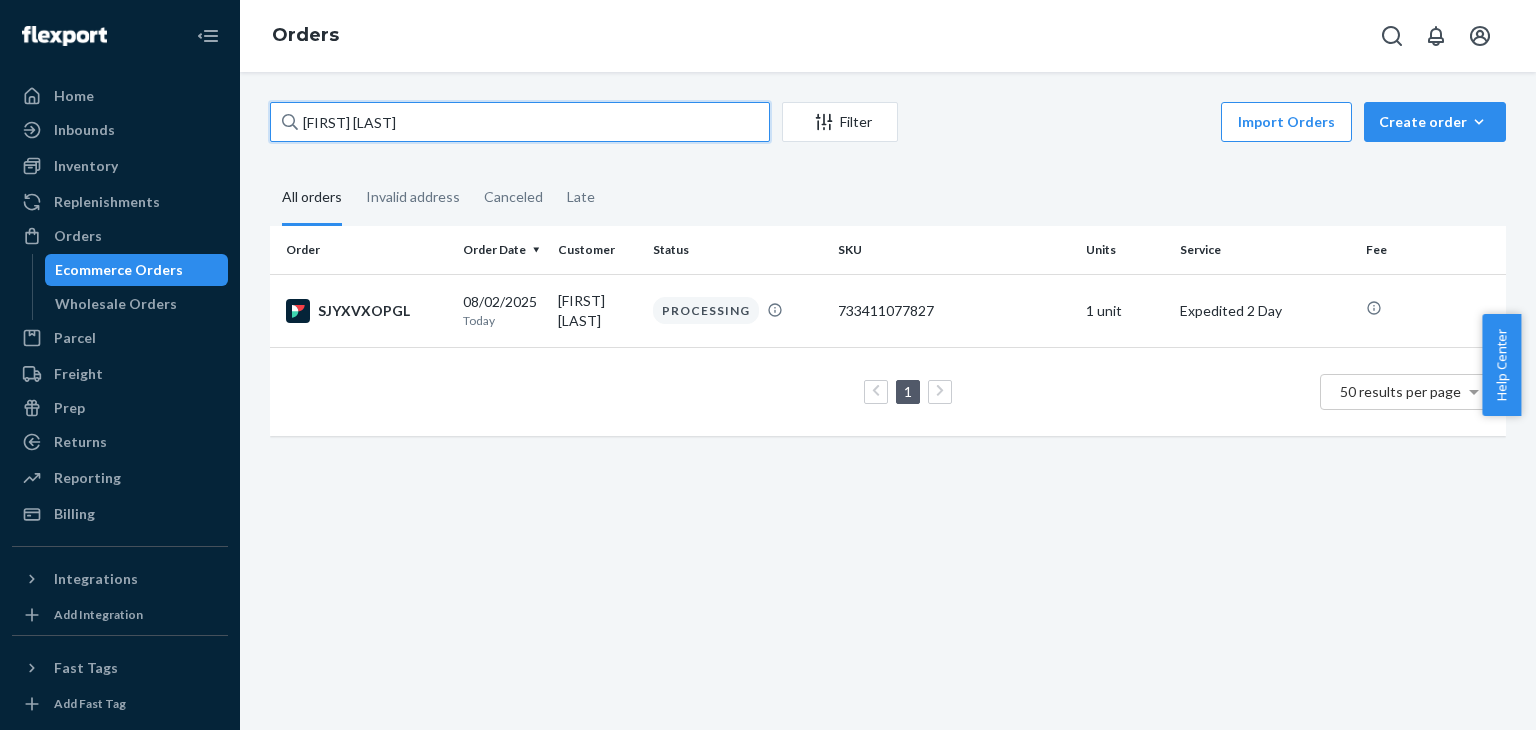 click on "[FIRST] [LAST]" at bounding box center [520, 122] 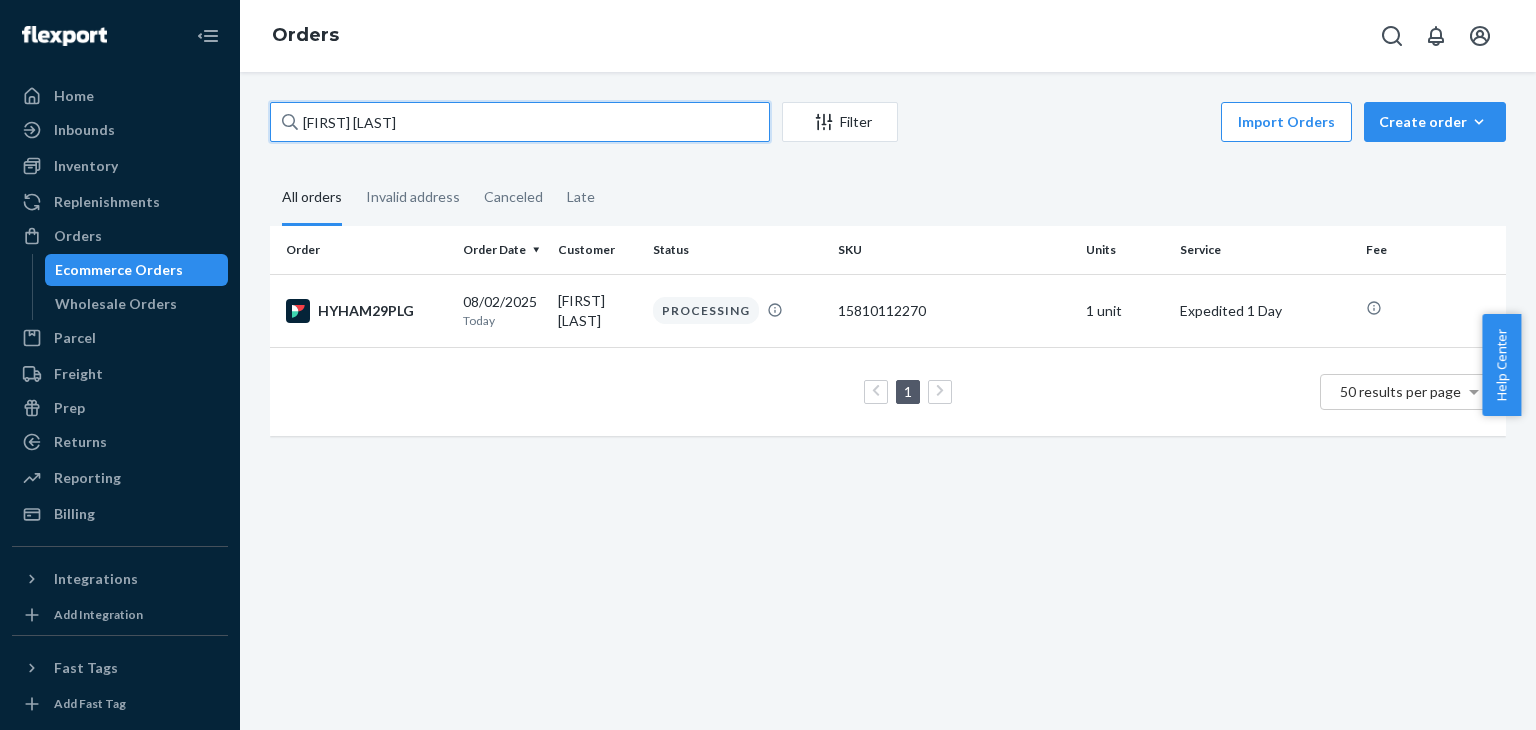 click on "[FIRST] [LAST]" at bounding box center (520, 122) 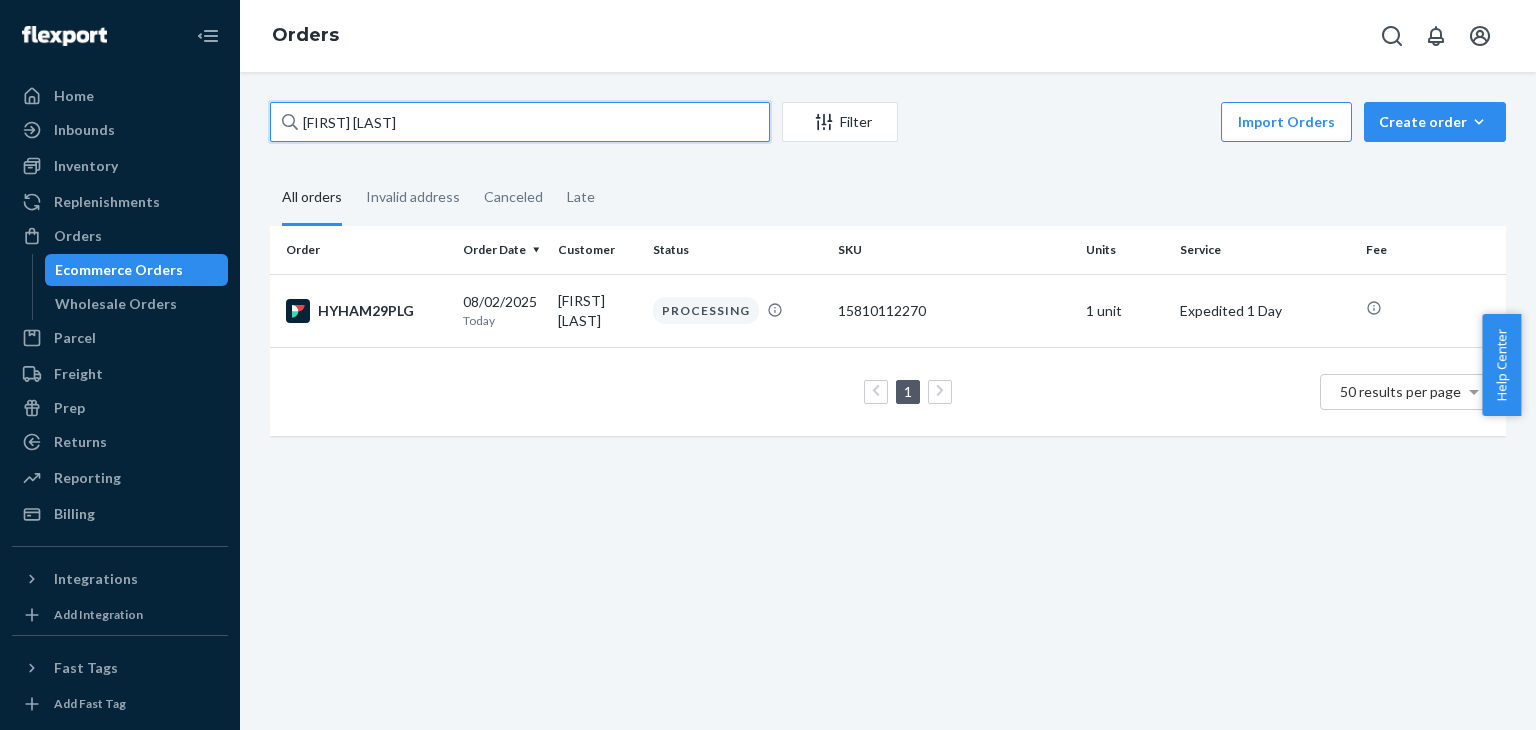 click on "[FIRST] [LAST]" at bounding box center [520, 122] 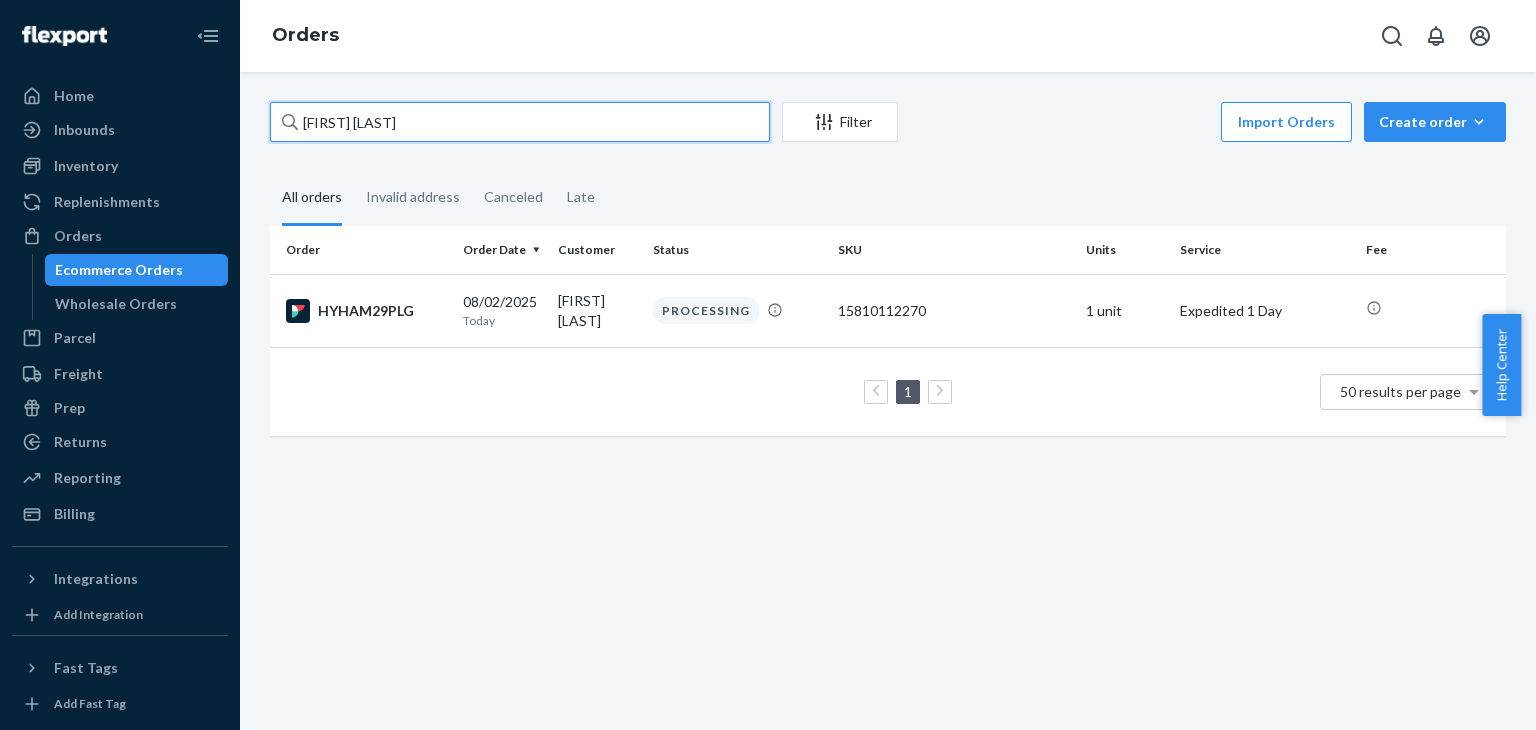 click on "[FIRST] [LAST]" at bounding box center [520, 122] 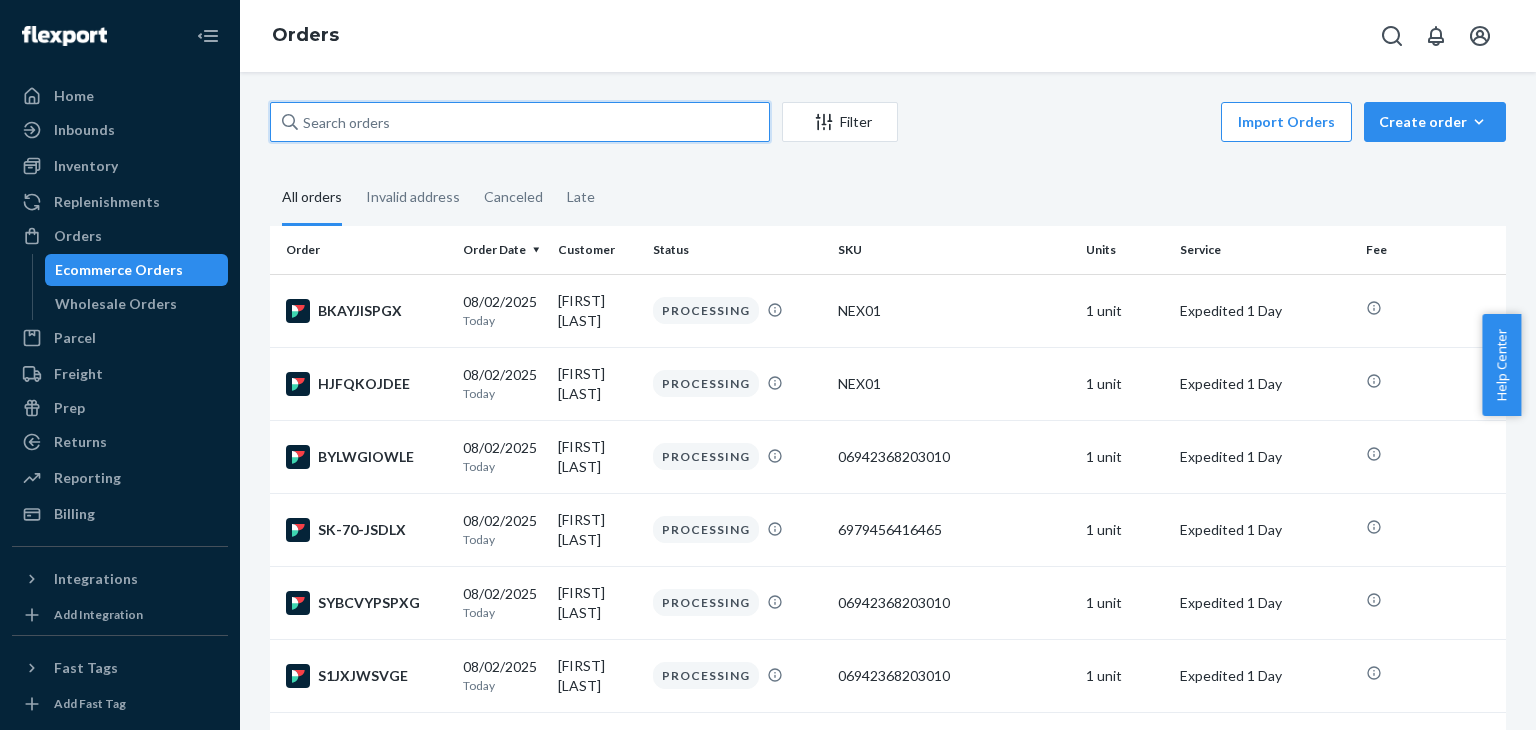 click at bounding box center (520, 122) 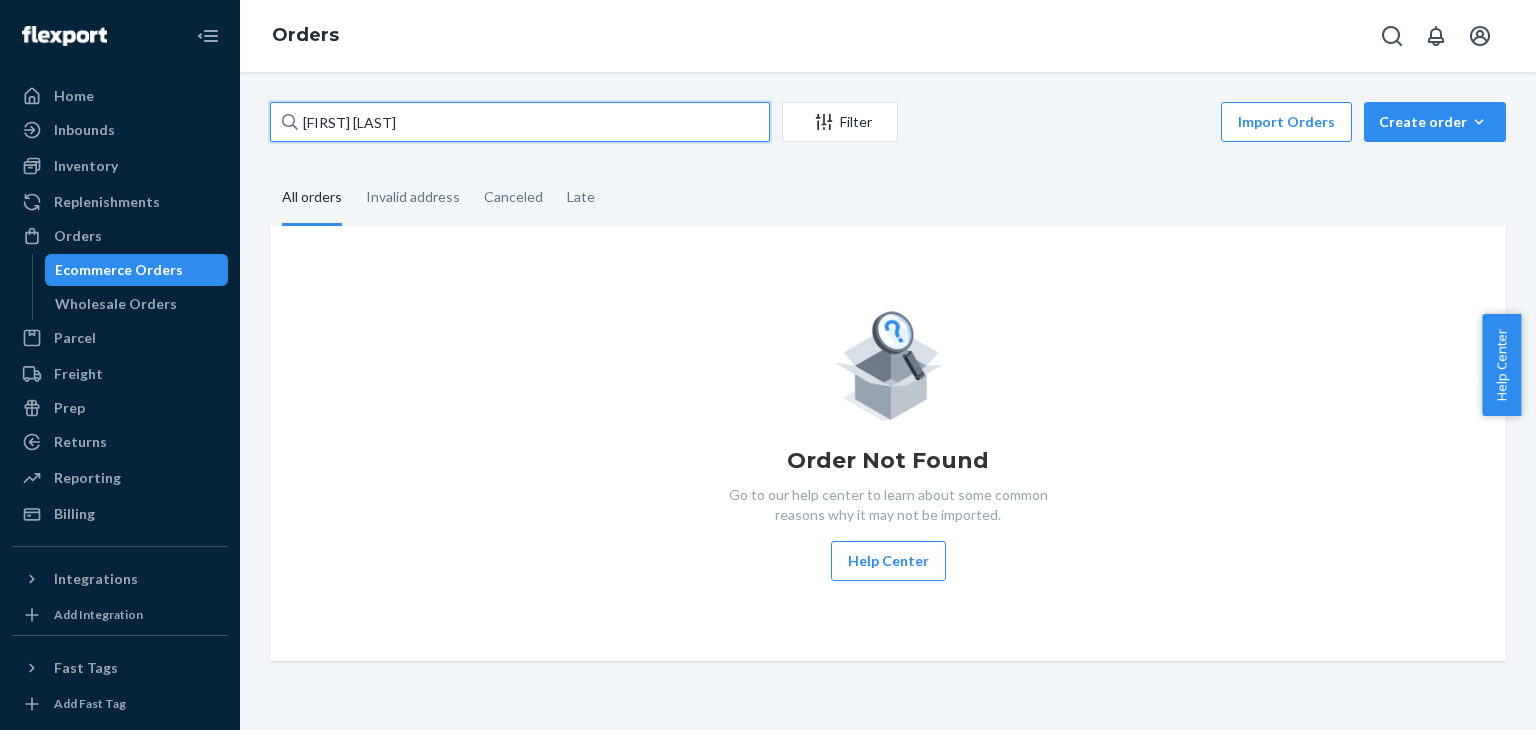 click on "[FIRST] [LAST]" at bounding box center [520, 122] 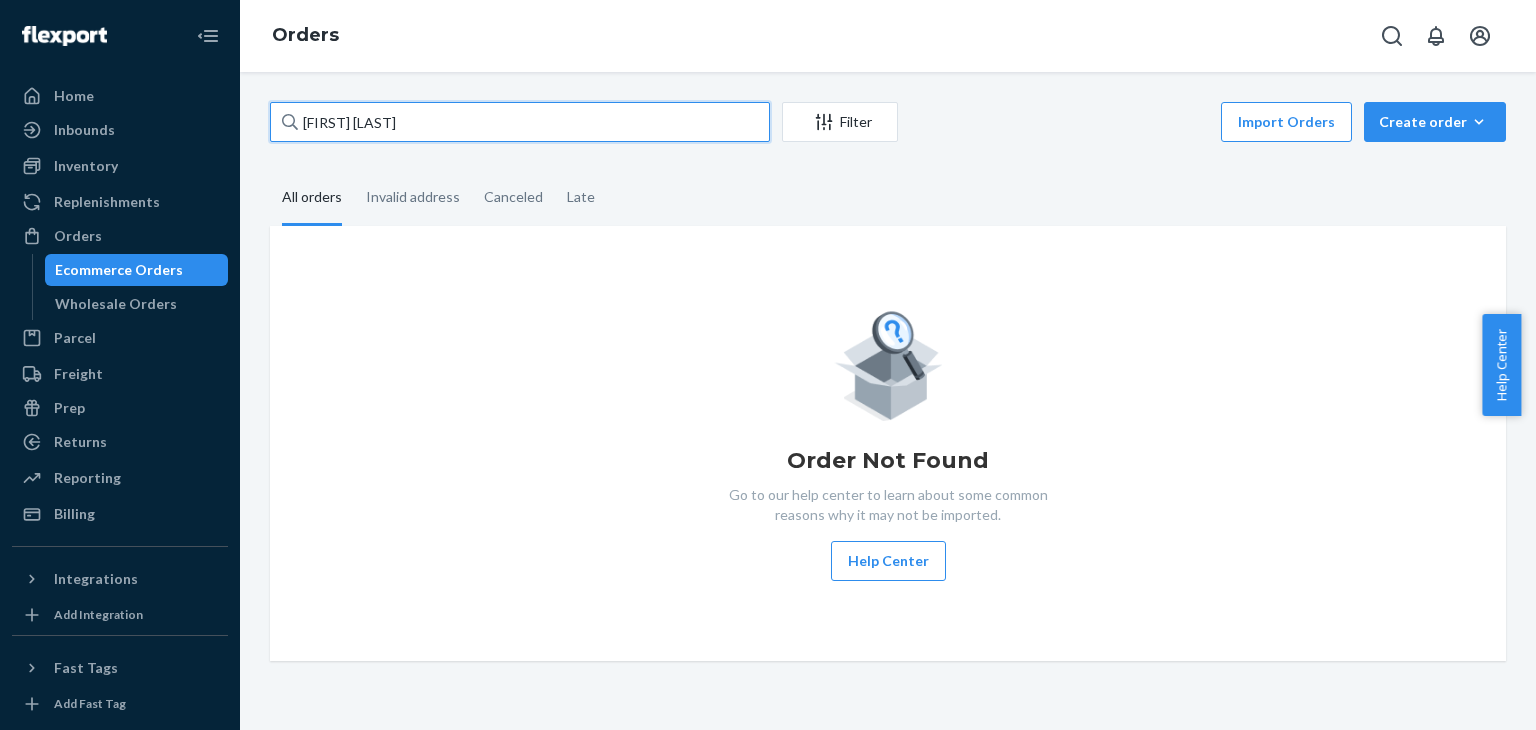 click on "[FIRST] [LAST]" at bounding box center [520, 122] 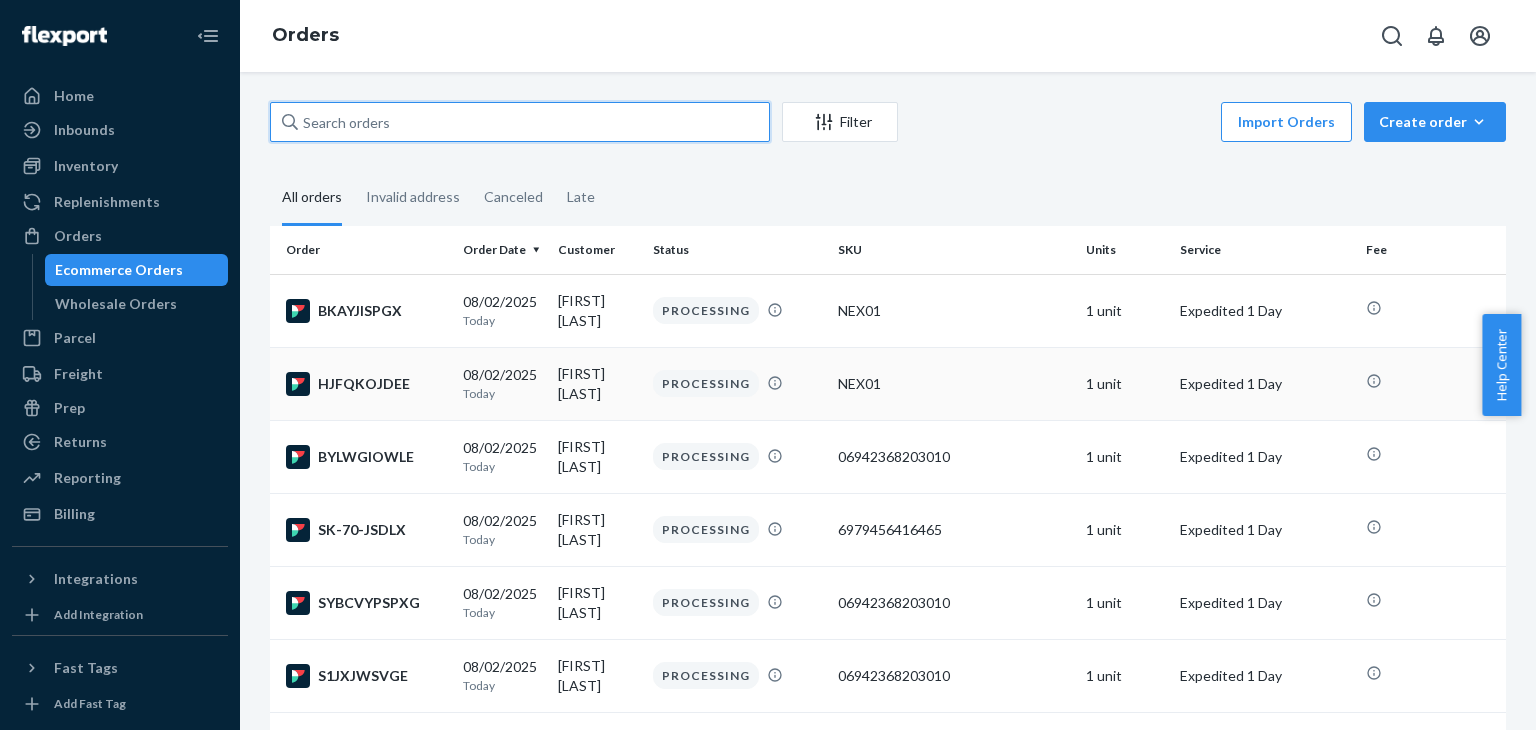 paste on "[FIRST] [LAST]" 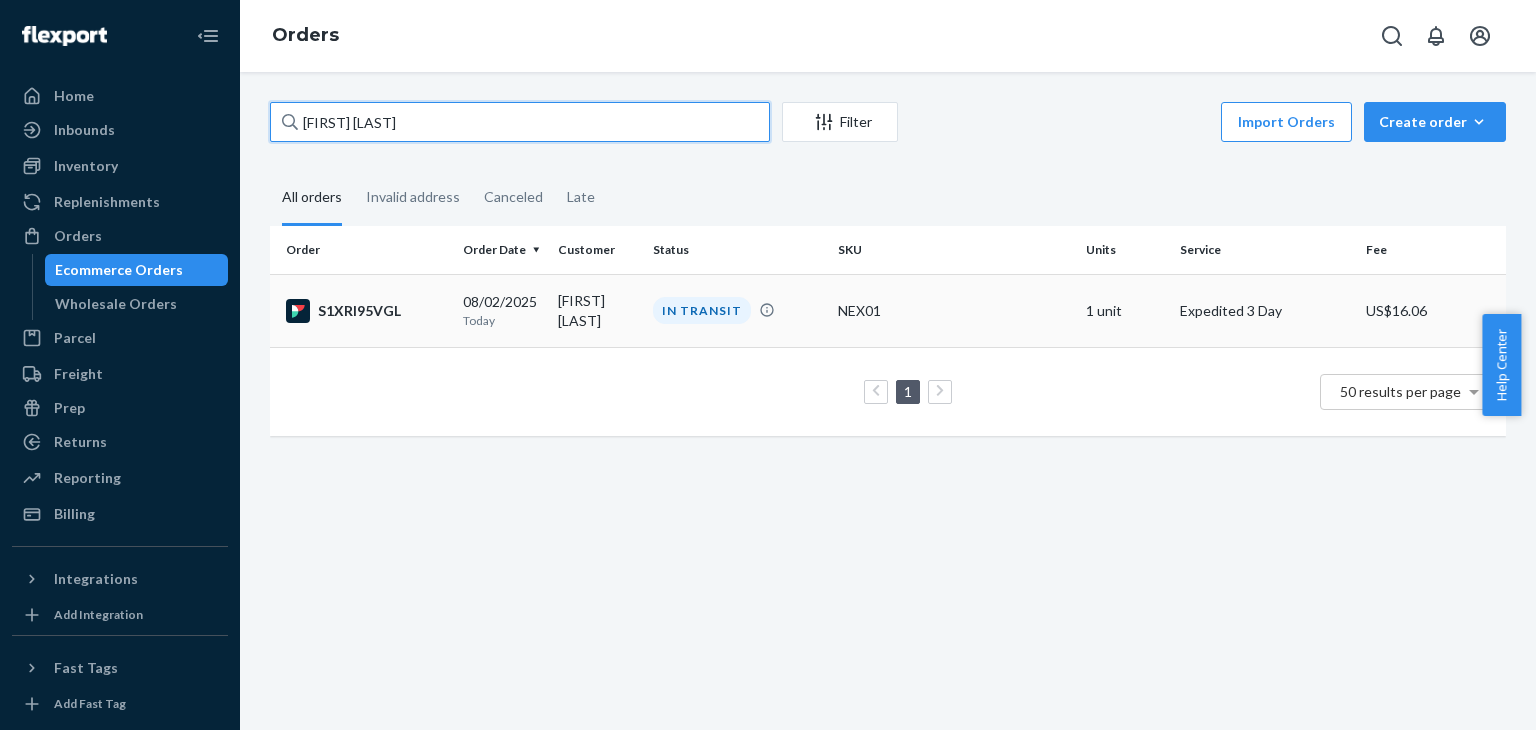 type on "[FIRST] [LAST]" 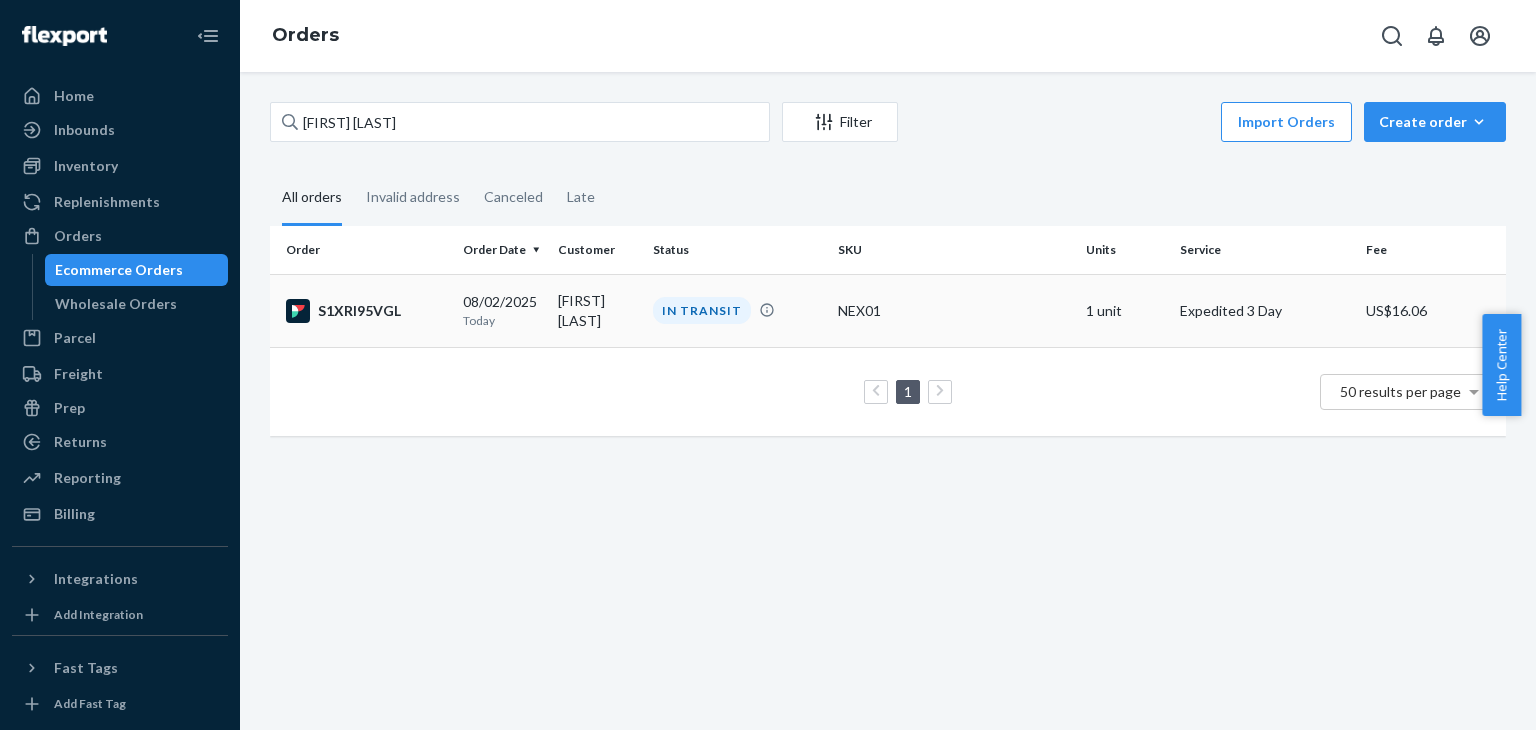 click on "S1XRI95VGL" at bounding box center (366, 311) 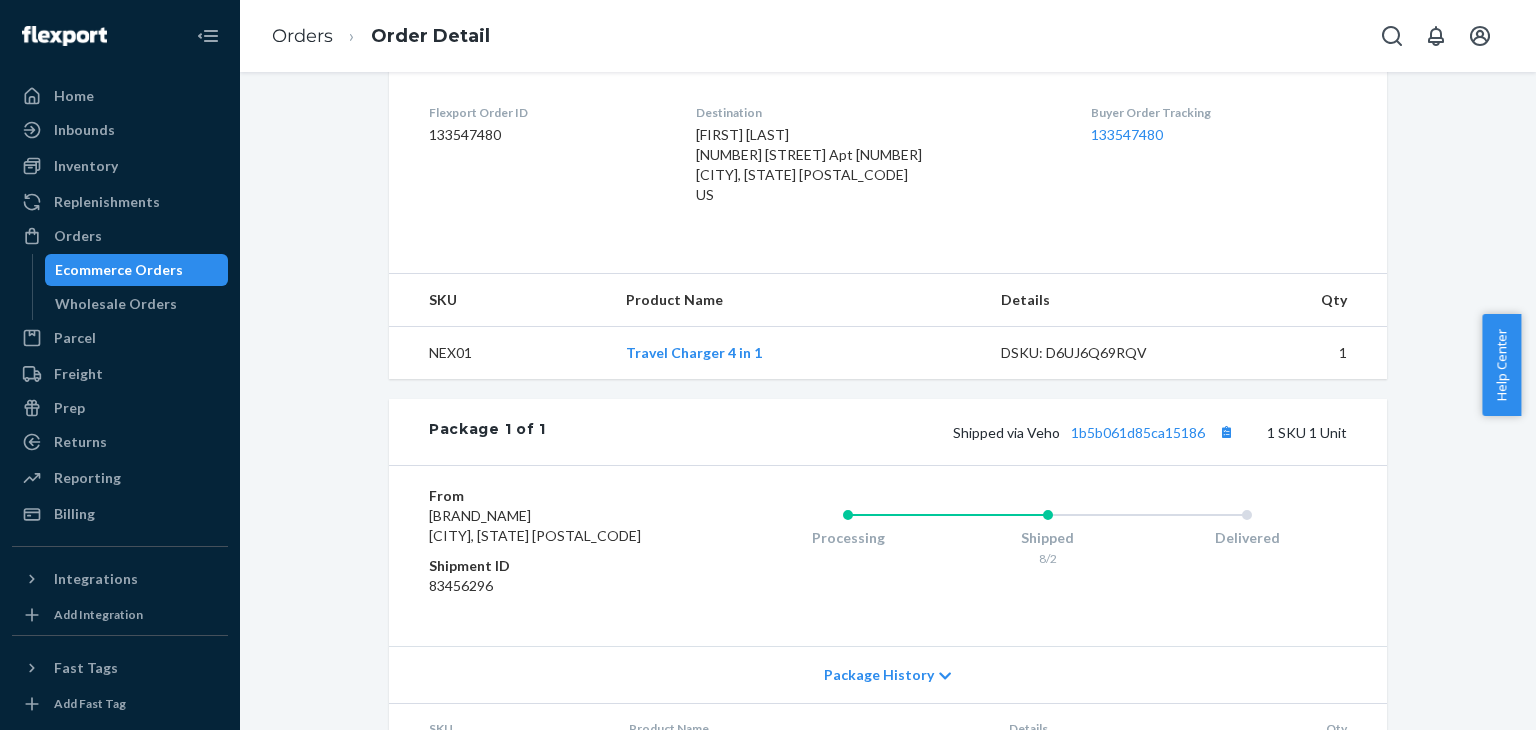 scroll, scrollTop: 500, scrollLeft: 0, axis: vertical 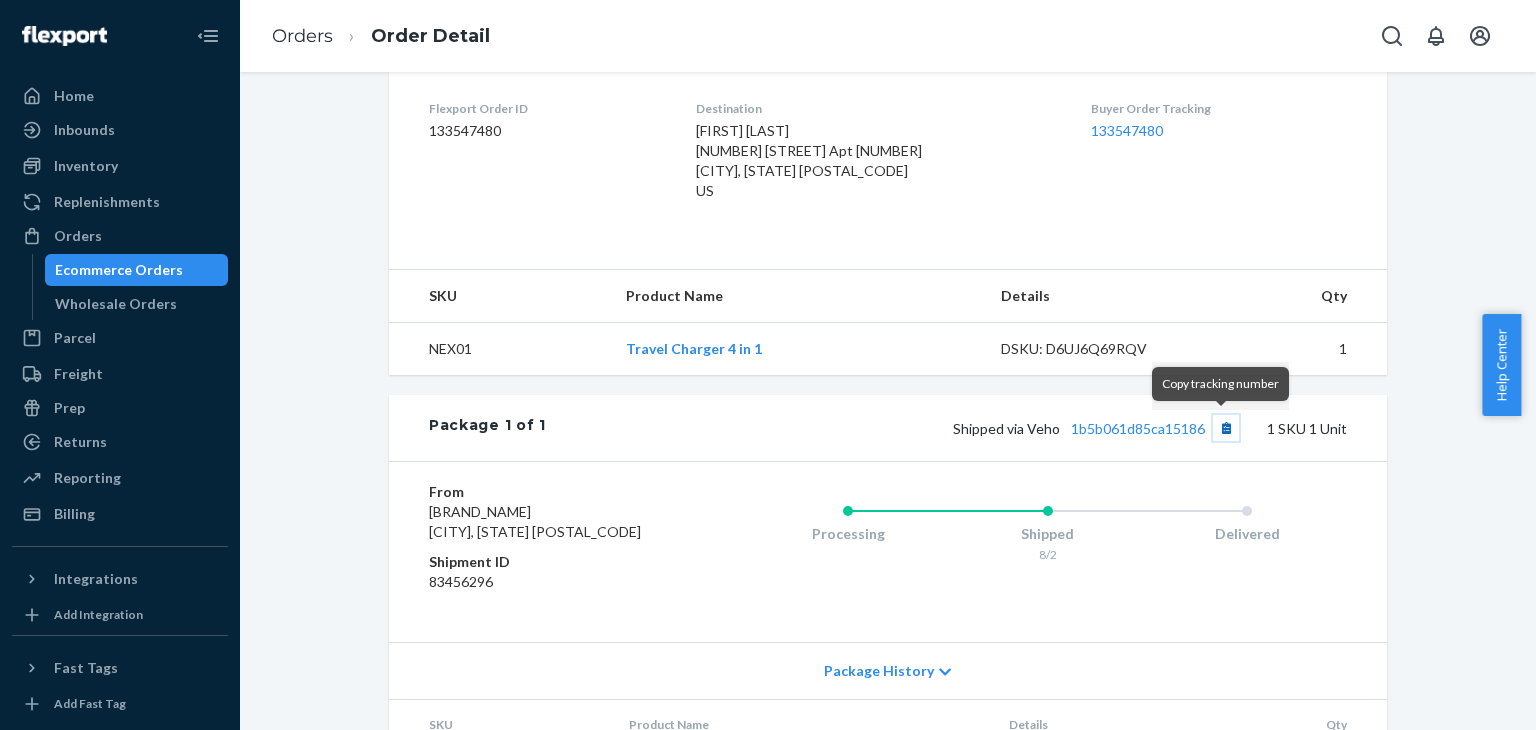 click at bounding box center [1226, 428] 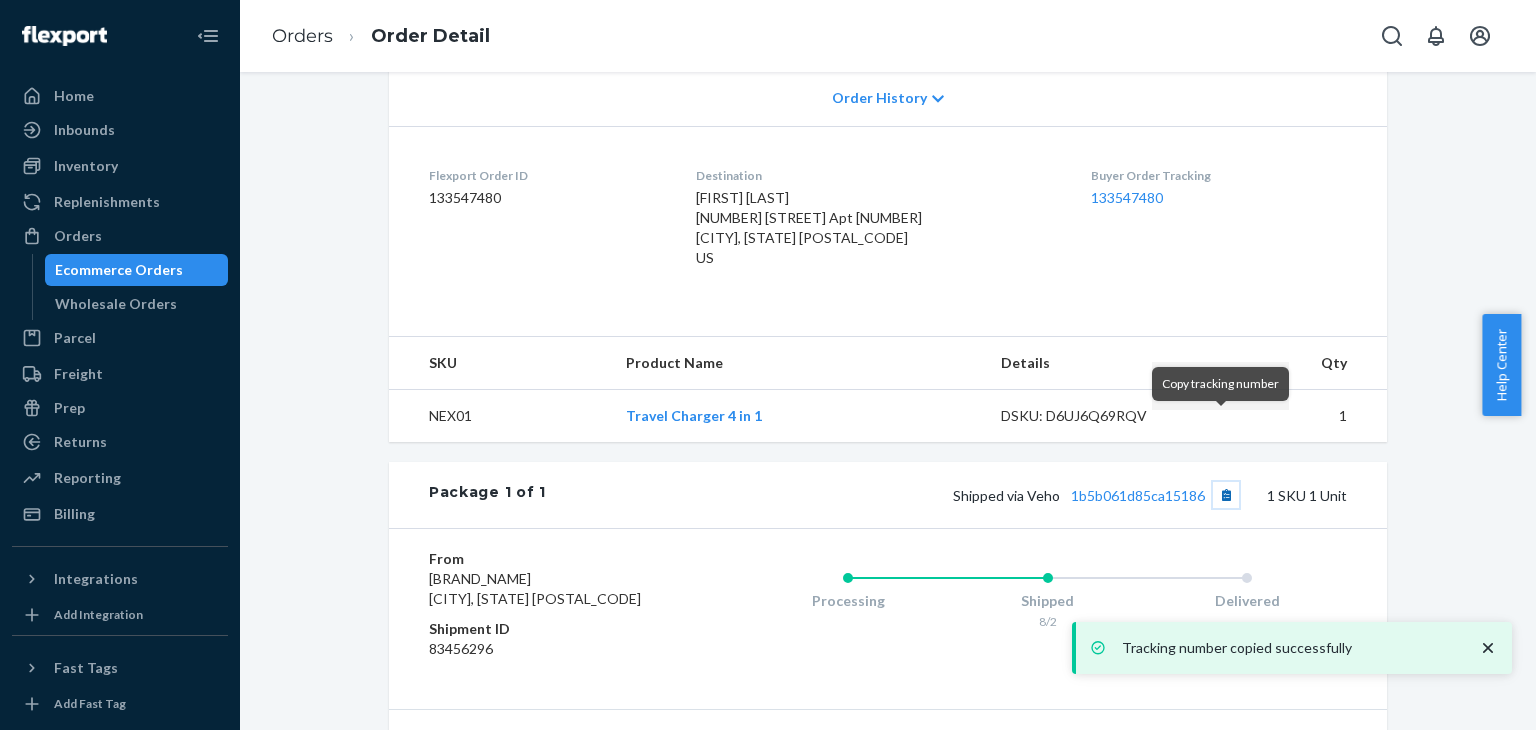 scroll, scrollTop: 400, scrollLeft: 0, axis: vertical 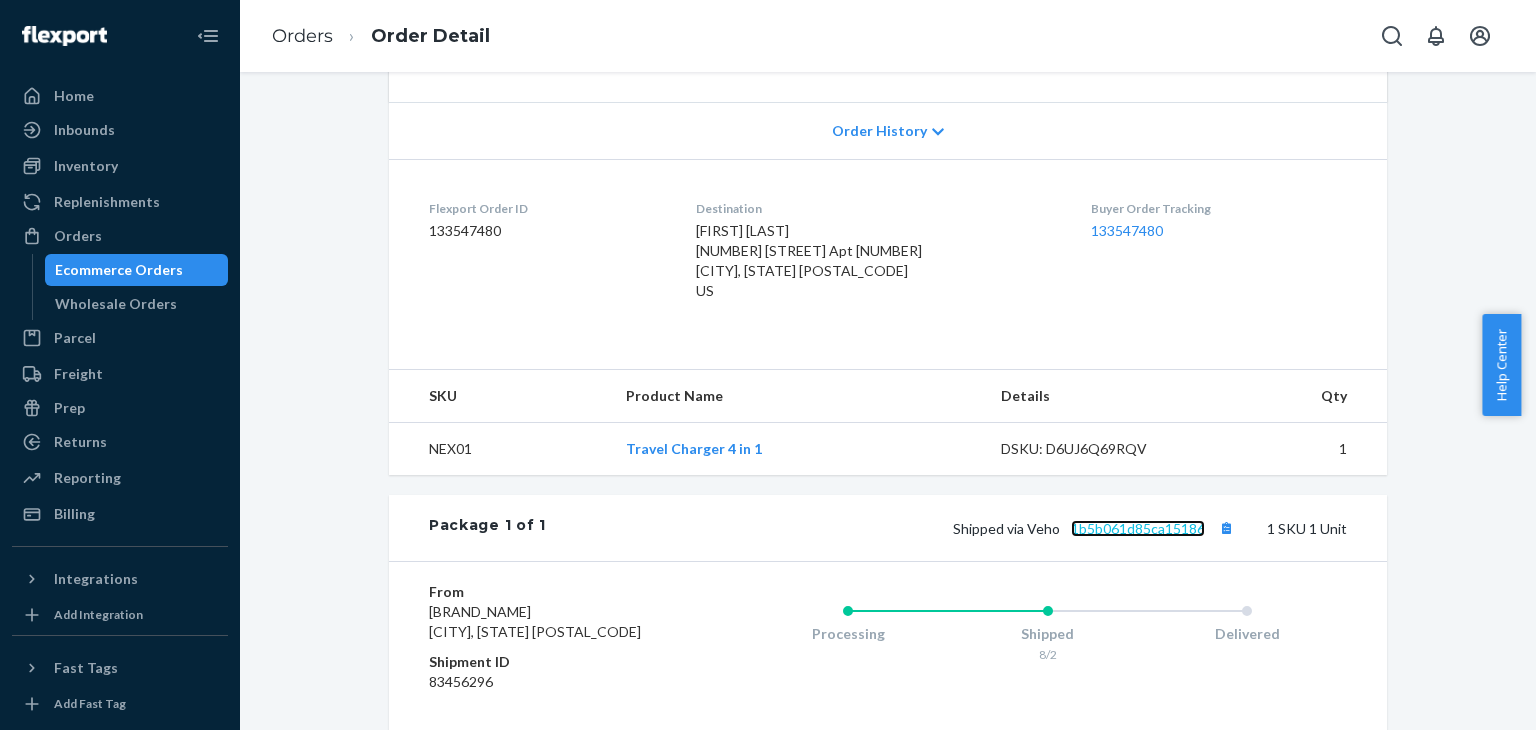 click on "1b5b061d85ca15186" at bounding box center [1138, 528] 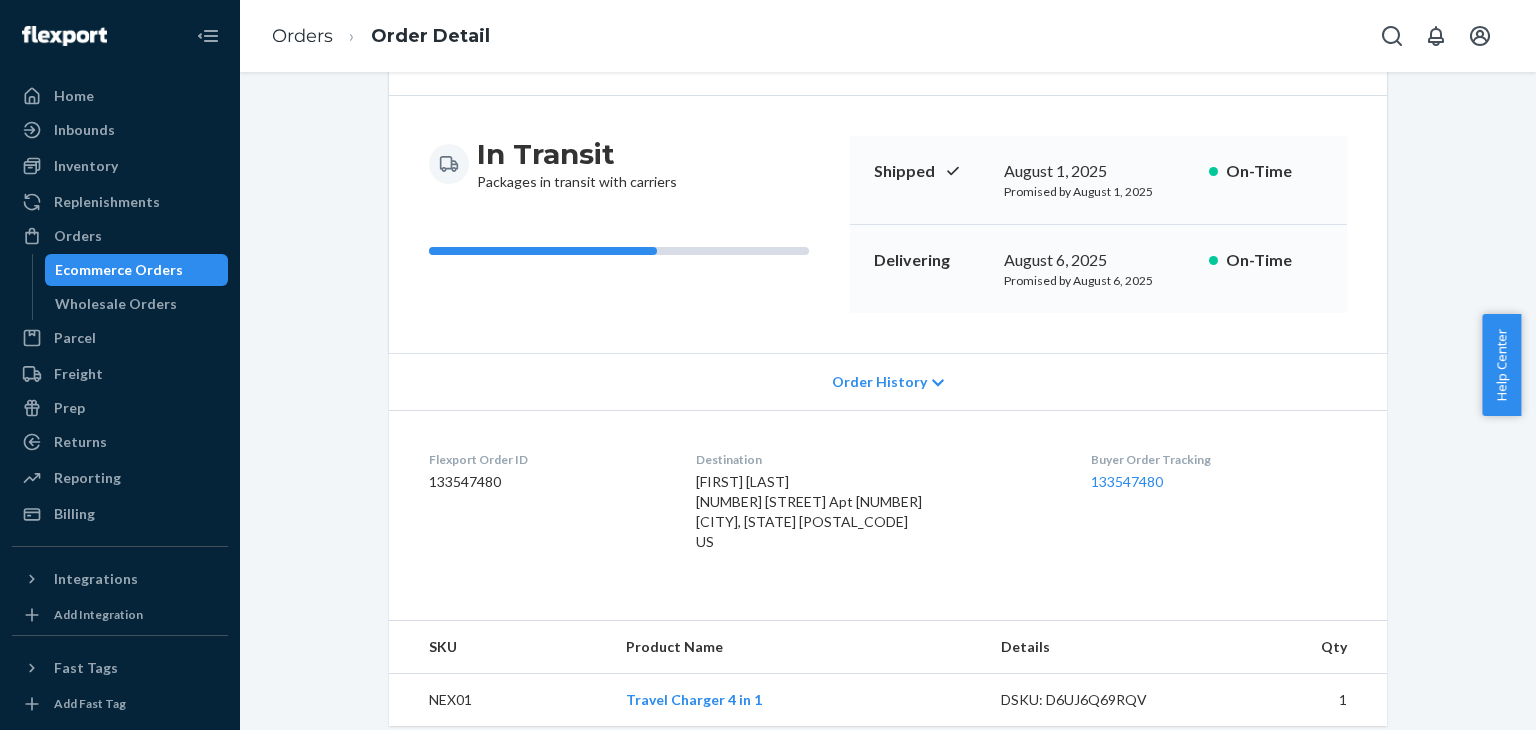 scroll, scrollTop: 0, scrollLeft: 0, axis: both 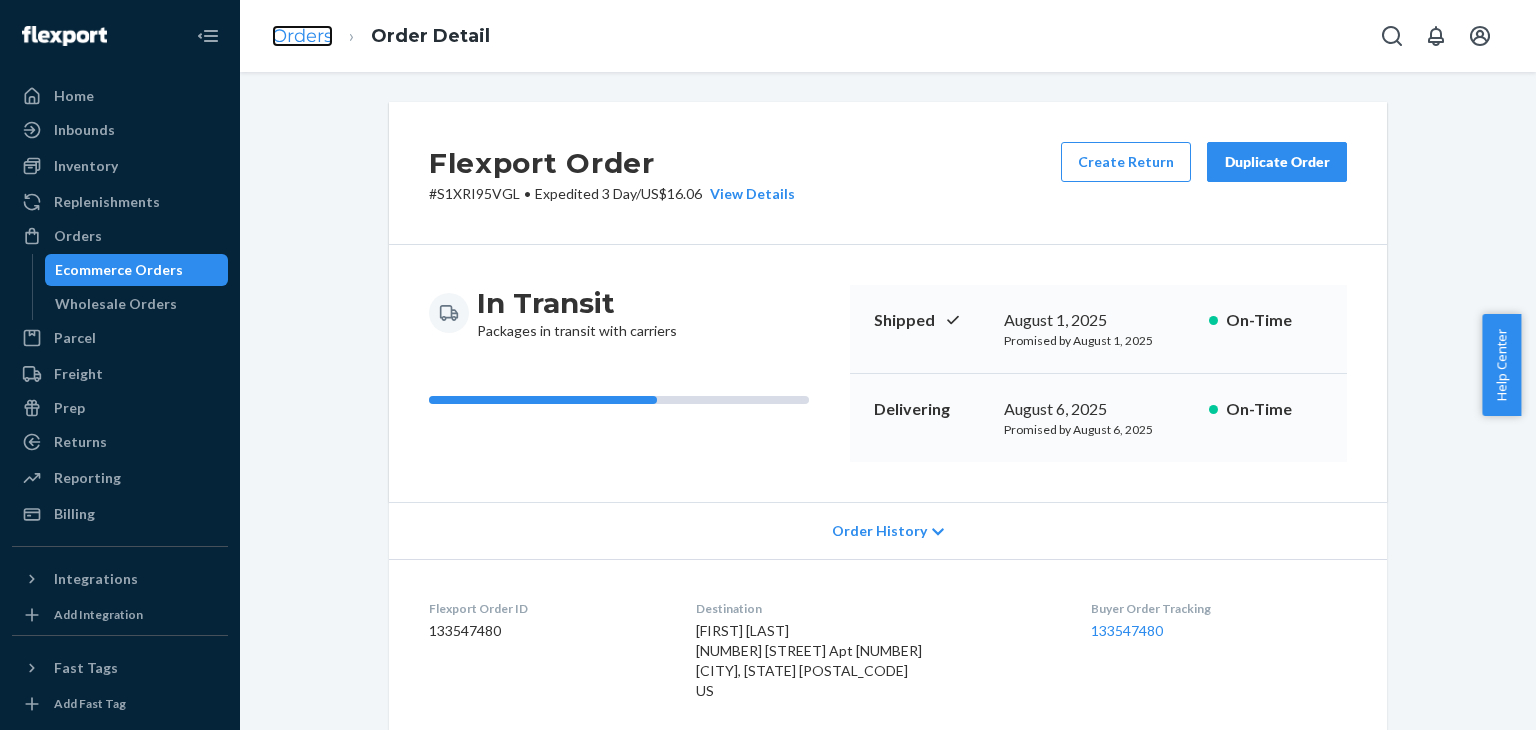 click on "Orders" at bounding box center (302, 36) 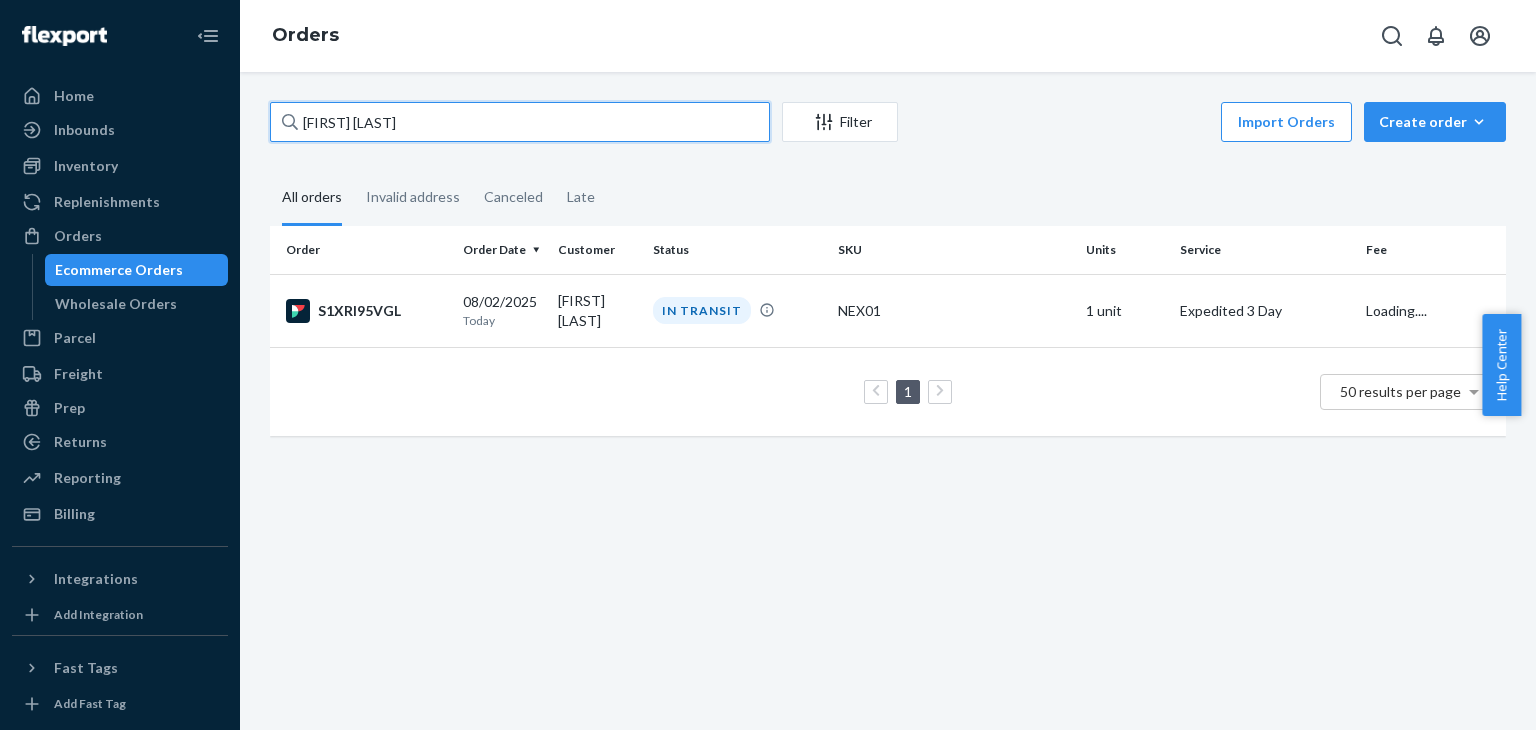 click on "[FIRST] [LAST]" at bounding box center [520, 122] 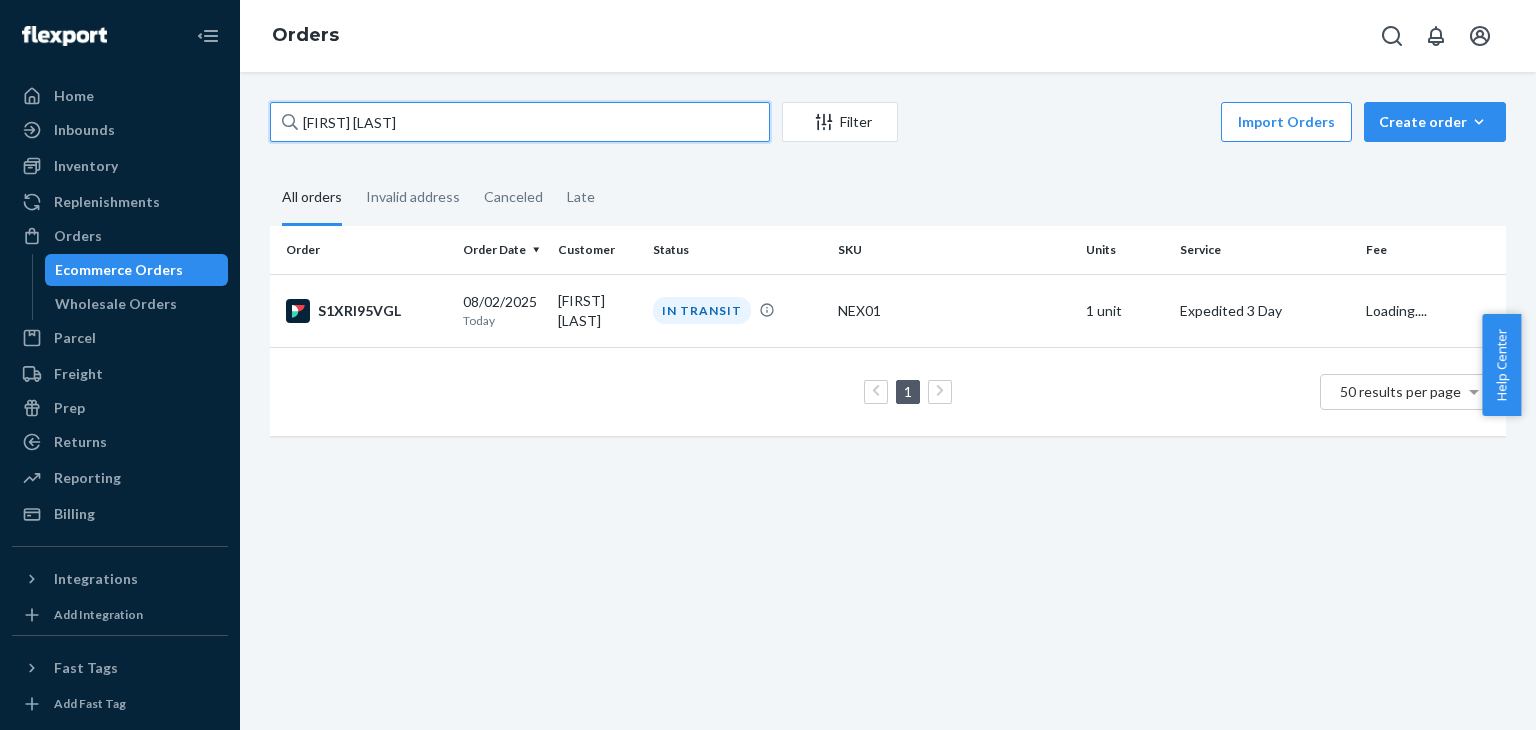 click on "[FIRST] [LAST]" at bounding box center [520, 122] 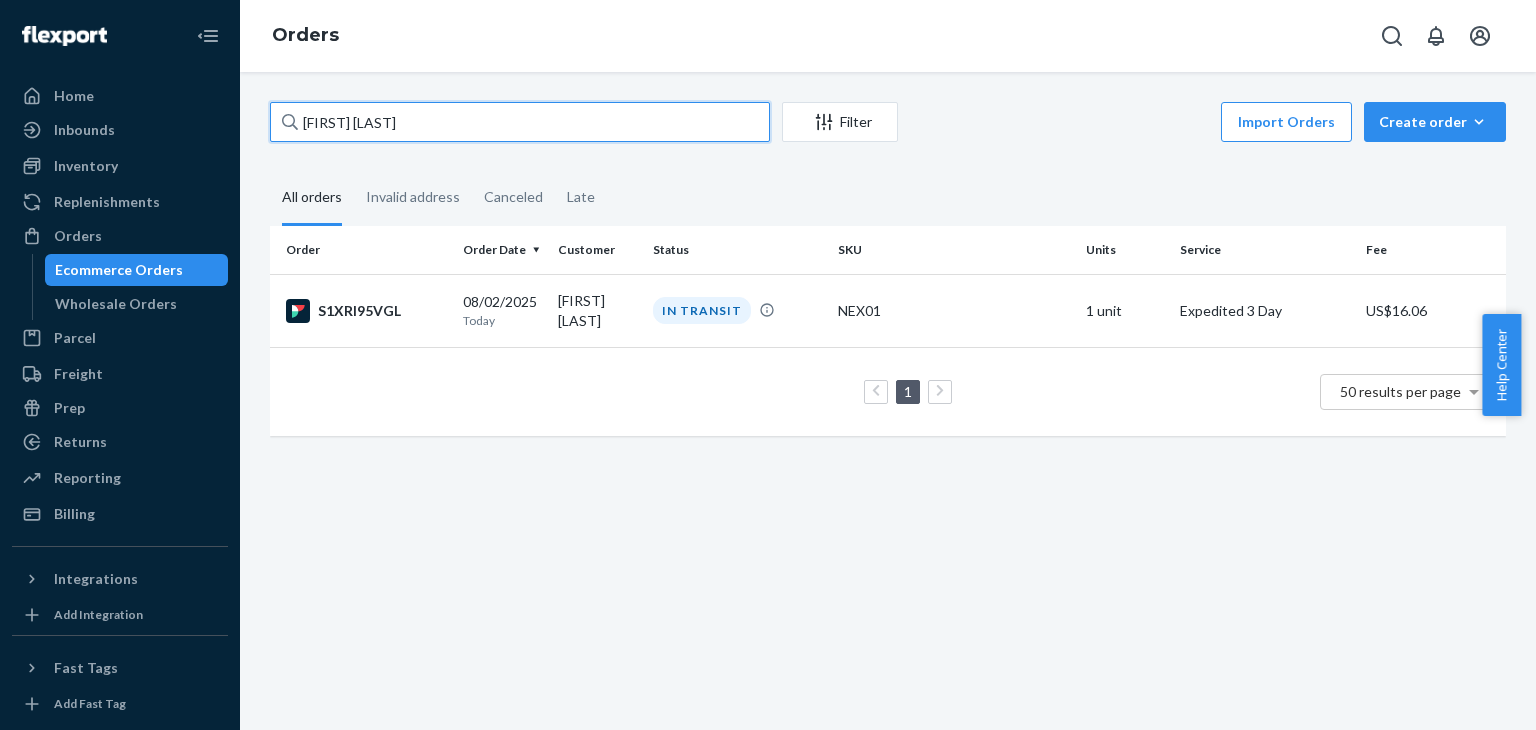 paste on "[FIRST] [LAST]" 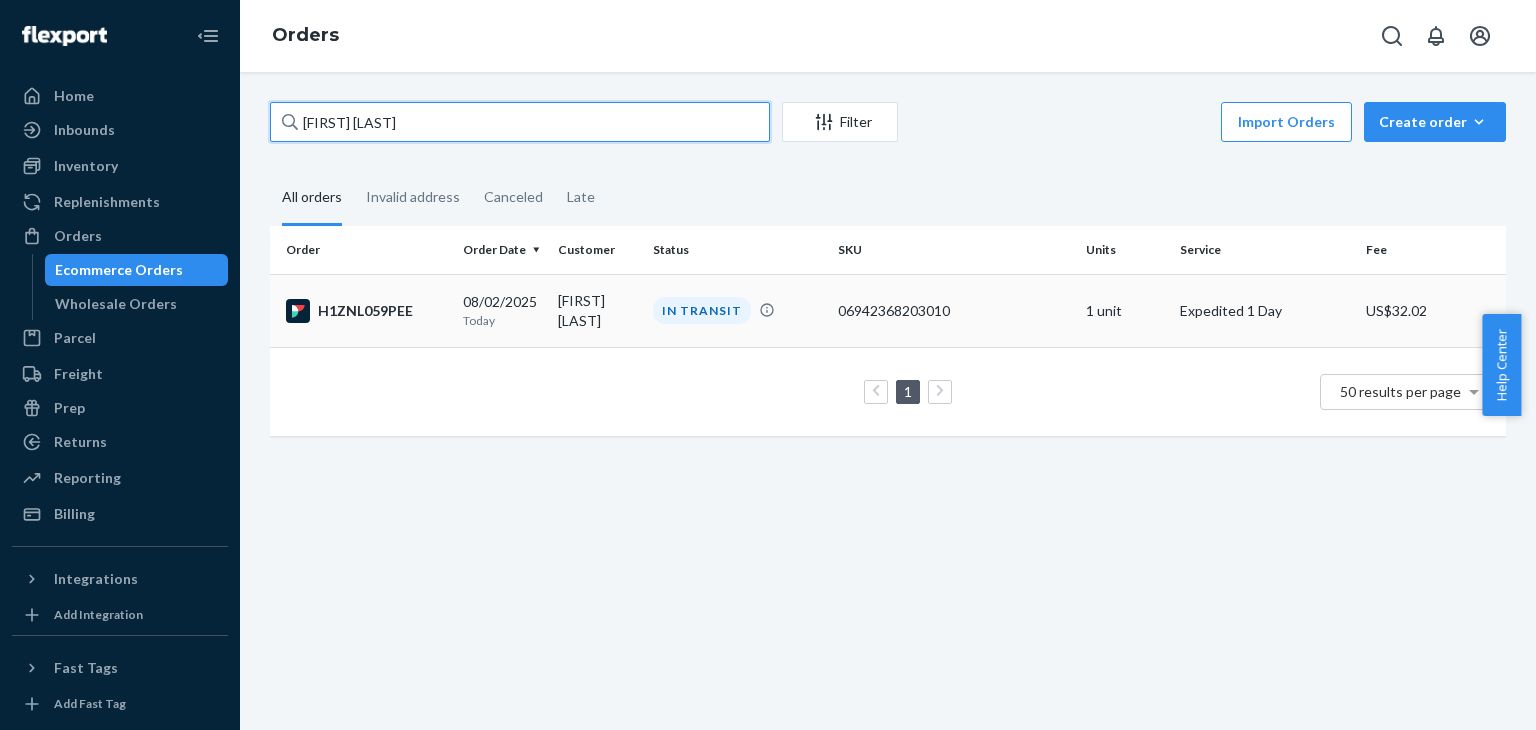 type on "[FIRST] [LAST]" 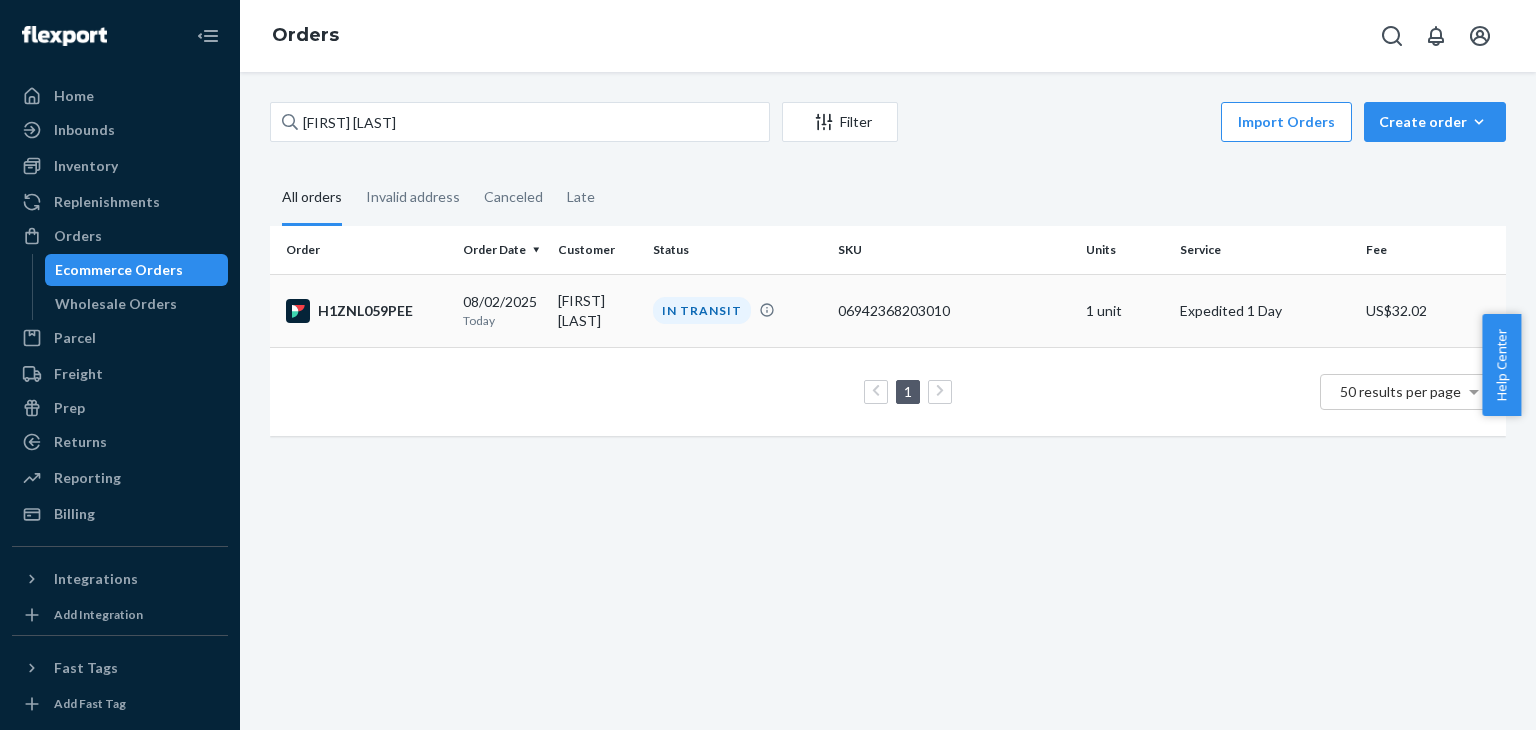 click on "H1ZNL059PEE" at bounding box center [366, 311] 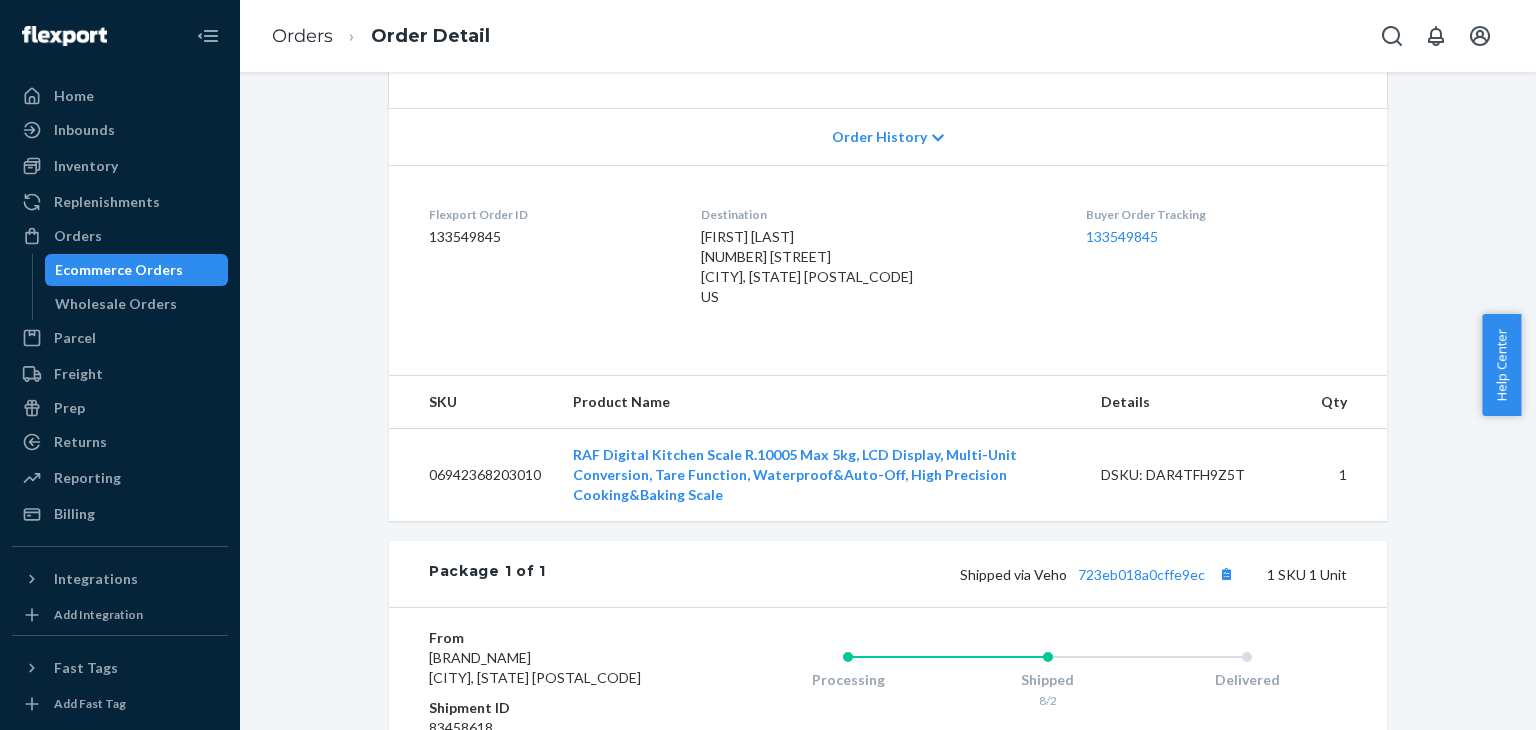scroll, scrollTop: 400, scrollLeft: 0, axis: vertical 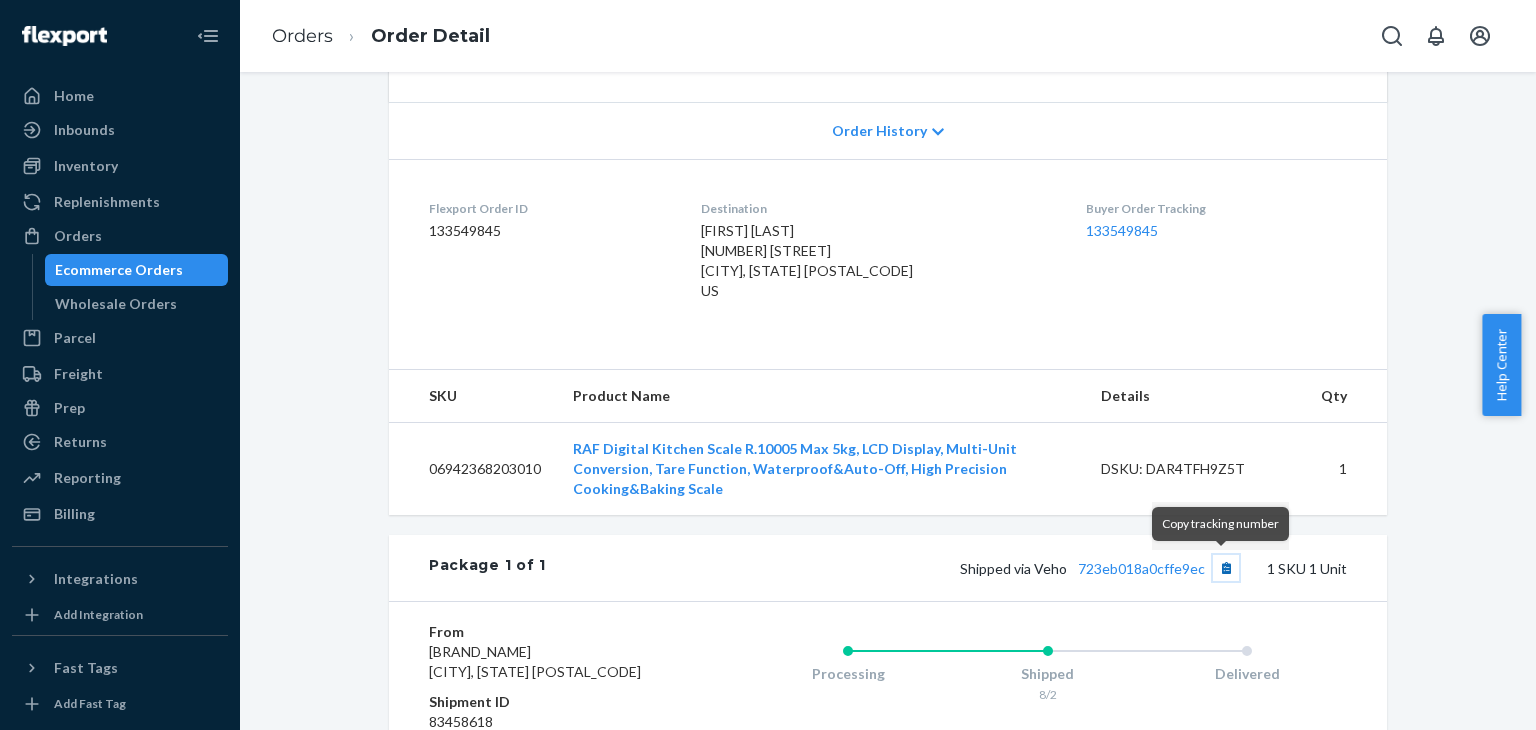 click at bounding box center [1226, 568] 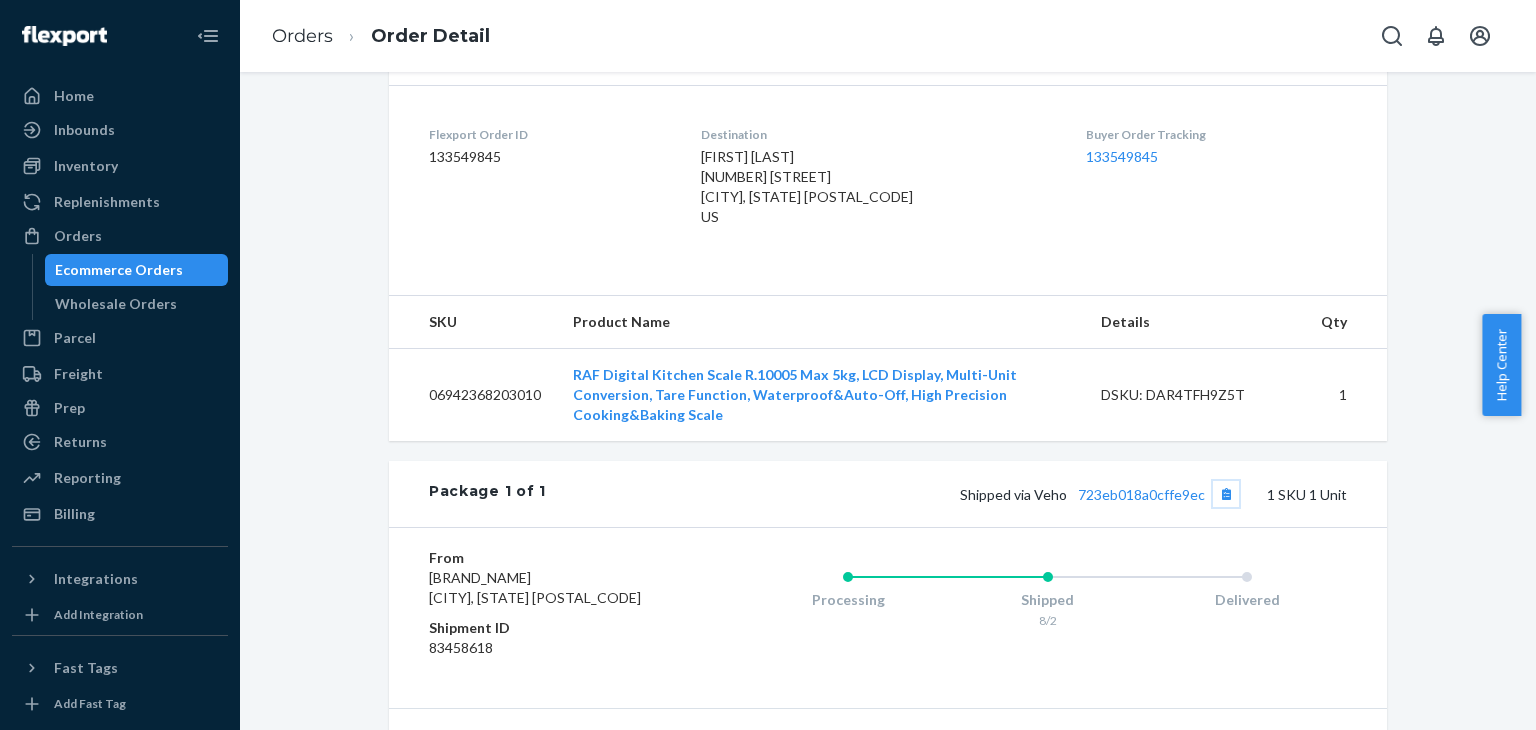 scroll, scrollTop: 374, scrollLeft: 0, axis: vertical 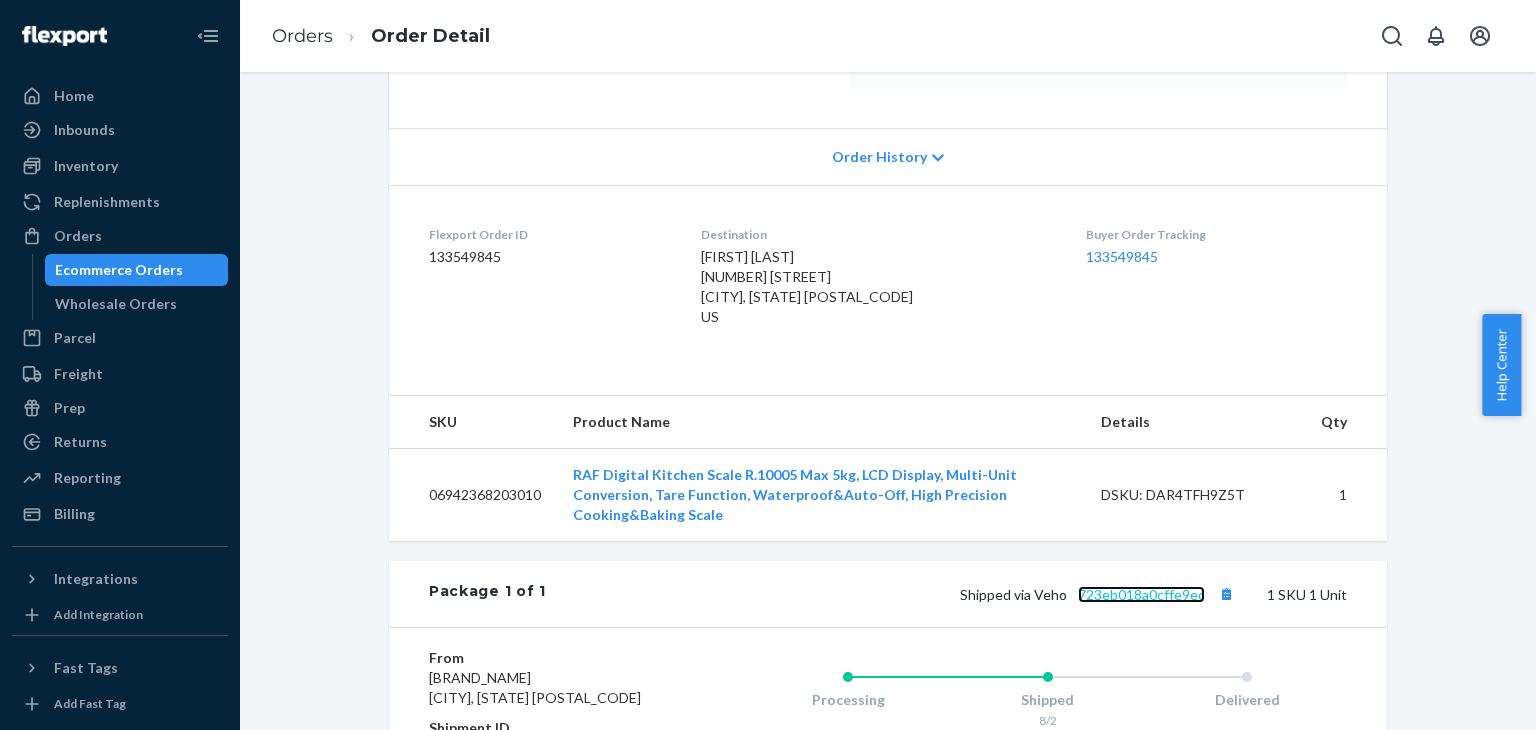 click on "723eb018a0cffe9ec" at bounding box center (1141, 594) 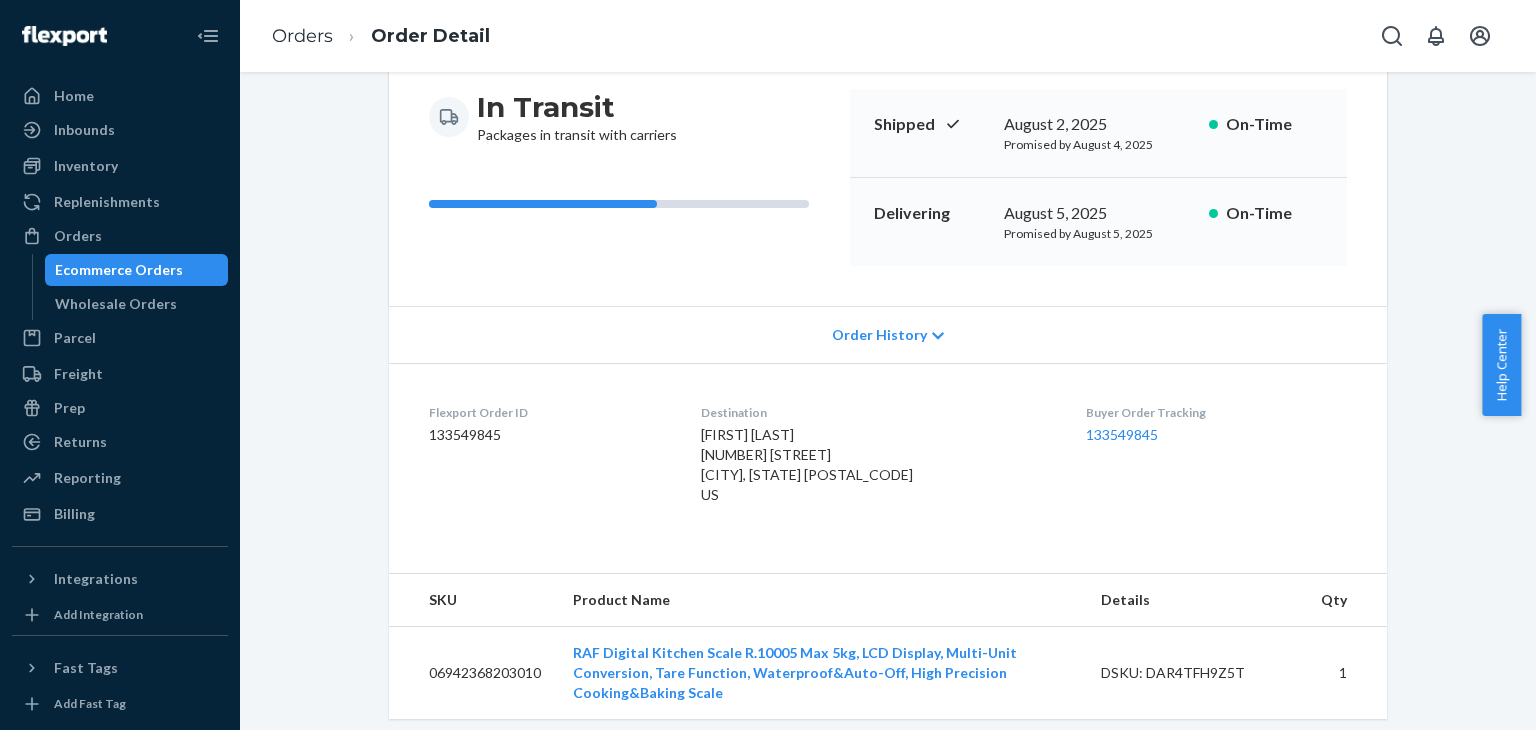 scroll, scrollTop: 74, scrollLeft: 0, axis: vertical 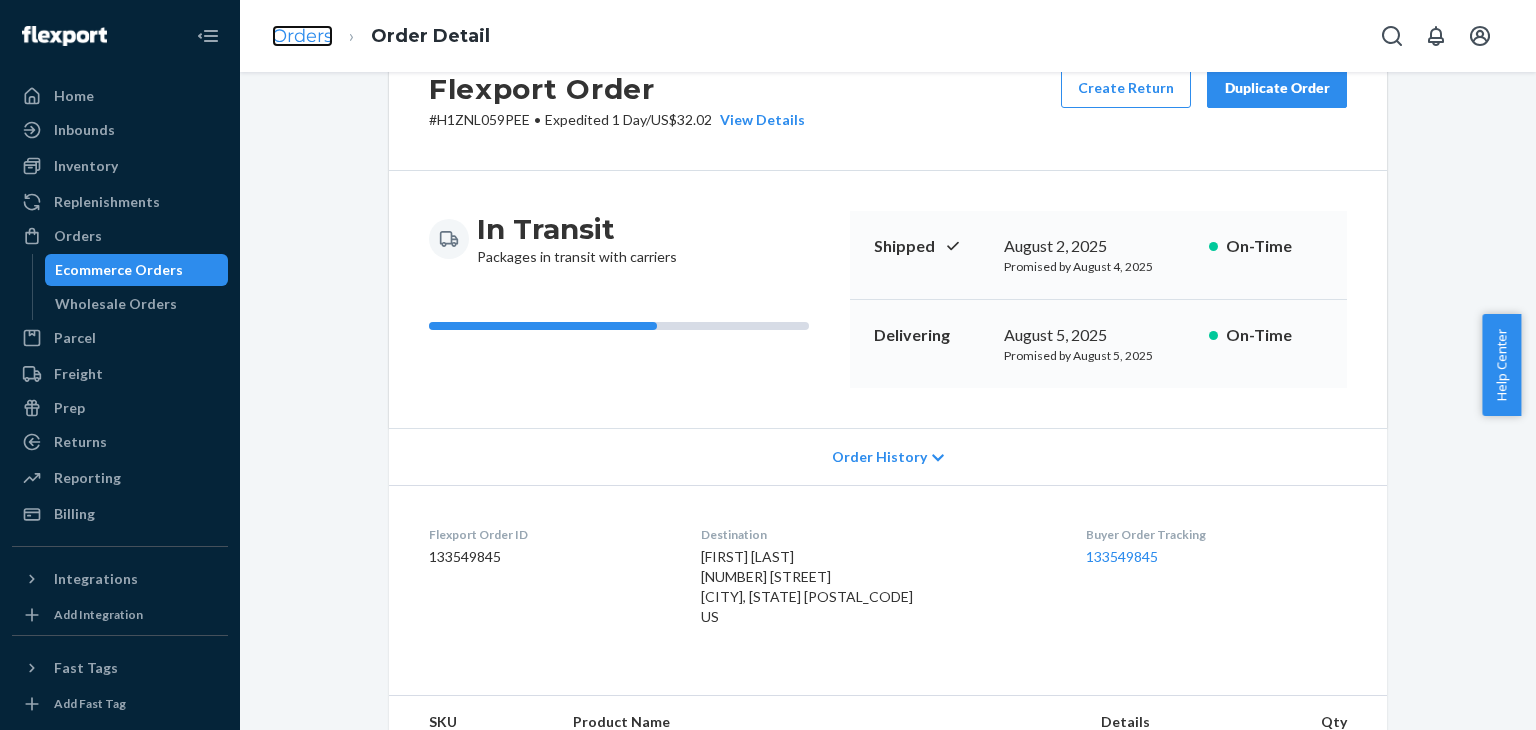 click on "Orders" at bounding box center (302, 36) 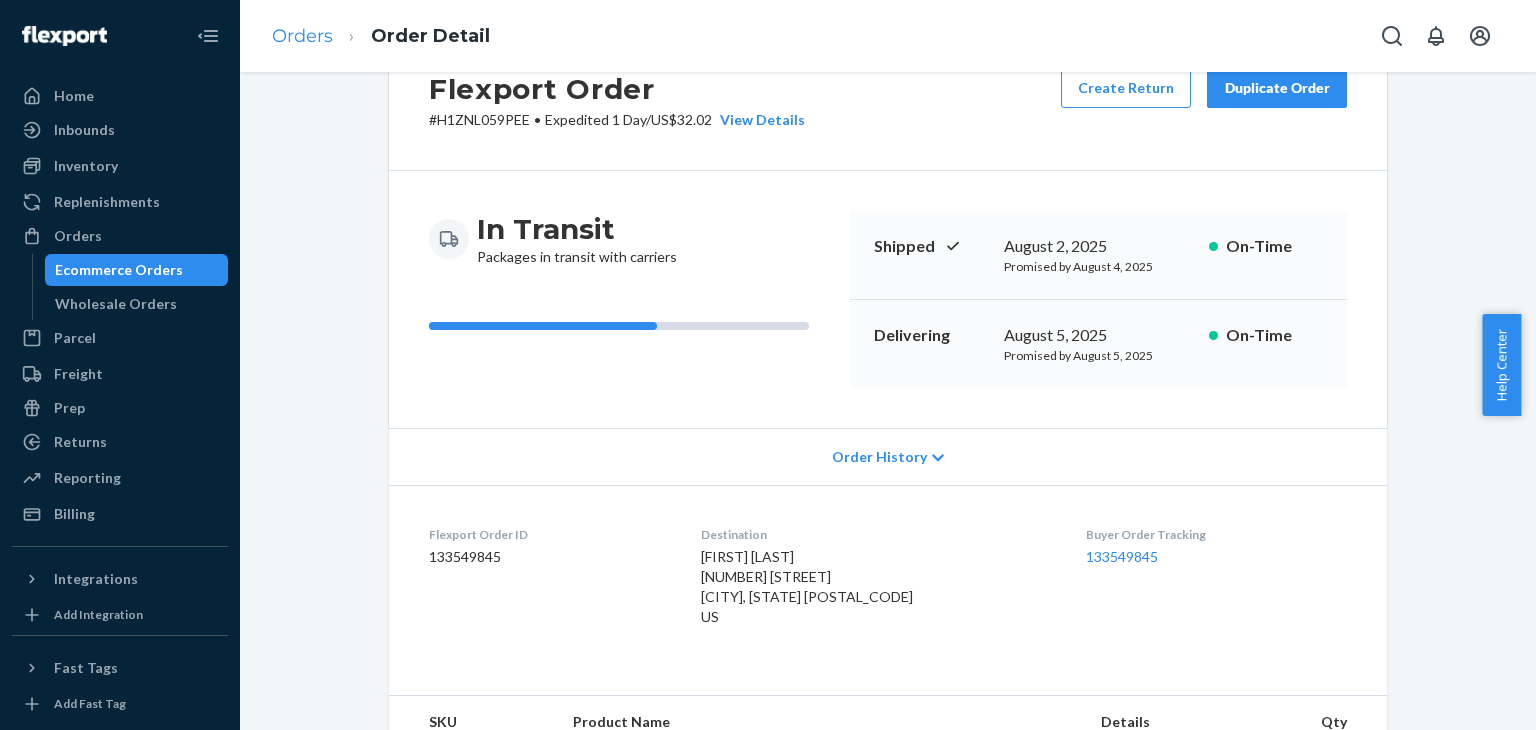 scroll, scrollTop: 0, scrollLeft: 0, axis: both 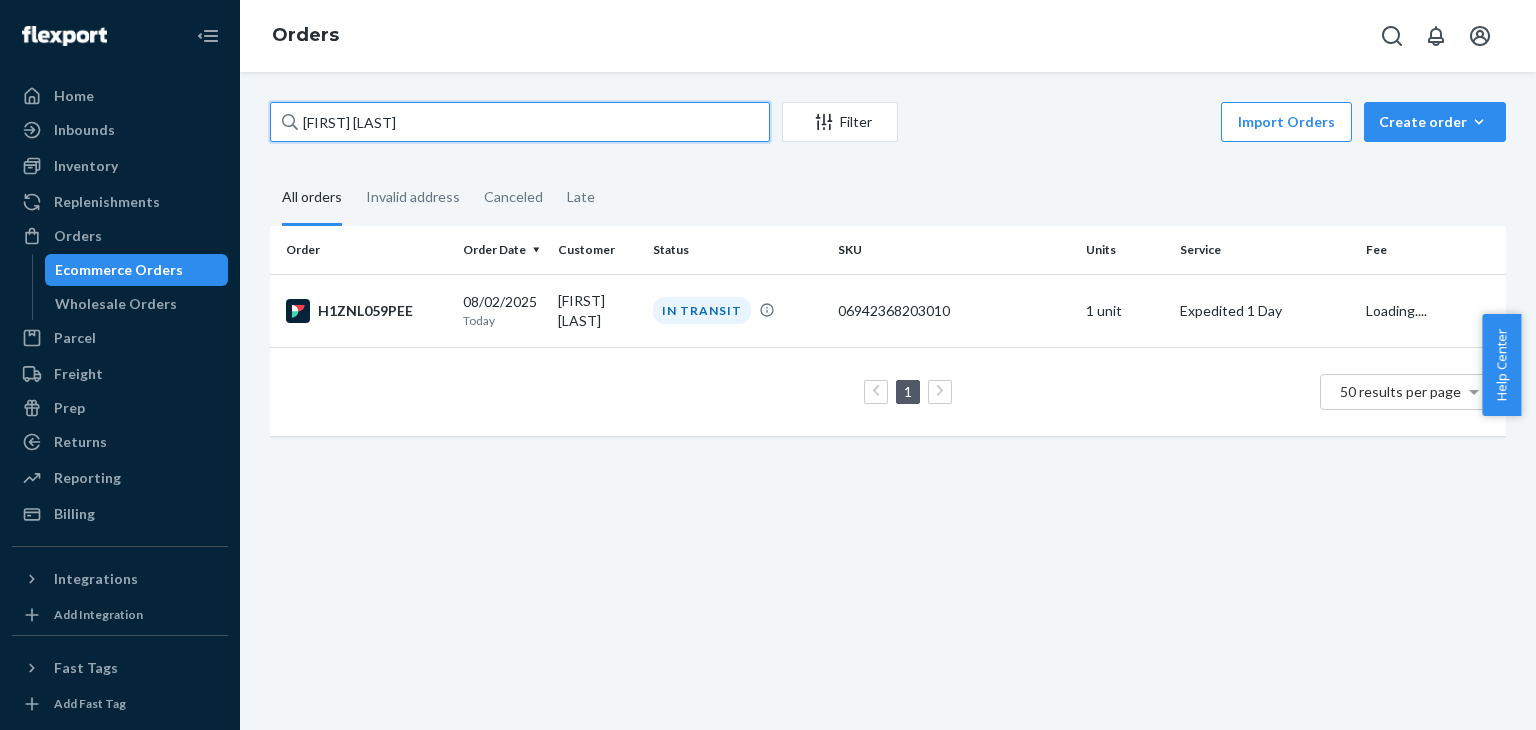 click on "[FIRST] [LAST]" at bounding box center [520, 122] 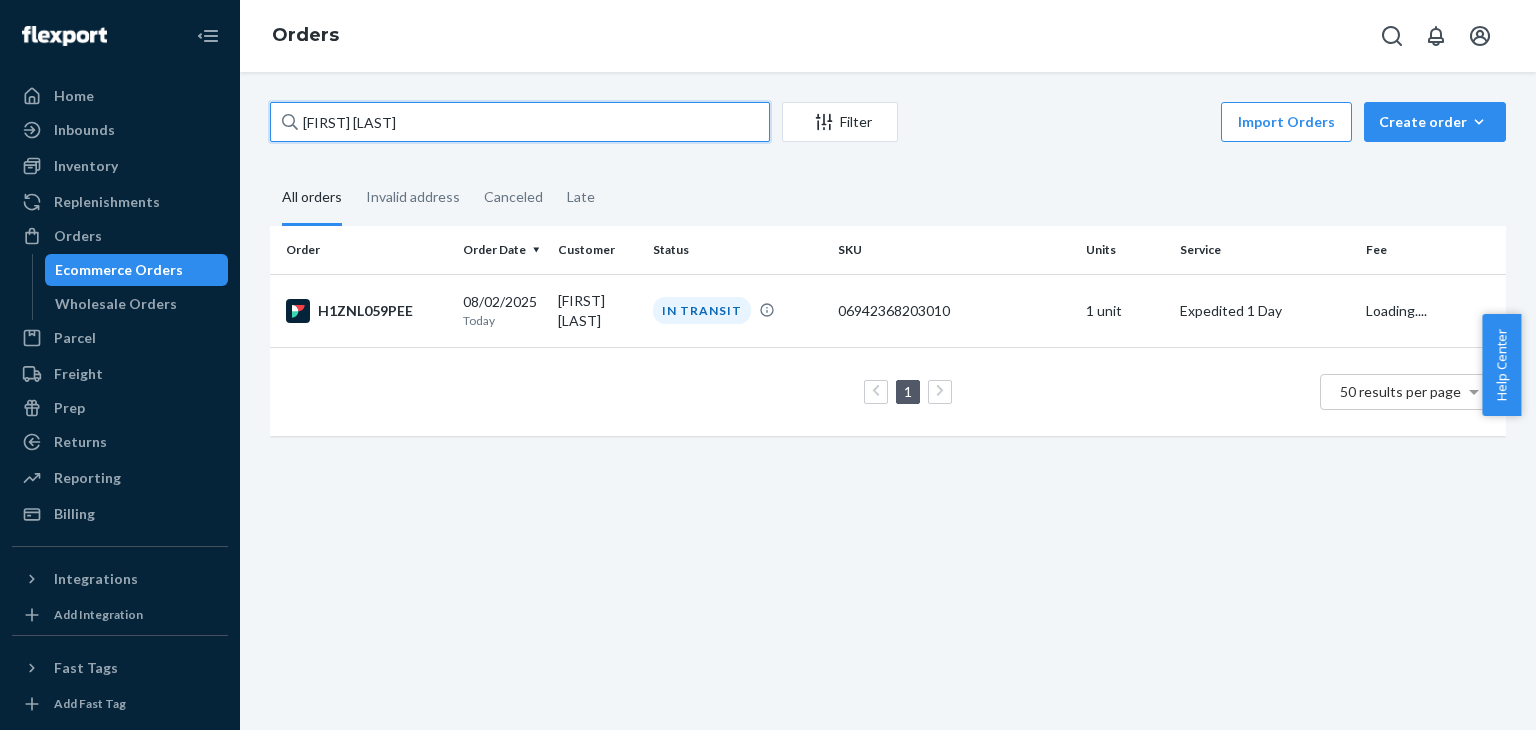 click on "[FIRST] [LAST]" at bounding box center (520, 122) 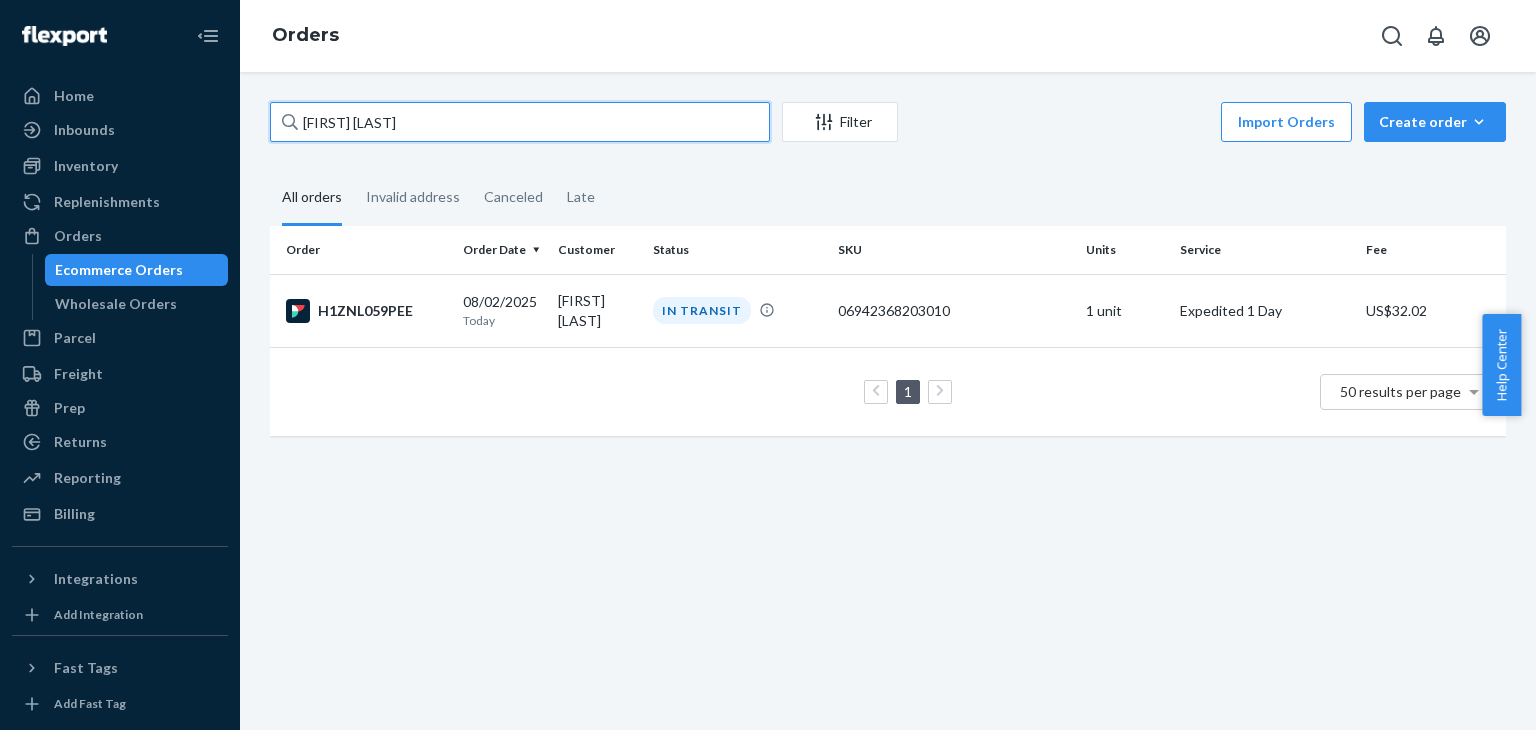 click on "[FIRST] [LAST]" at bounding box center [520, 122] 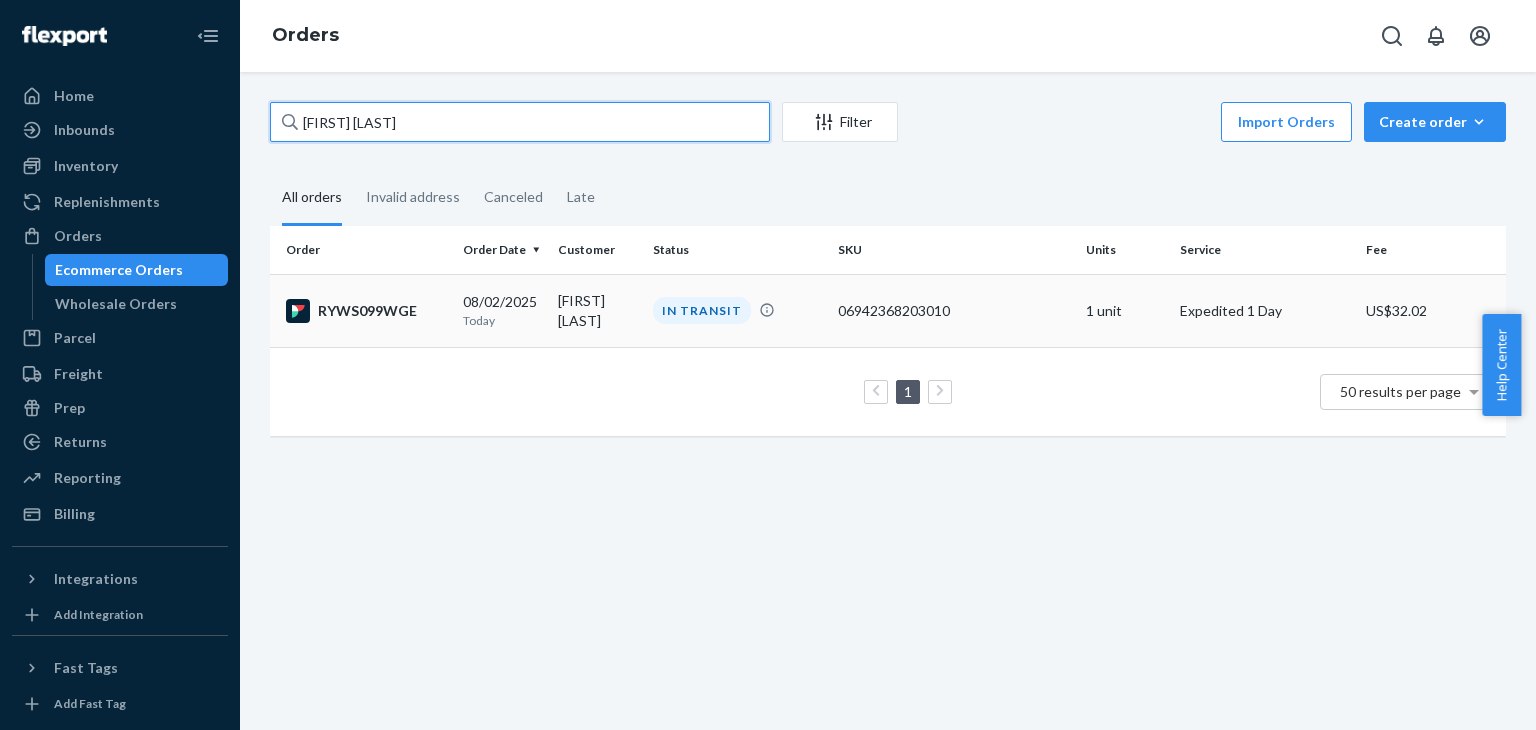 type on "[FIRST] [LAST]" 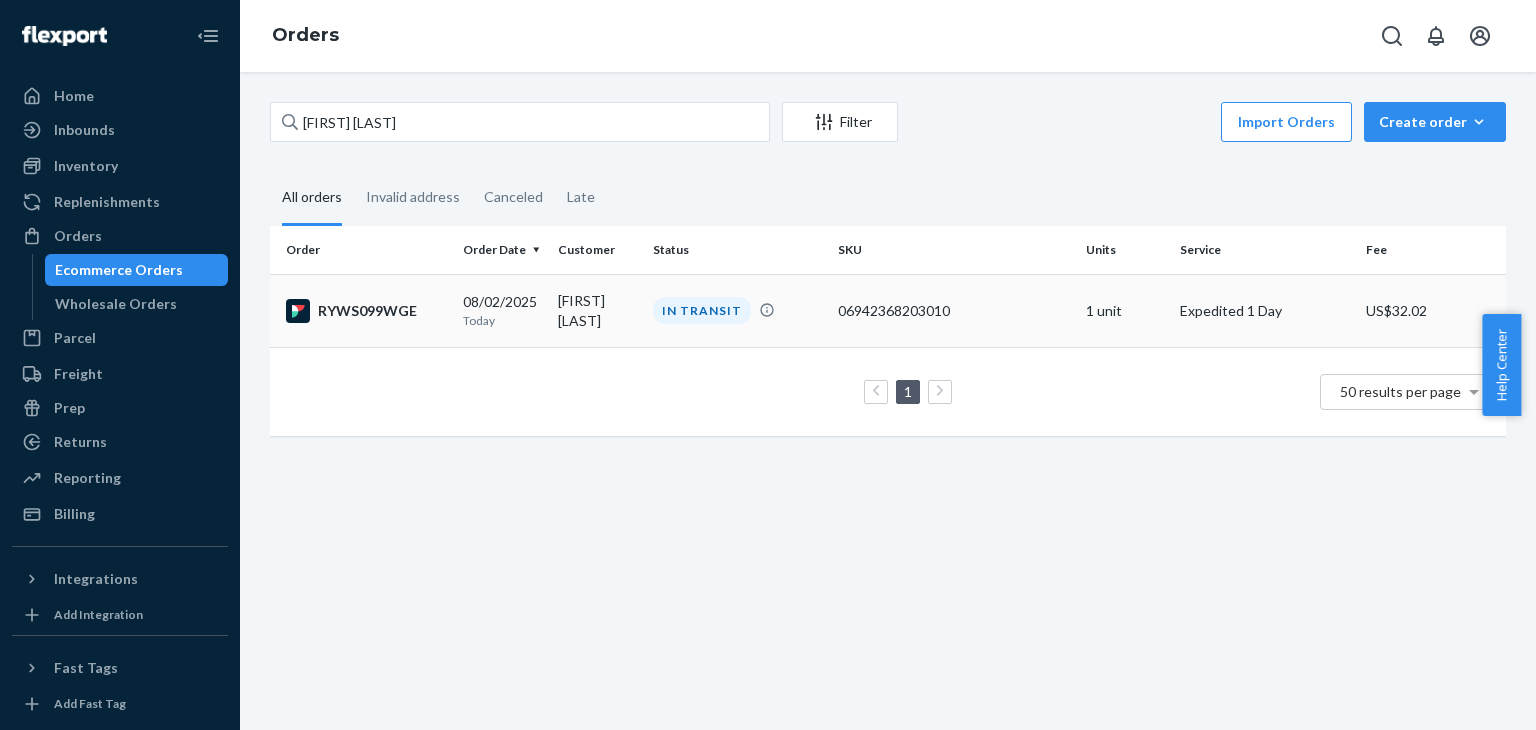 click on "RYWS099WGE" at bounding box center (366, 311) 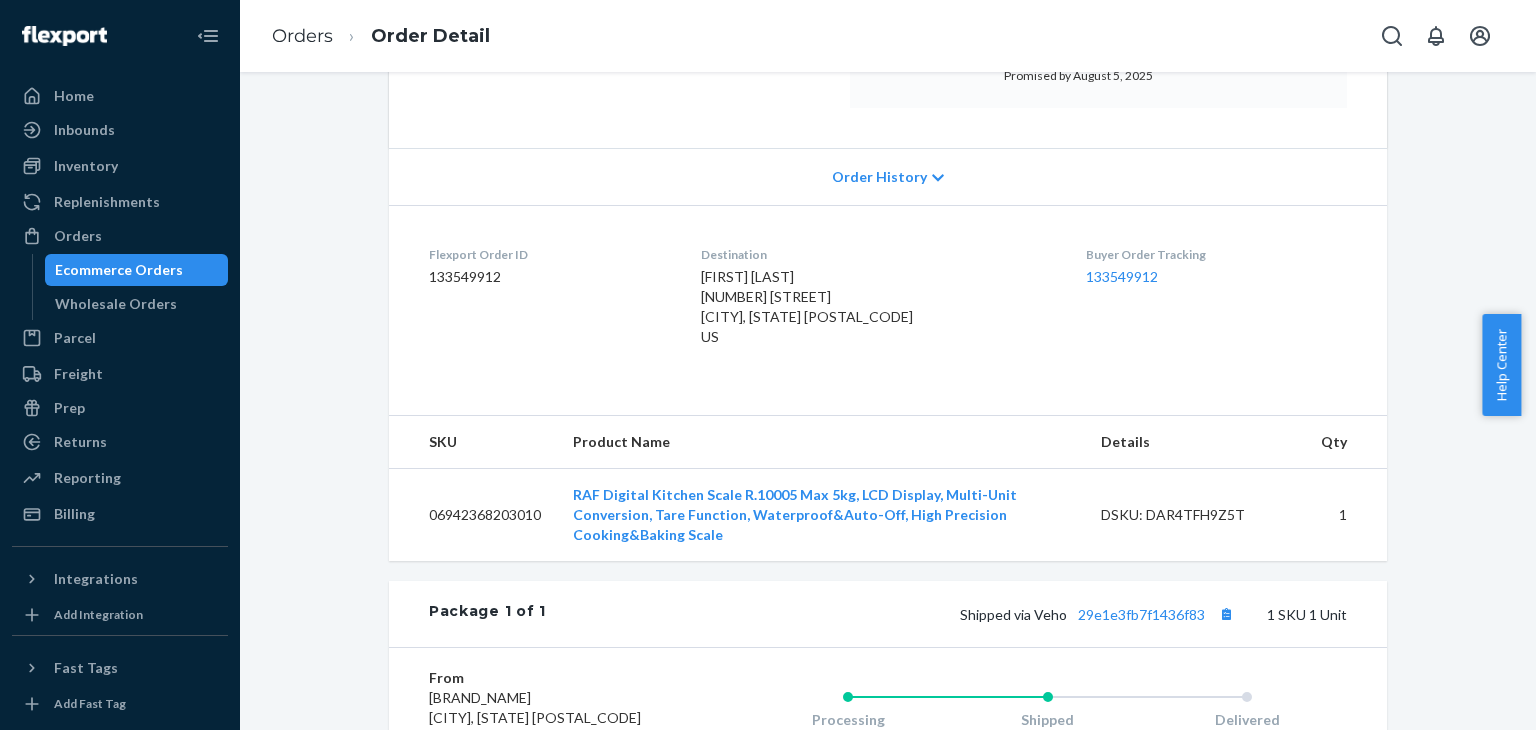 scroll, scrollTop: 400, scrollLeft: 0, axis: vertical 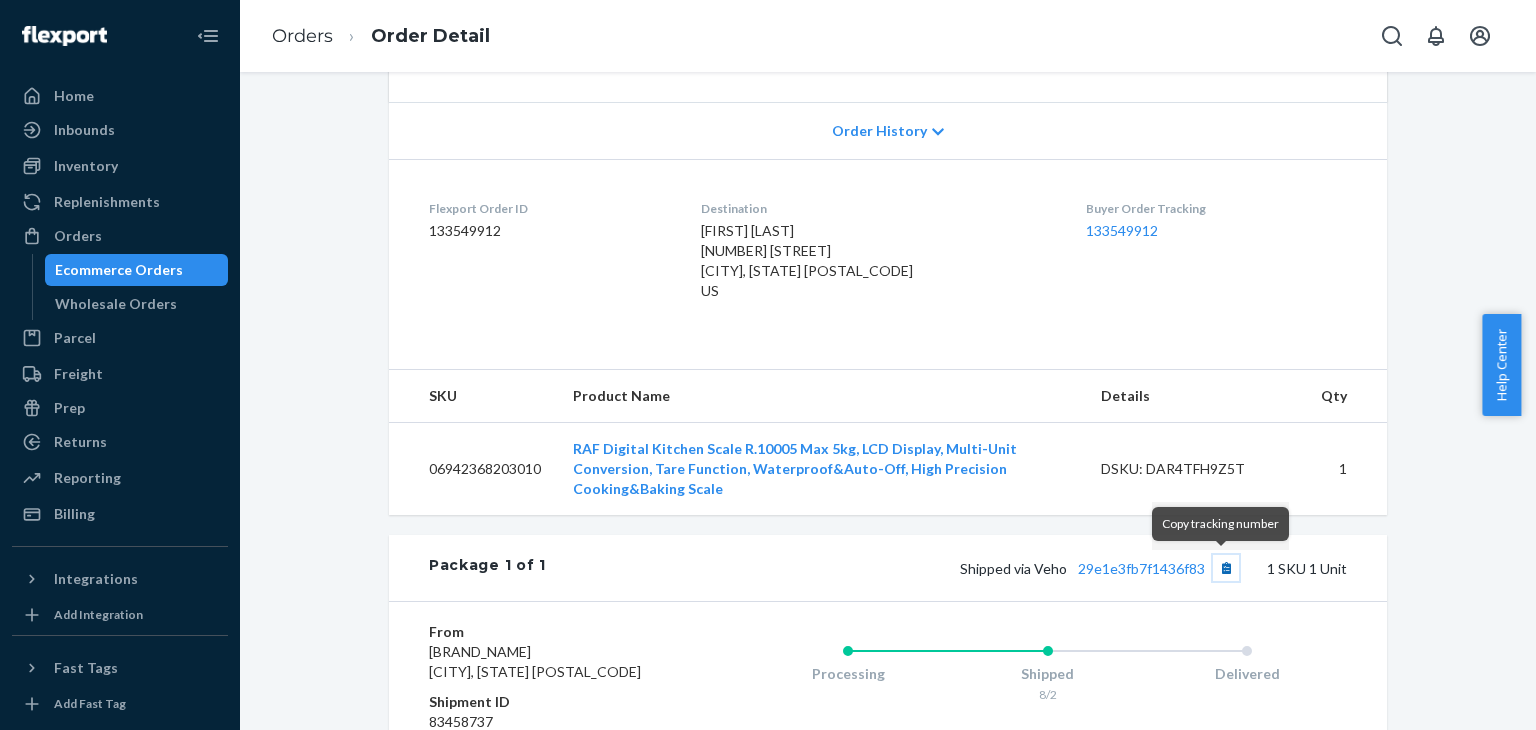 click at bounding box center [1226, 568] 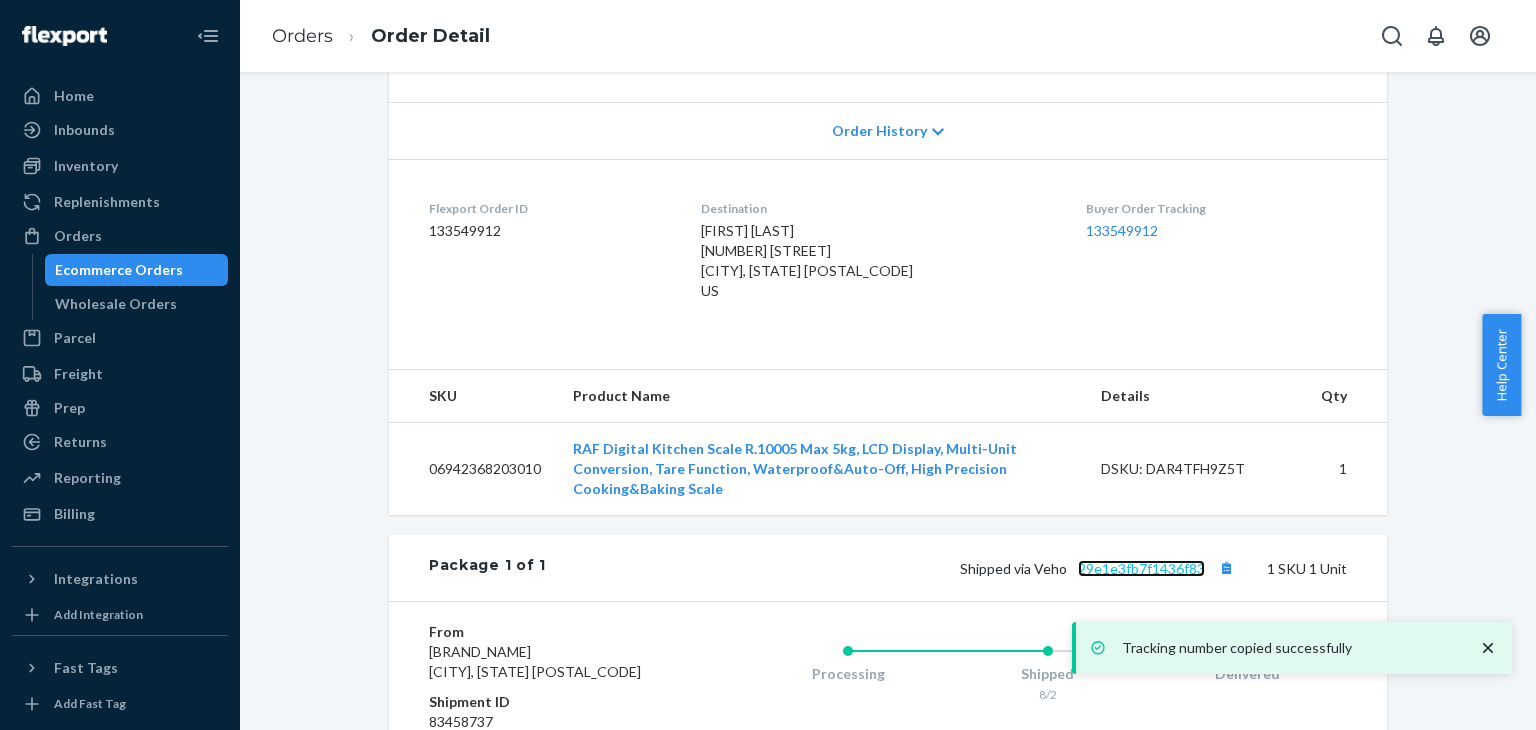click on "29e1e3fb7f1436f83" at bounding box center (1141, 568) 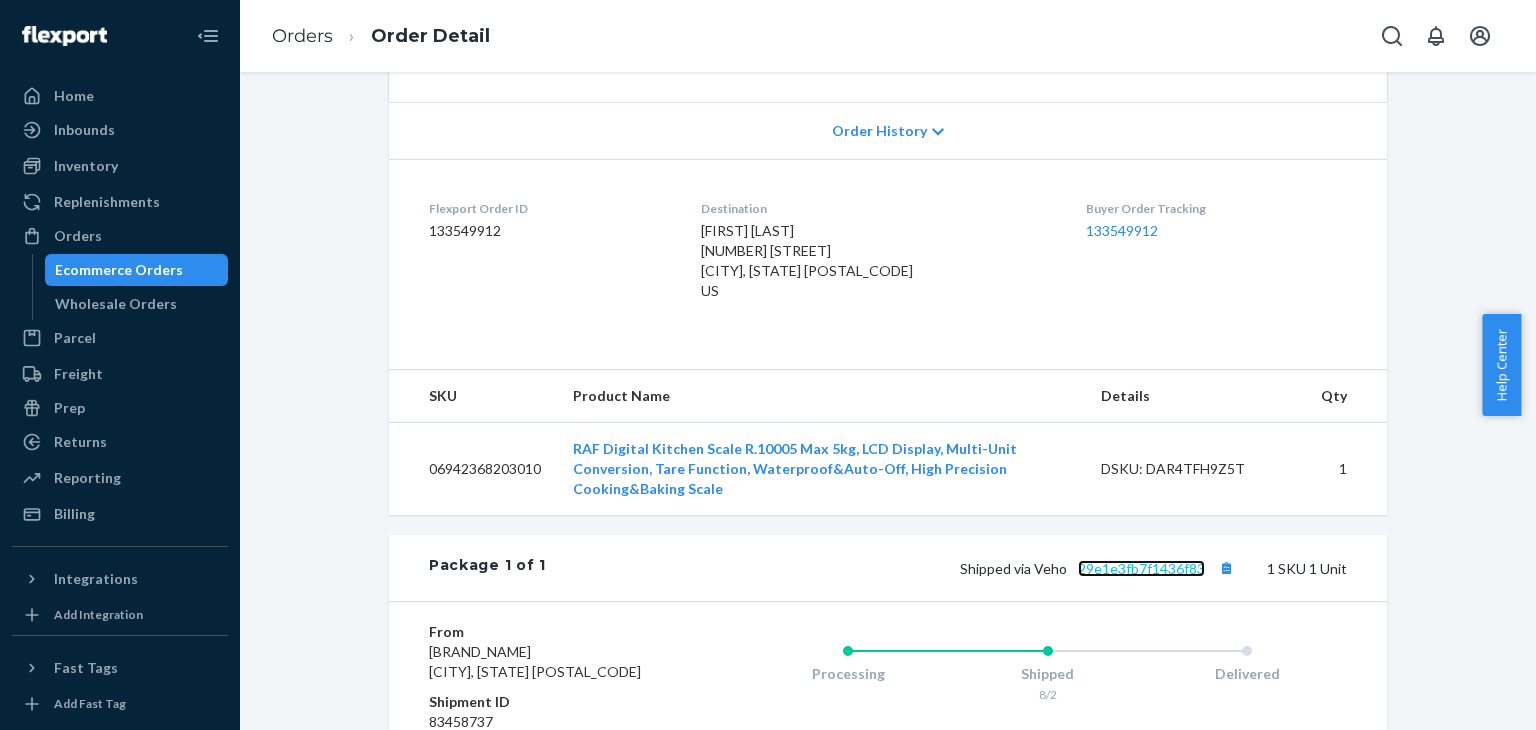 scroll, scrollTop: 0, scrollLeft: 0, axis: both 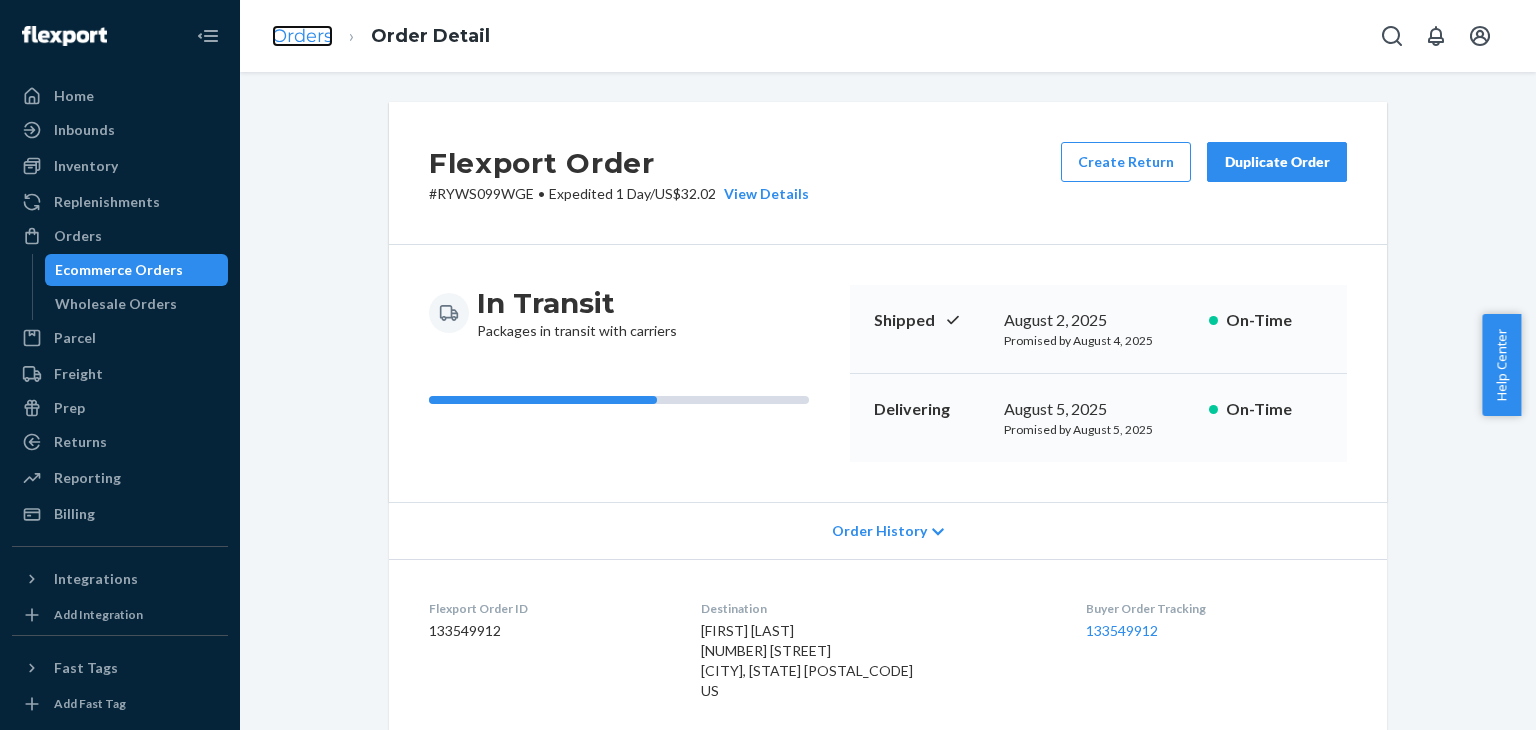 click on "Orders" at bounding box center (302, 36) 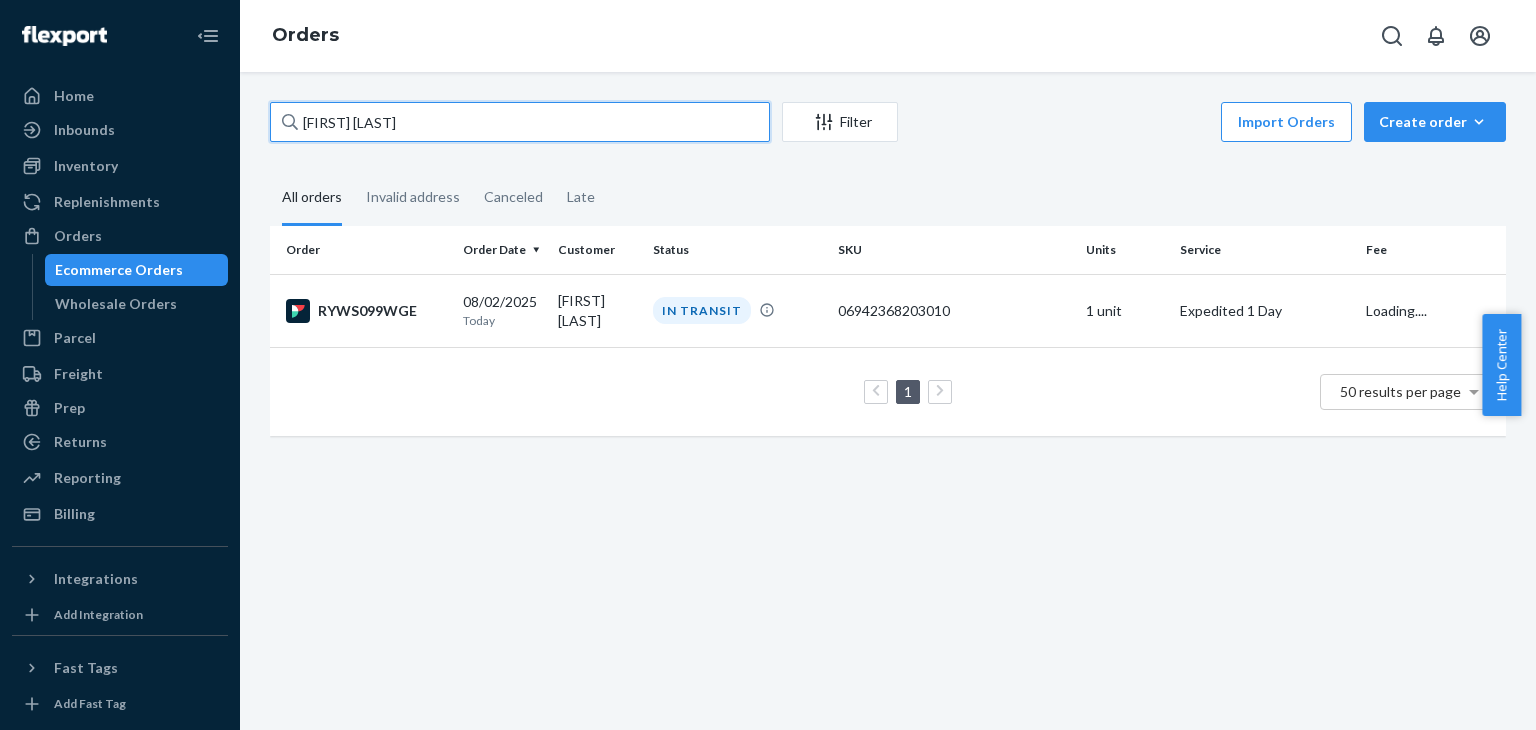 click on "[FIRST] [LAST]" at bounding box center (520, 122) 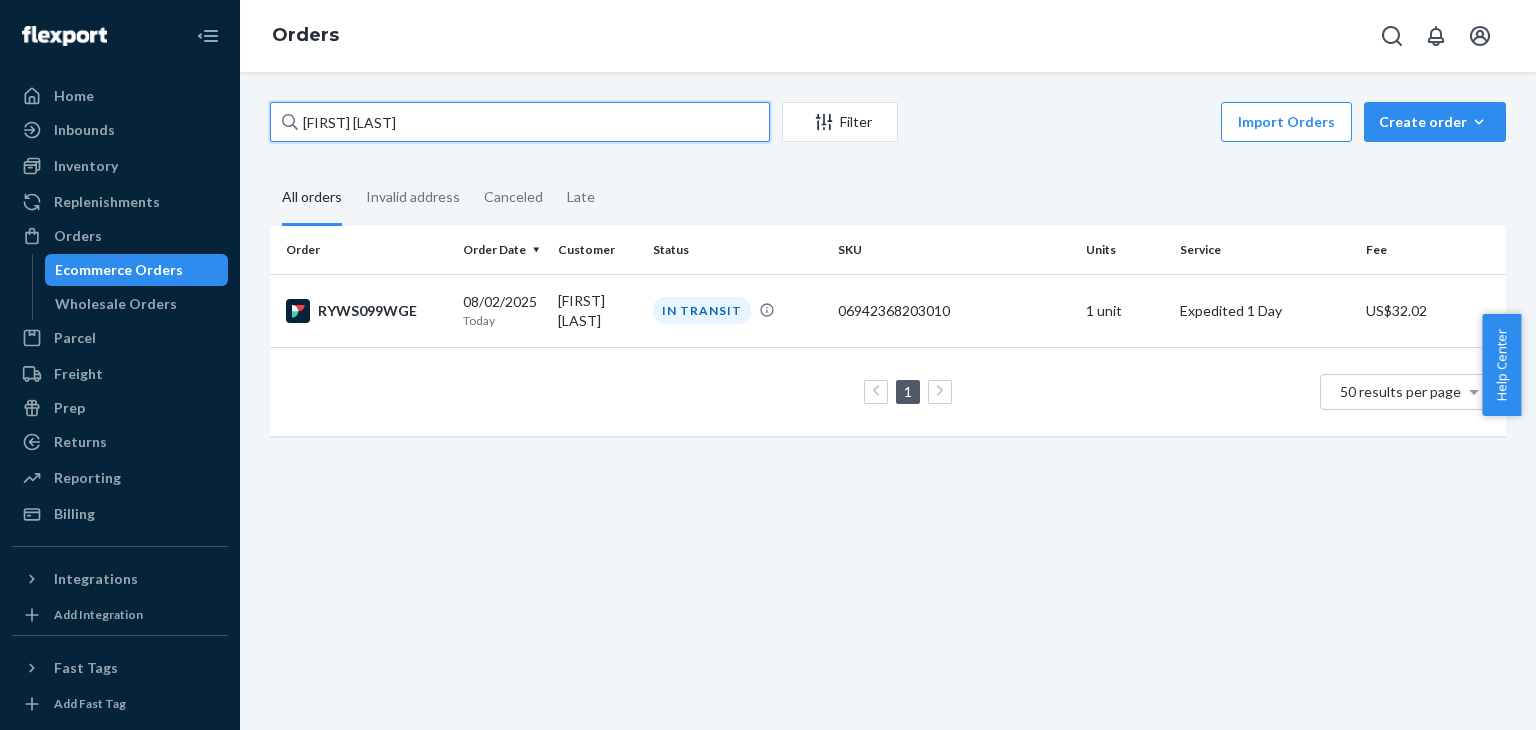 click on "[FIRST] [LAST]" at bounding box center [520, 122] 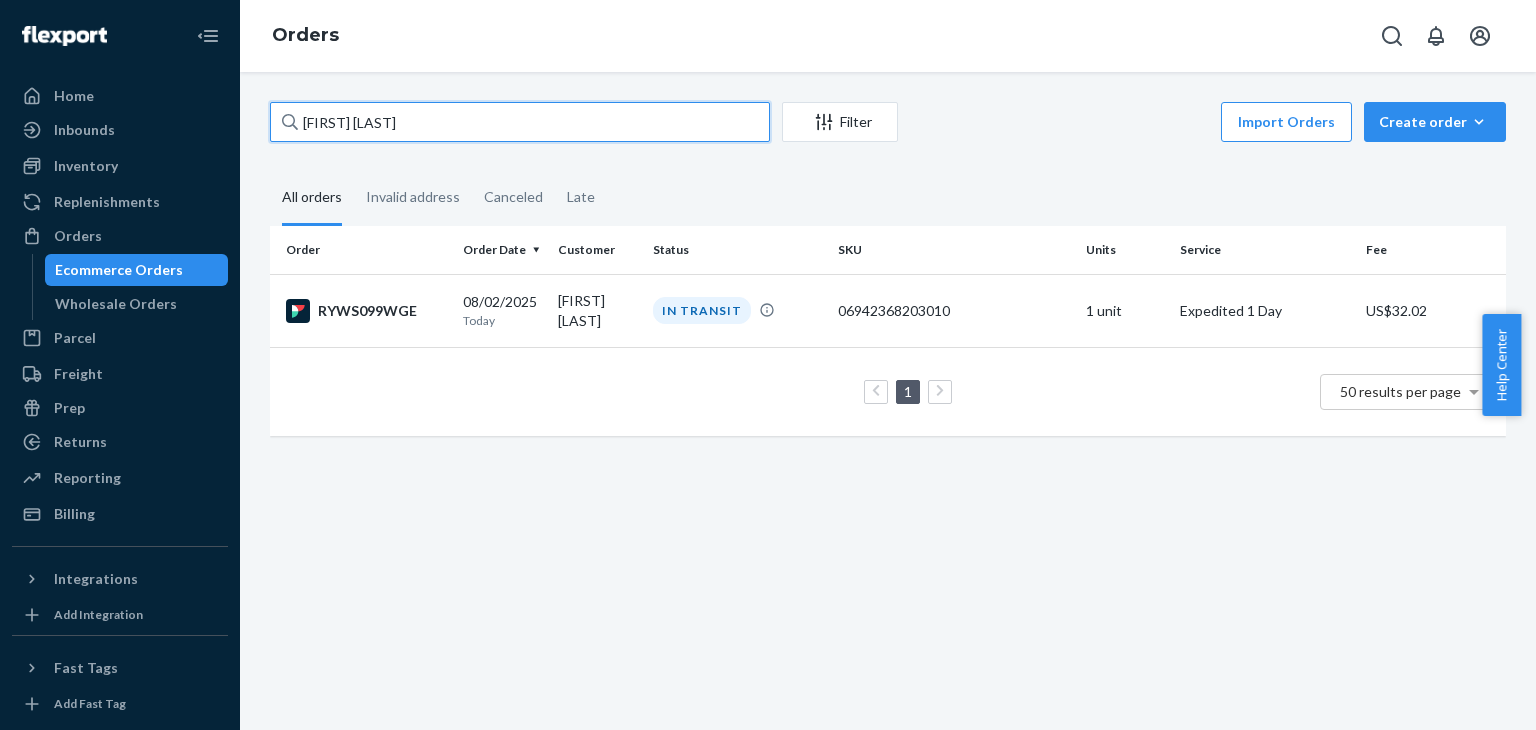 click on "[FIRST] [LAST]" at bounding box center (520, 122) 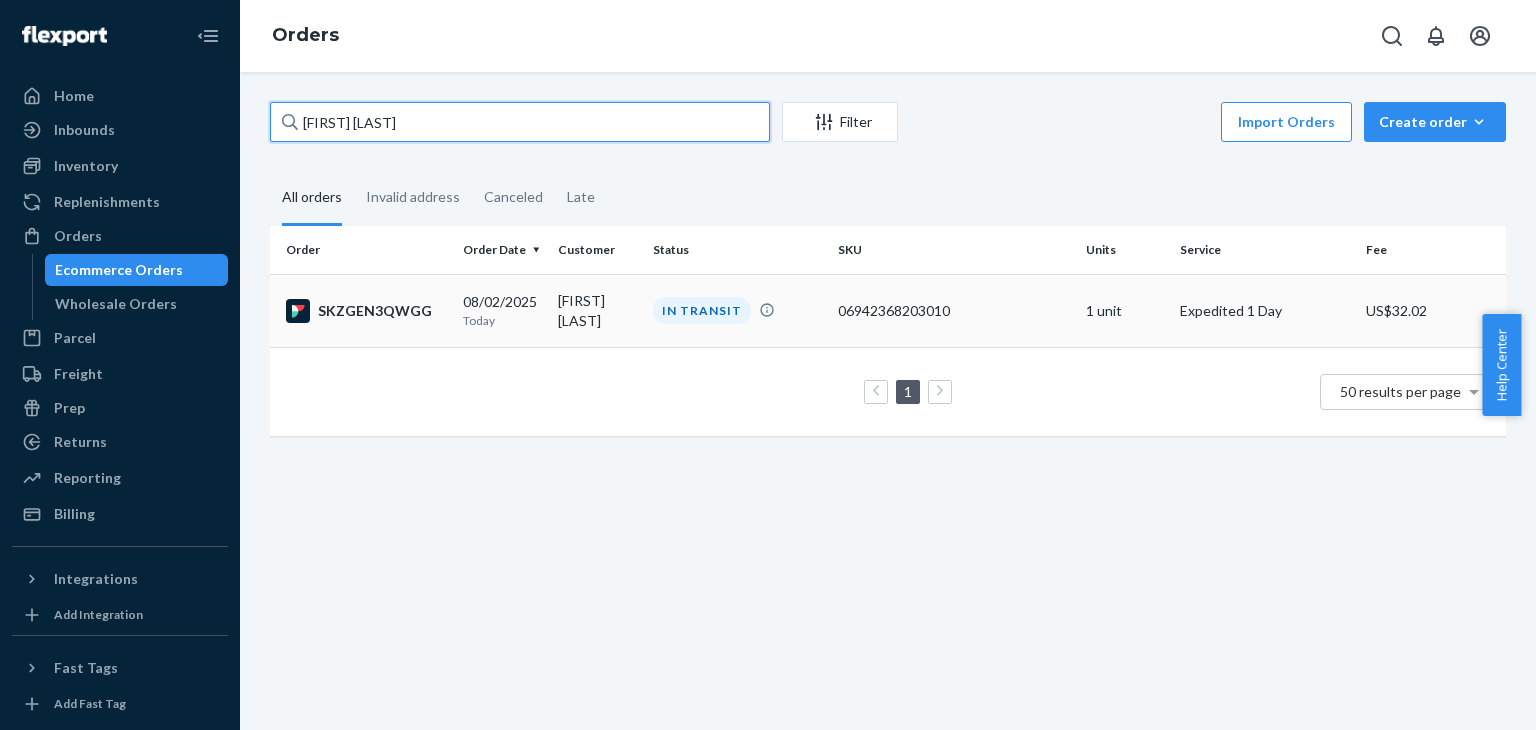 type on "[FIRST] [LAST]" 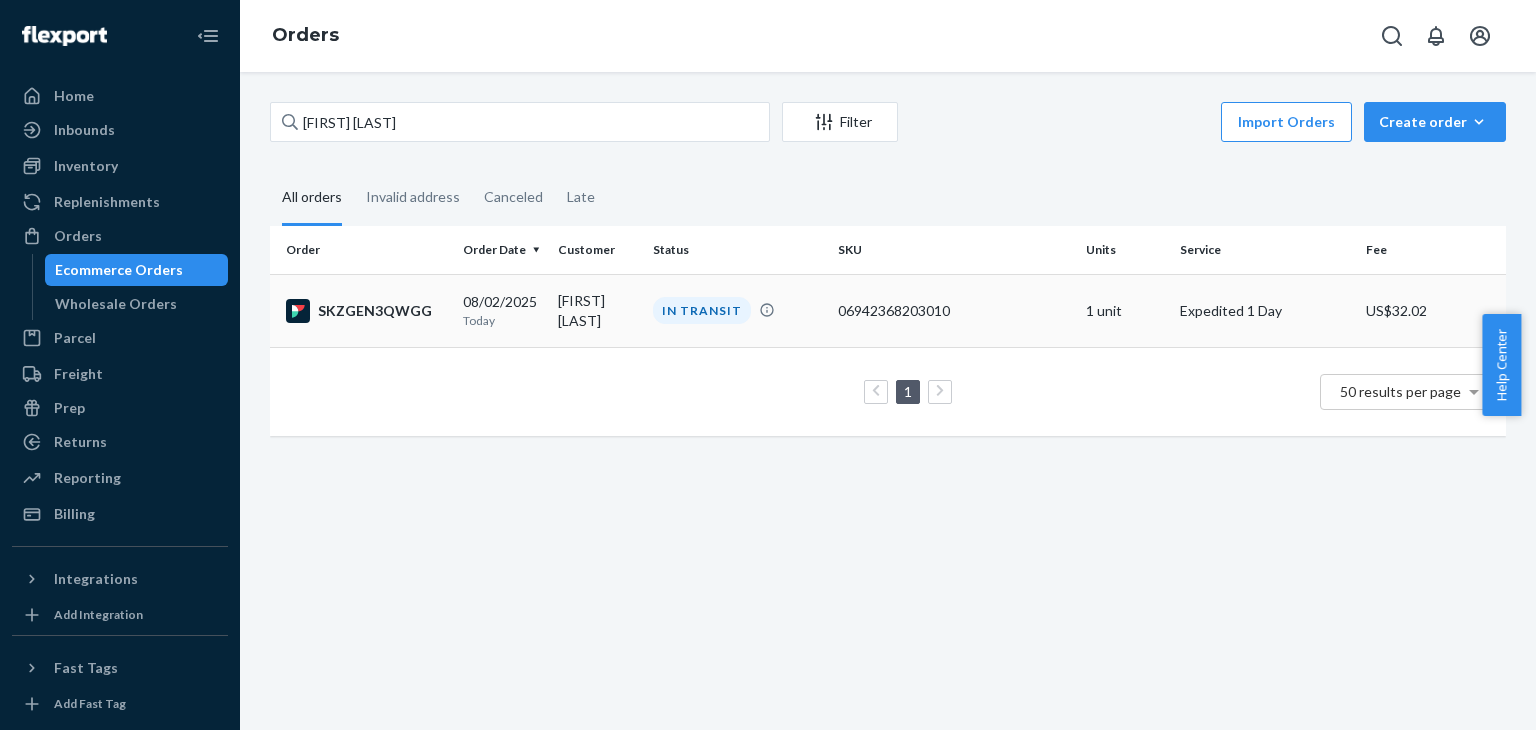 click on "SKZGEN3QWGG" at bounding box center (366, 311) 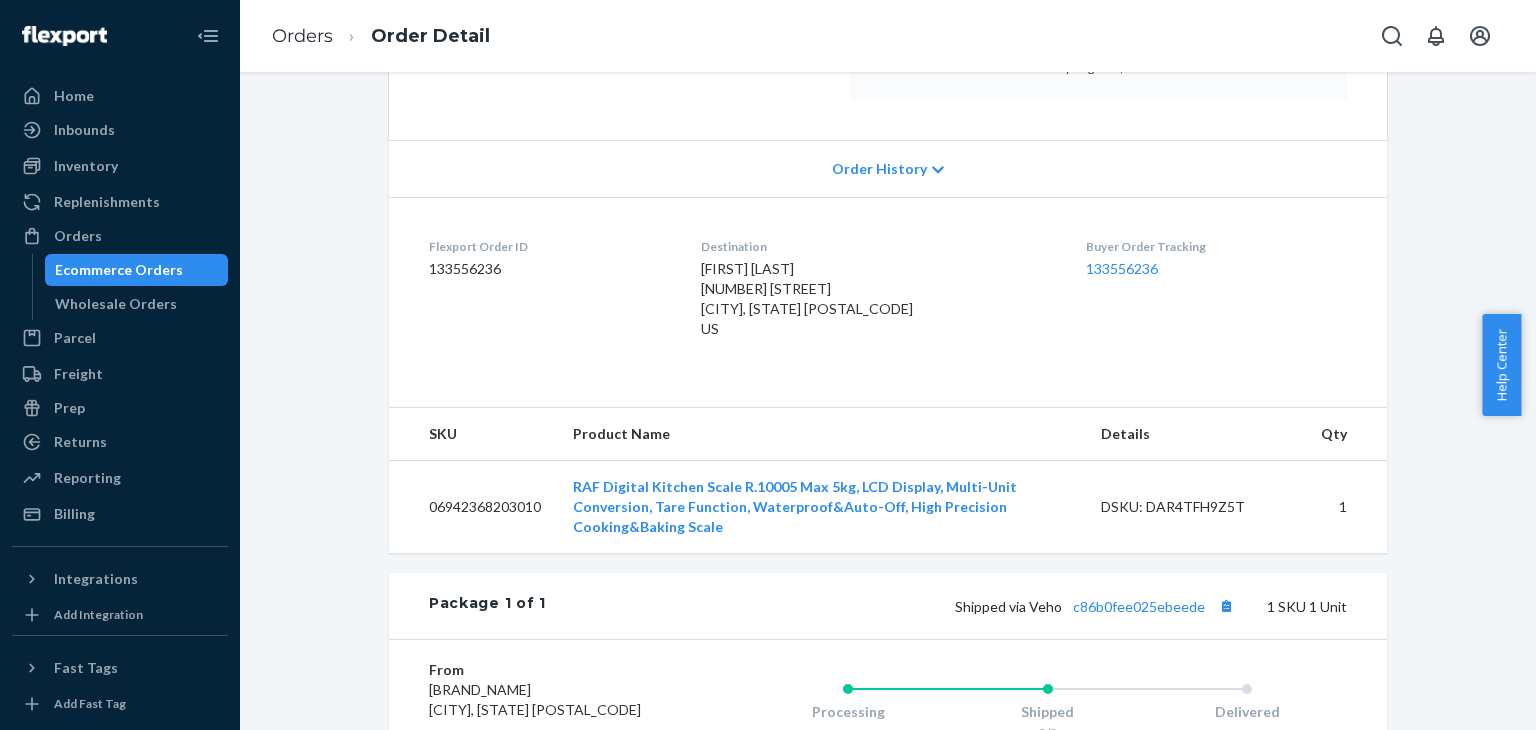 scroll, scrollTop: 400, scrollLeft: 0, axis: vertical 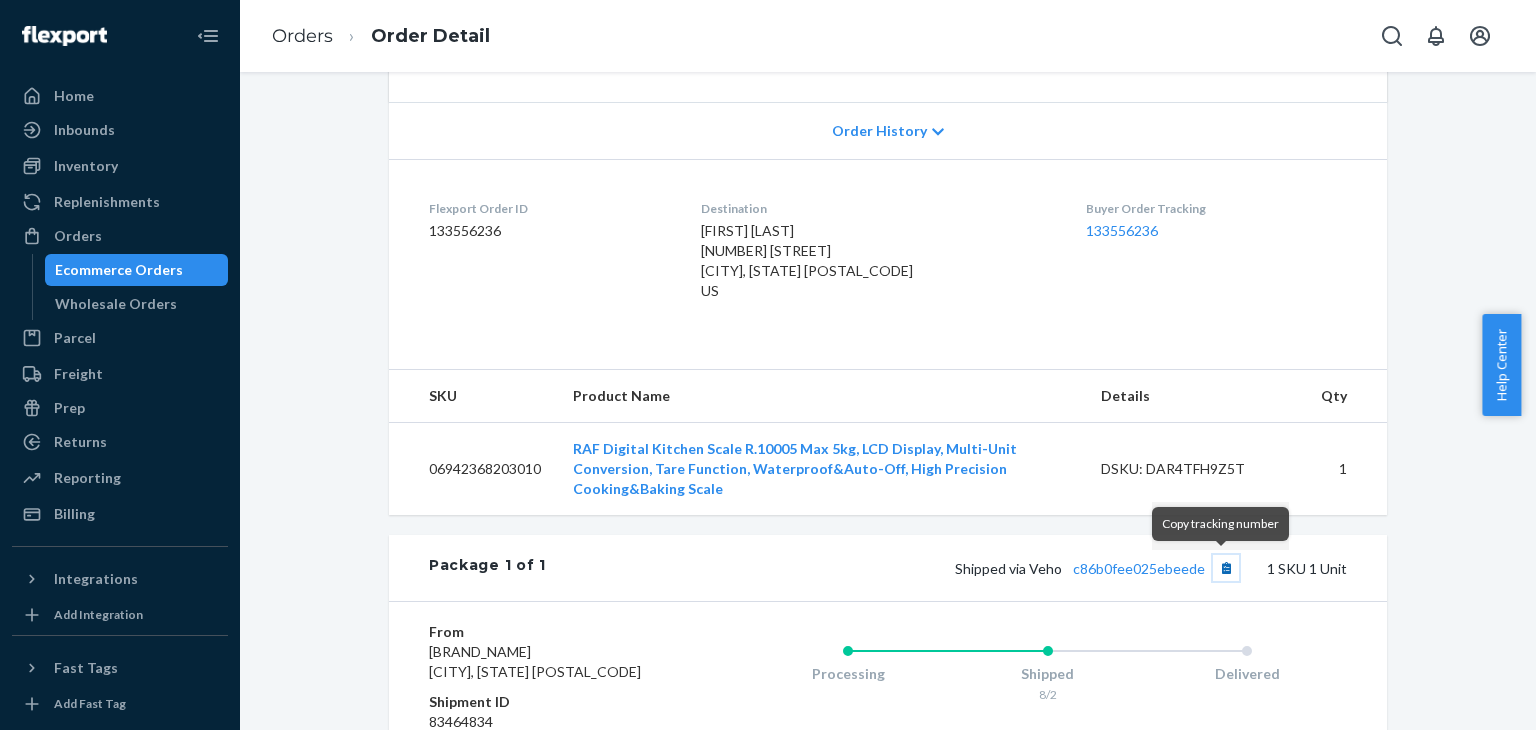 click at bounding box center (1226, 568) 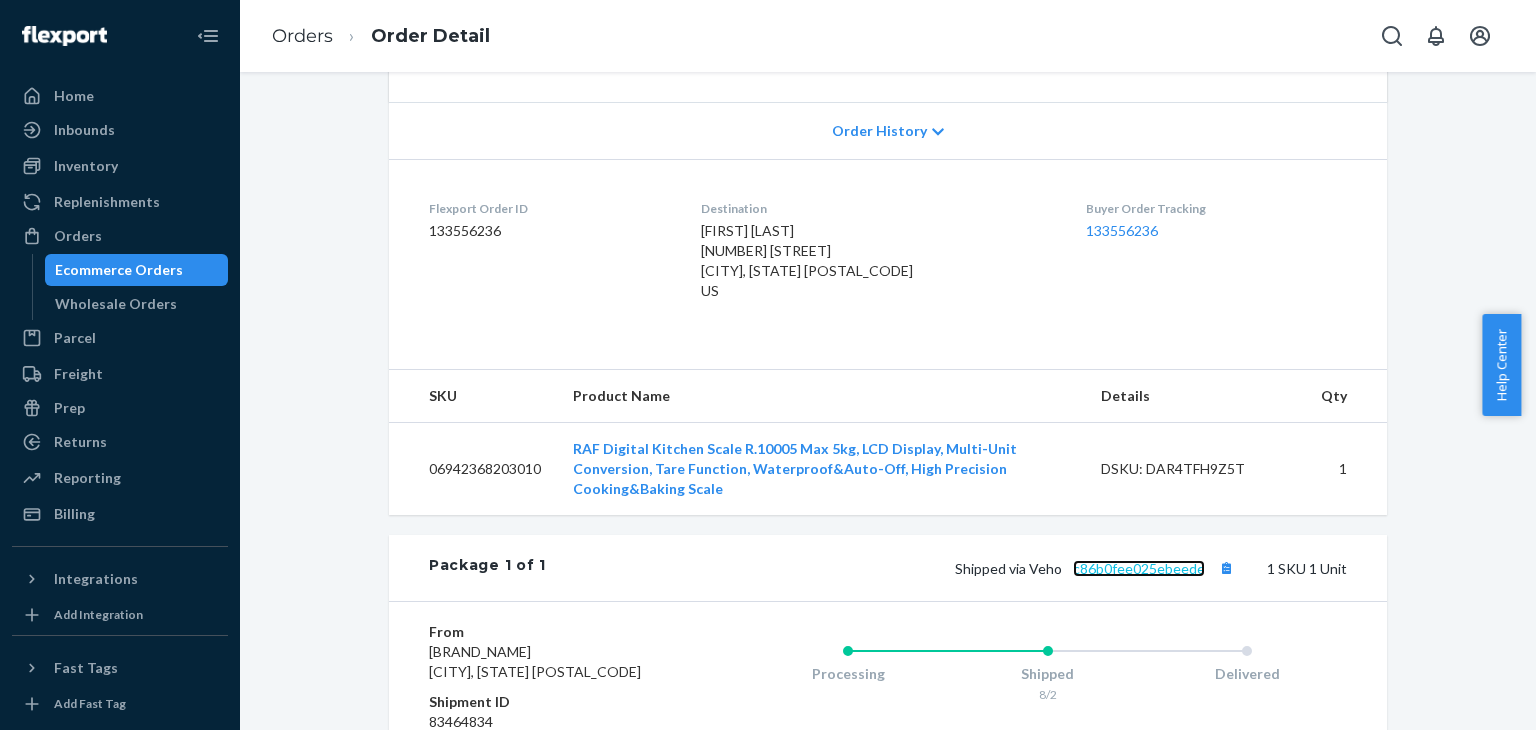click on "c86b0fee025ebeede" at bounding box center [1139, 568] 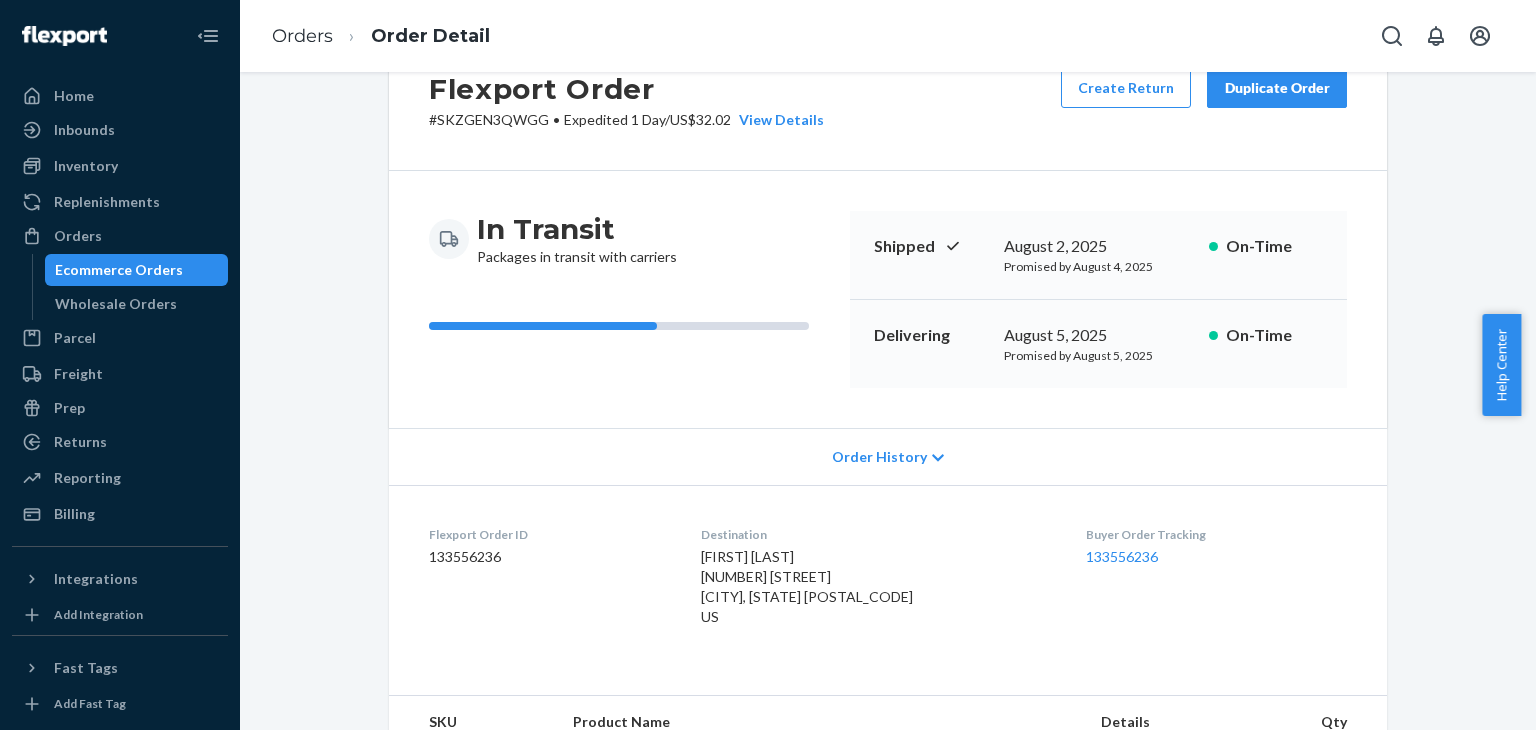 scroll, scrollTop: 0, scrollLeft: 0, axis: both 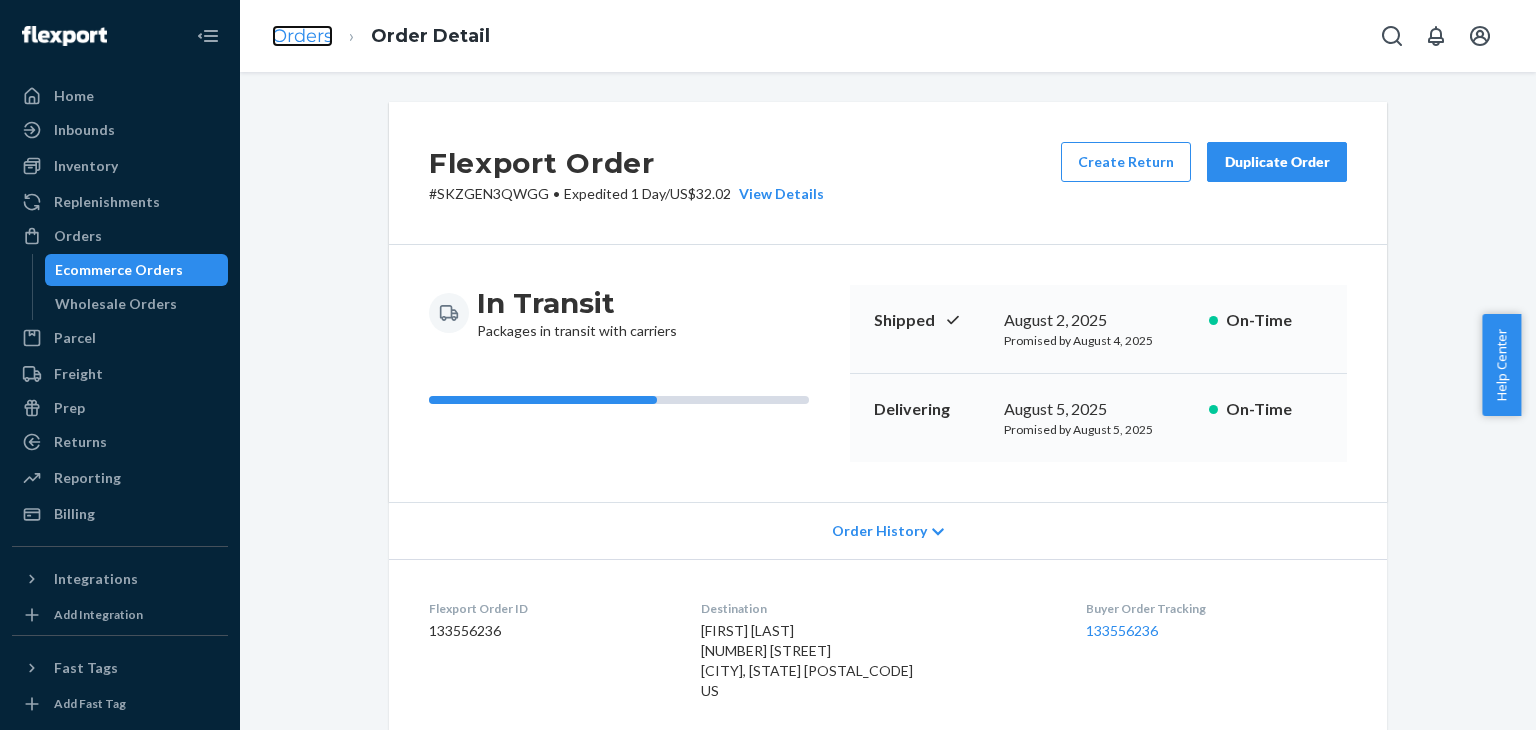 click on "Orders" at bounding box center (302, 36) 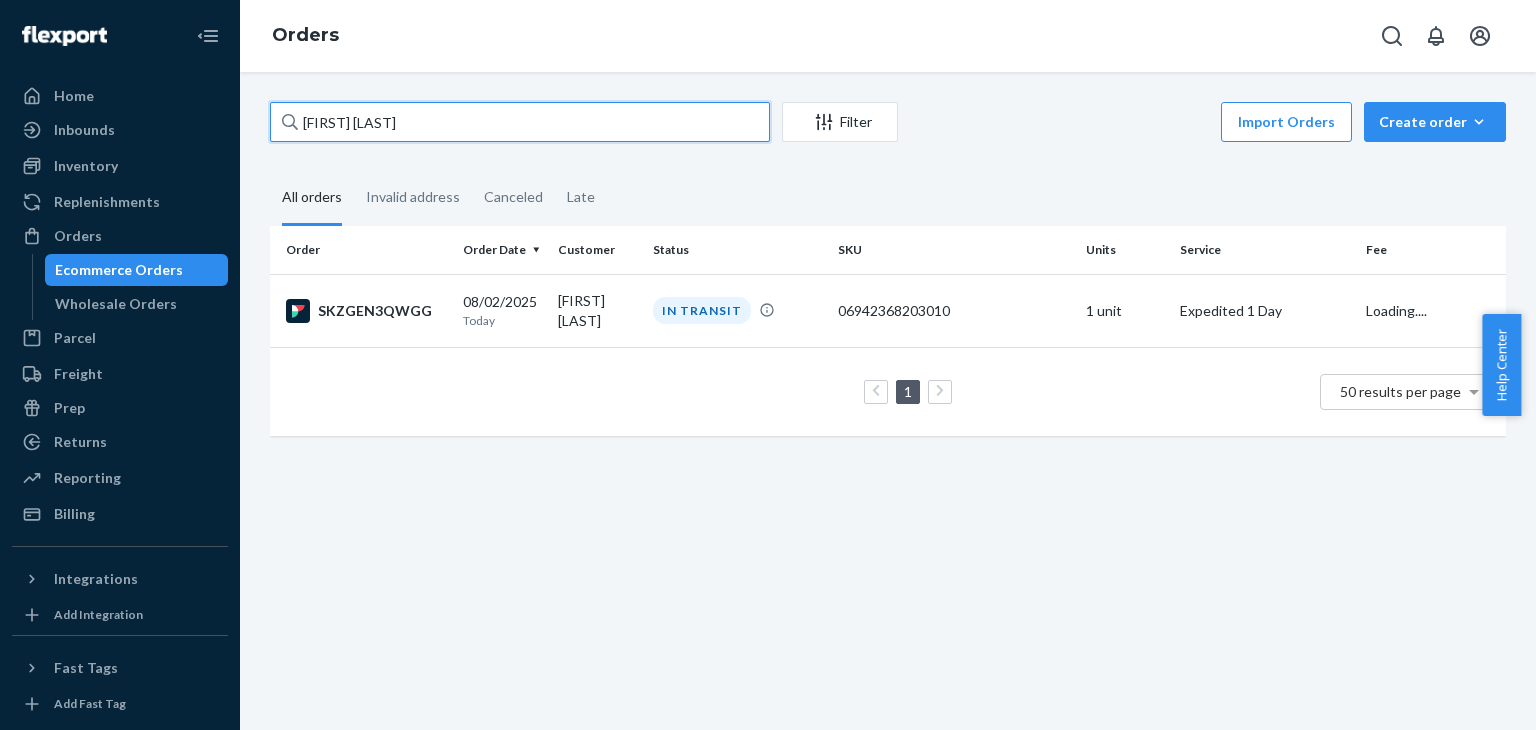 click on "[FIRST] [LAST]" at bounding box center (520, 122) 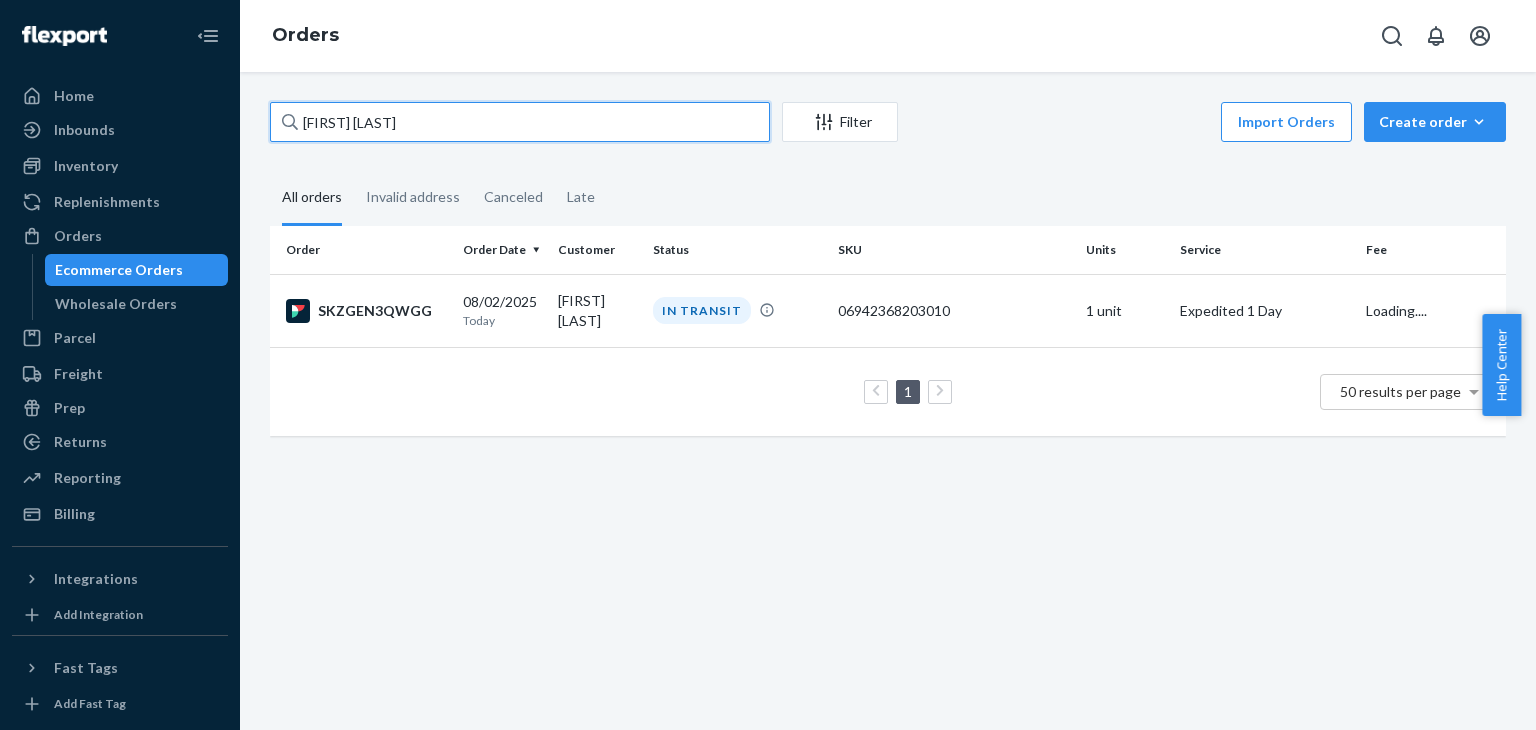 click on "[FIRST] [LAST]" at bounding box center (520, 122) 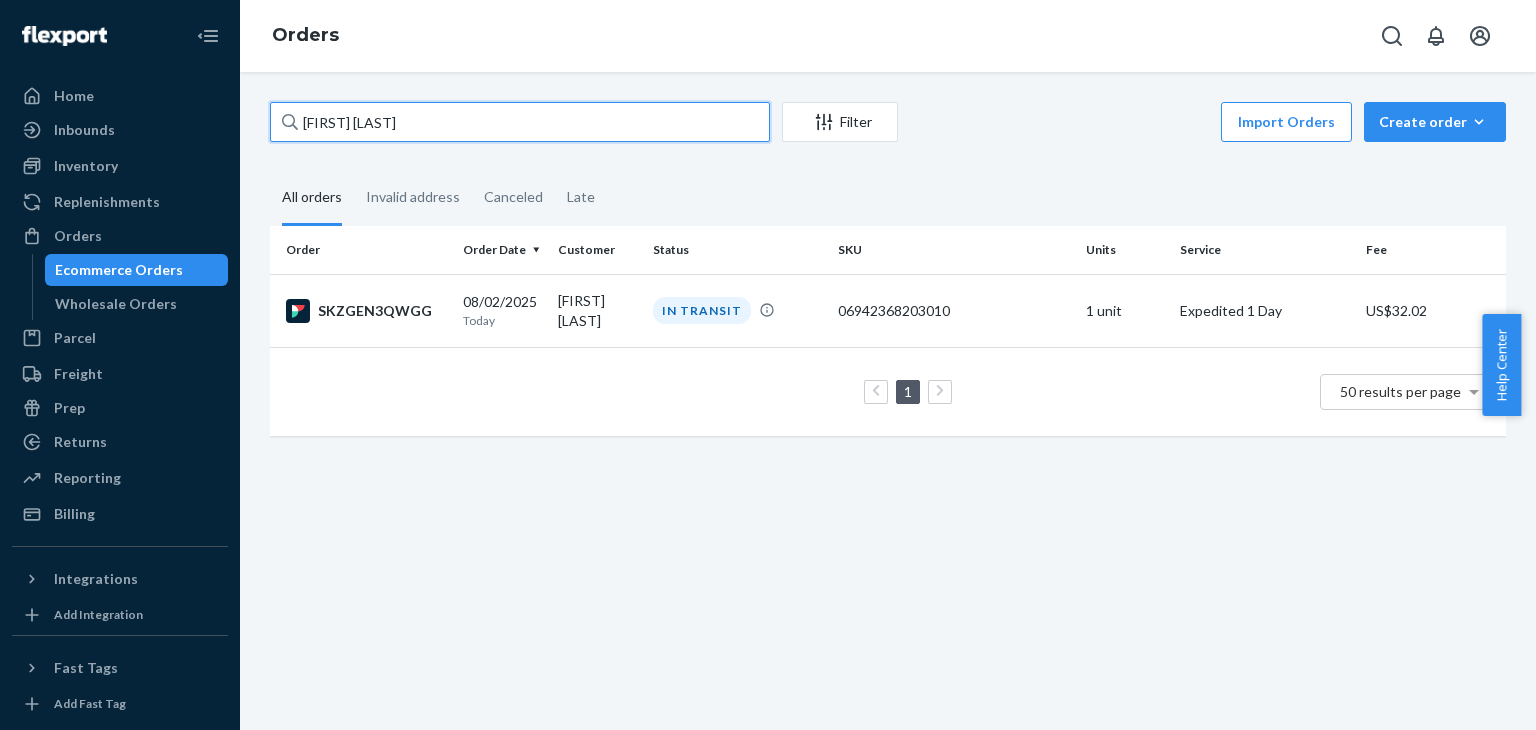 paste on "[FIRST] [LAST]" 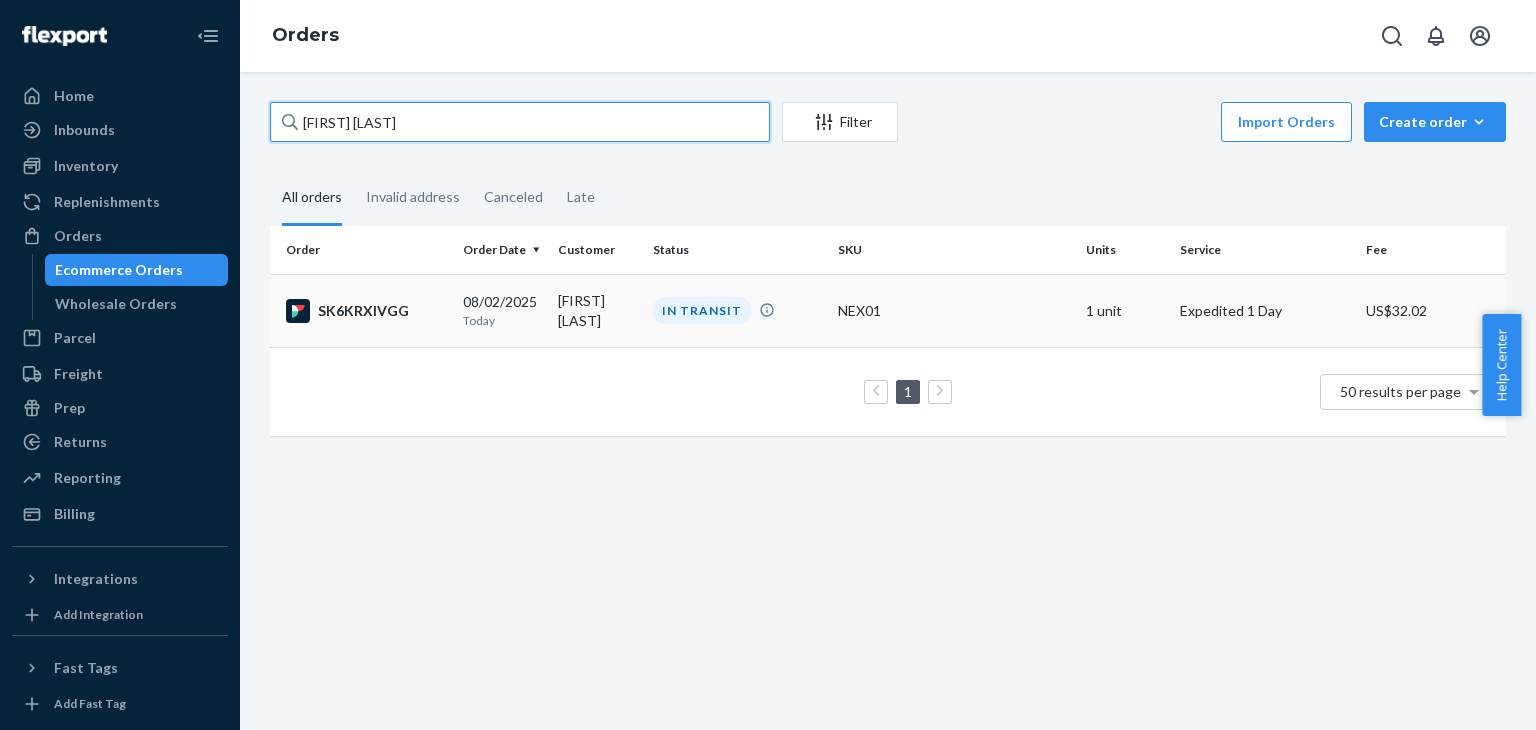 type on "[FIRST] [LAST]" 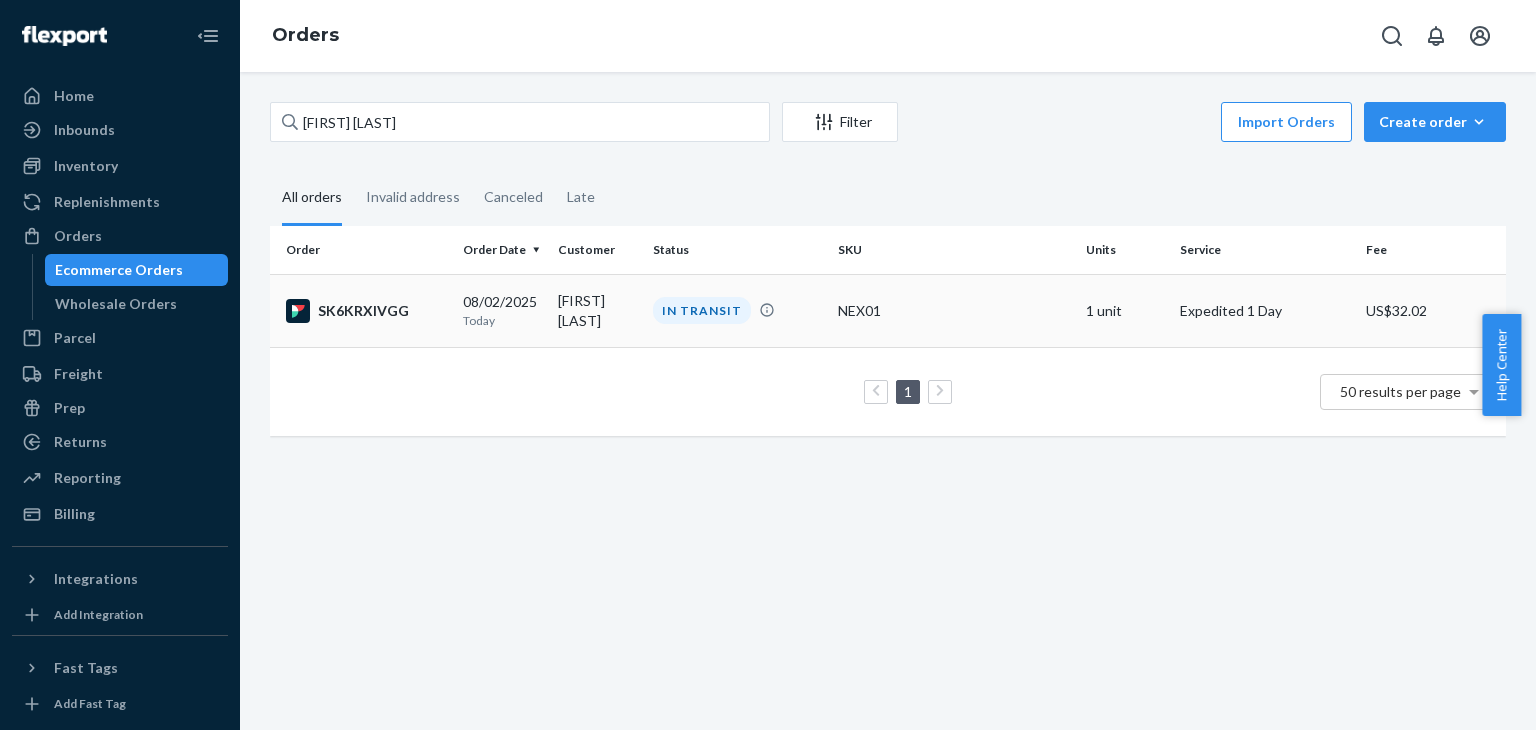 click on "SK6KRXIVGG" at bounding box center [366, 311] 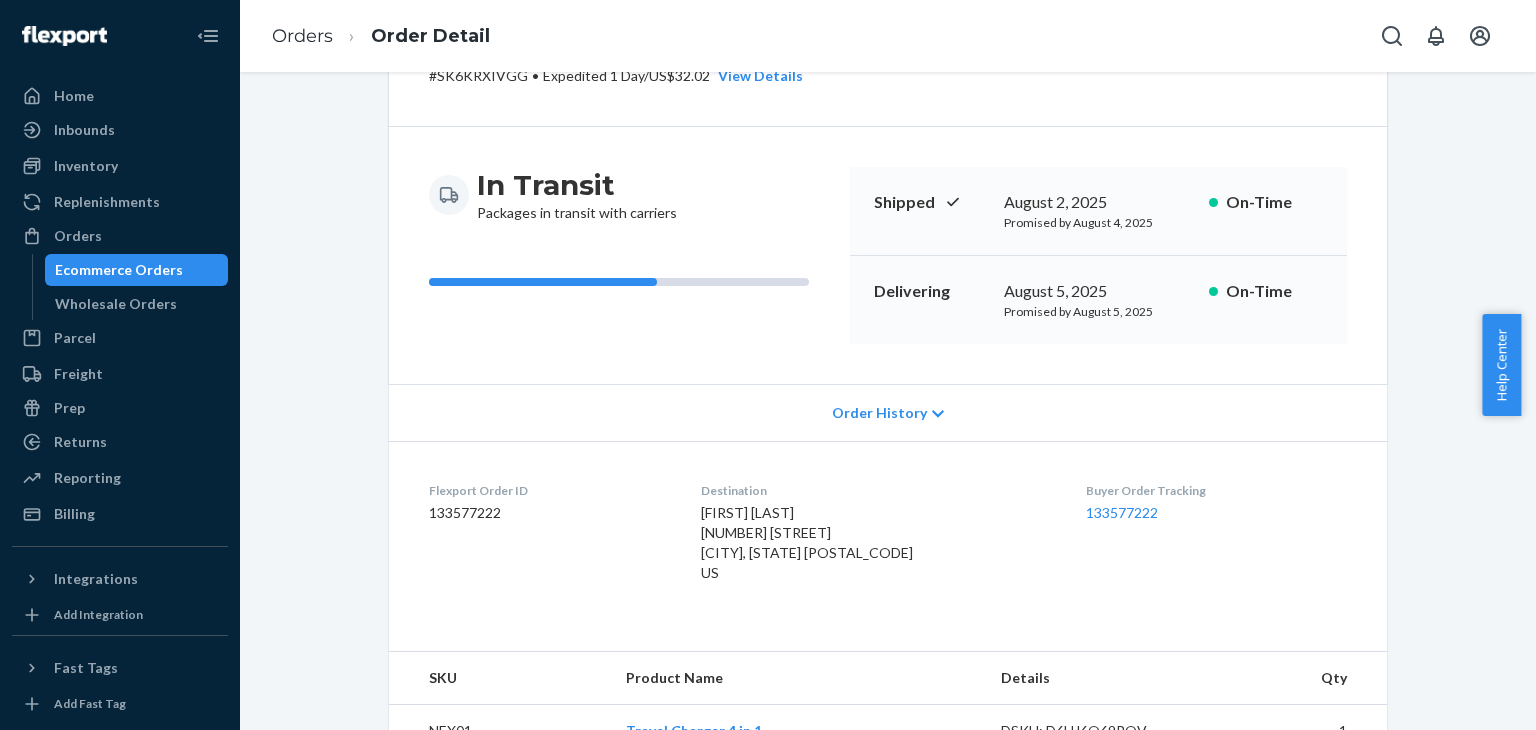 scroll, scrollTop: 500, scrollLeft: 0, axis: vertical 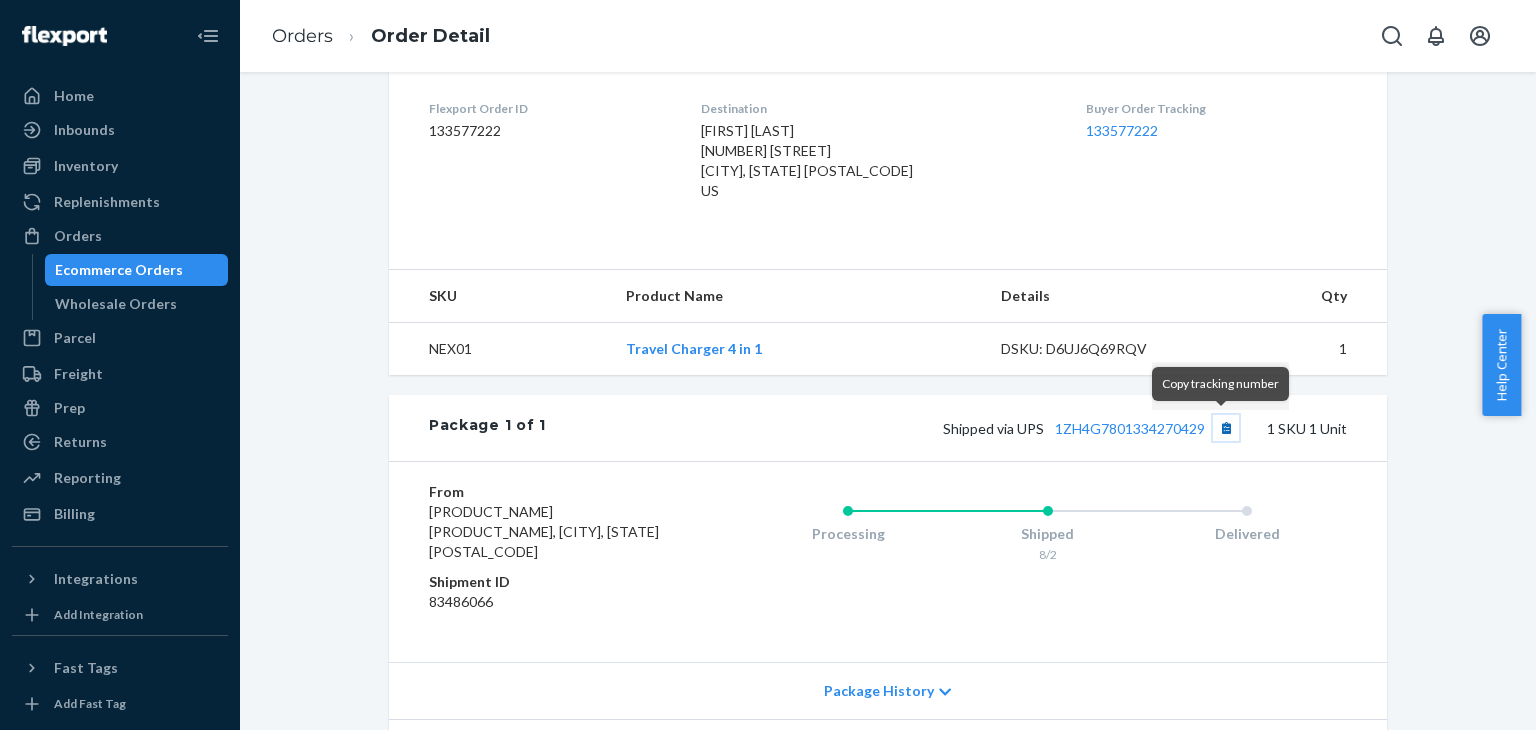 click at bounding box center [1226, 428] 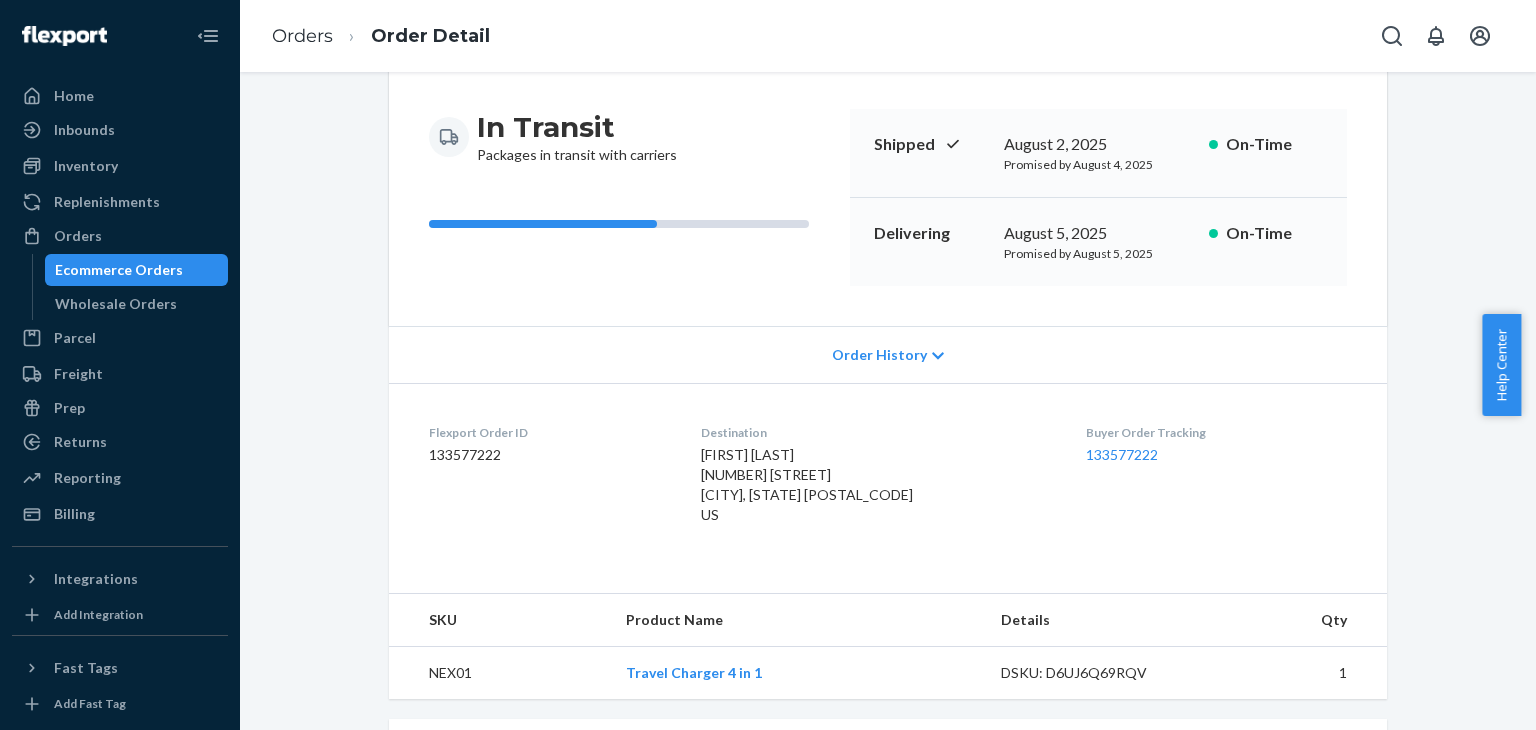 scroll, scrollTop: 100, scrollLeft: 0, axis: vertical 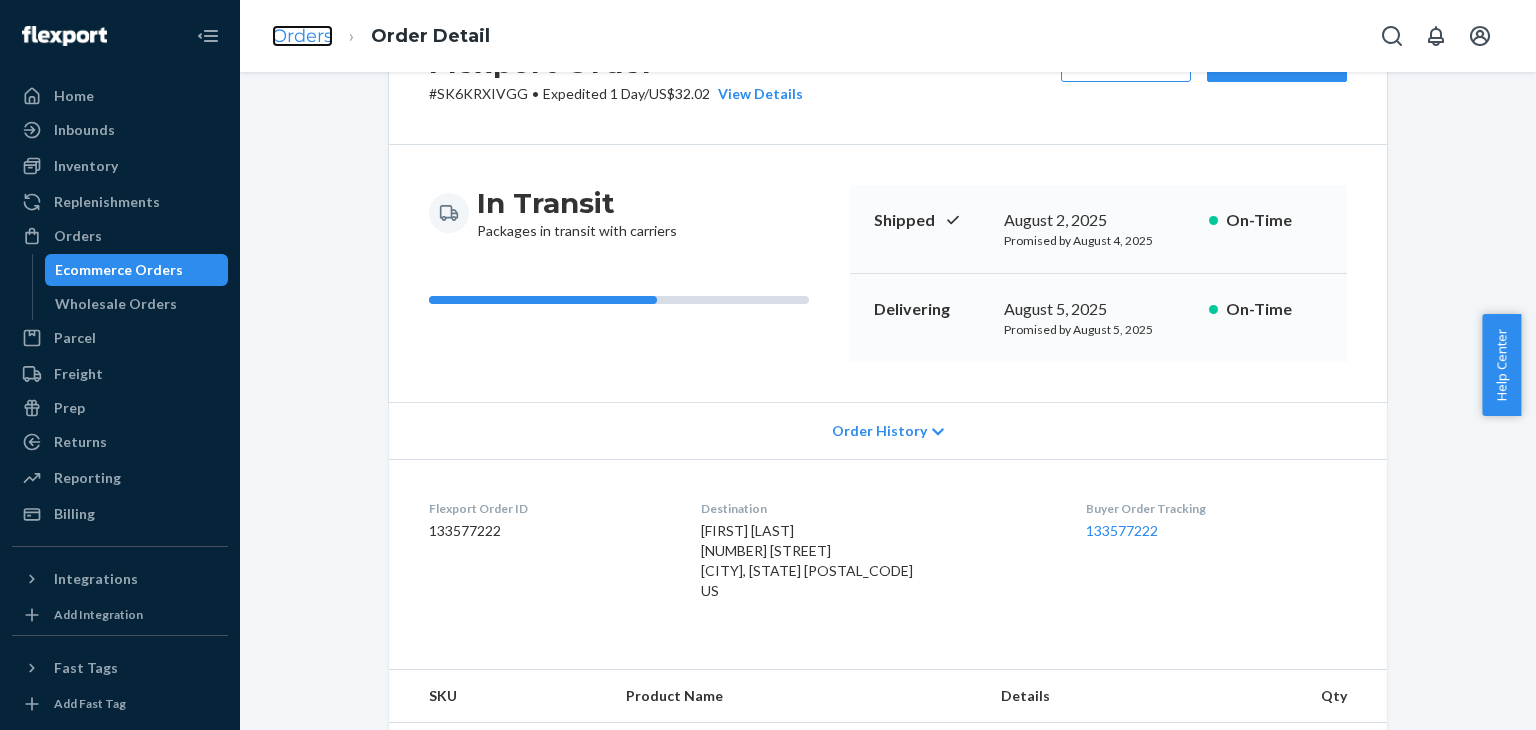 click on "Orders" at bounding box center (302, 36) 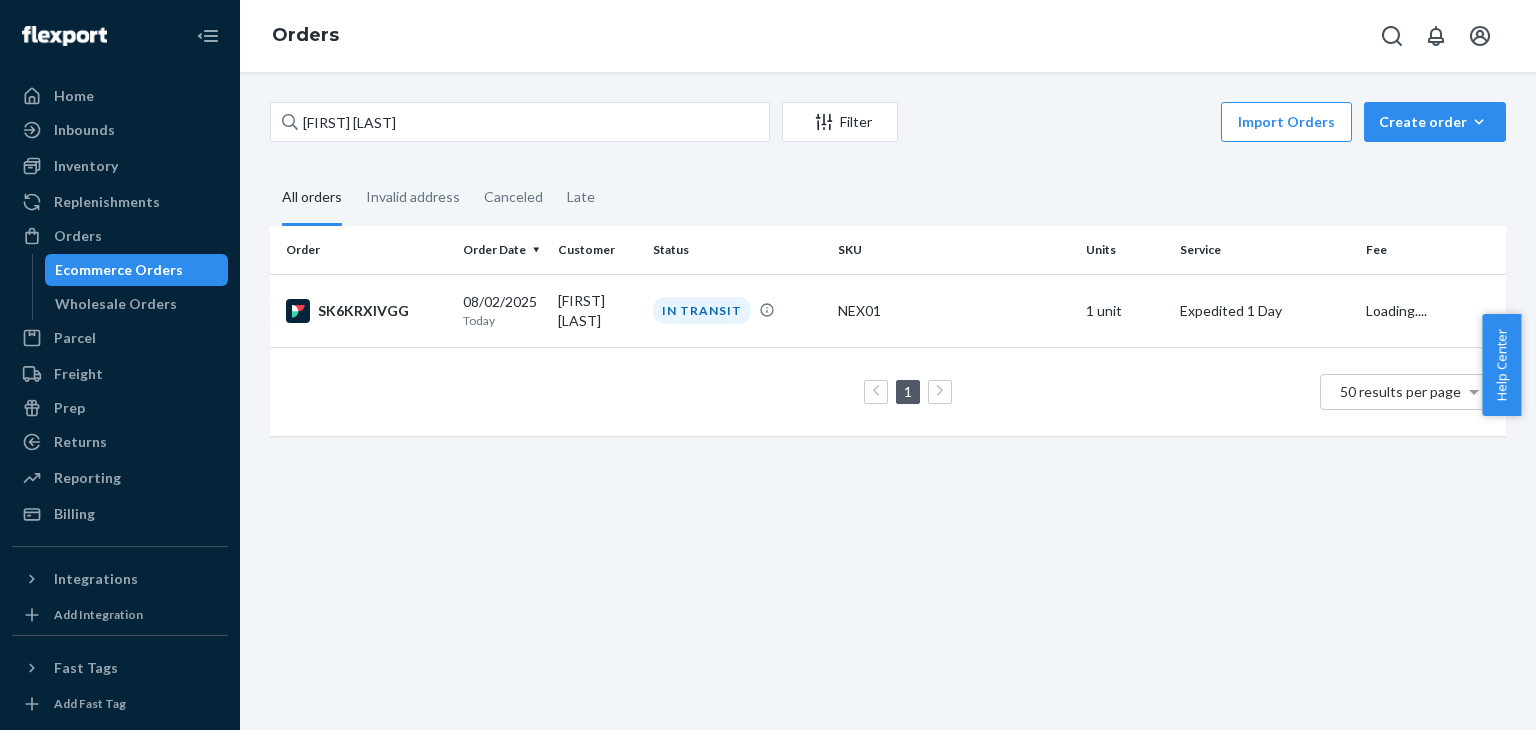 scroll, scrollTop: 0, scrollLeft: 0, axis: both 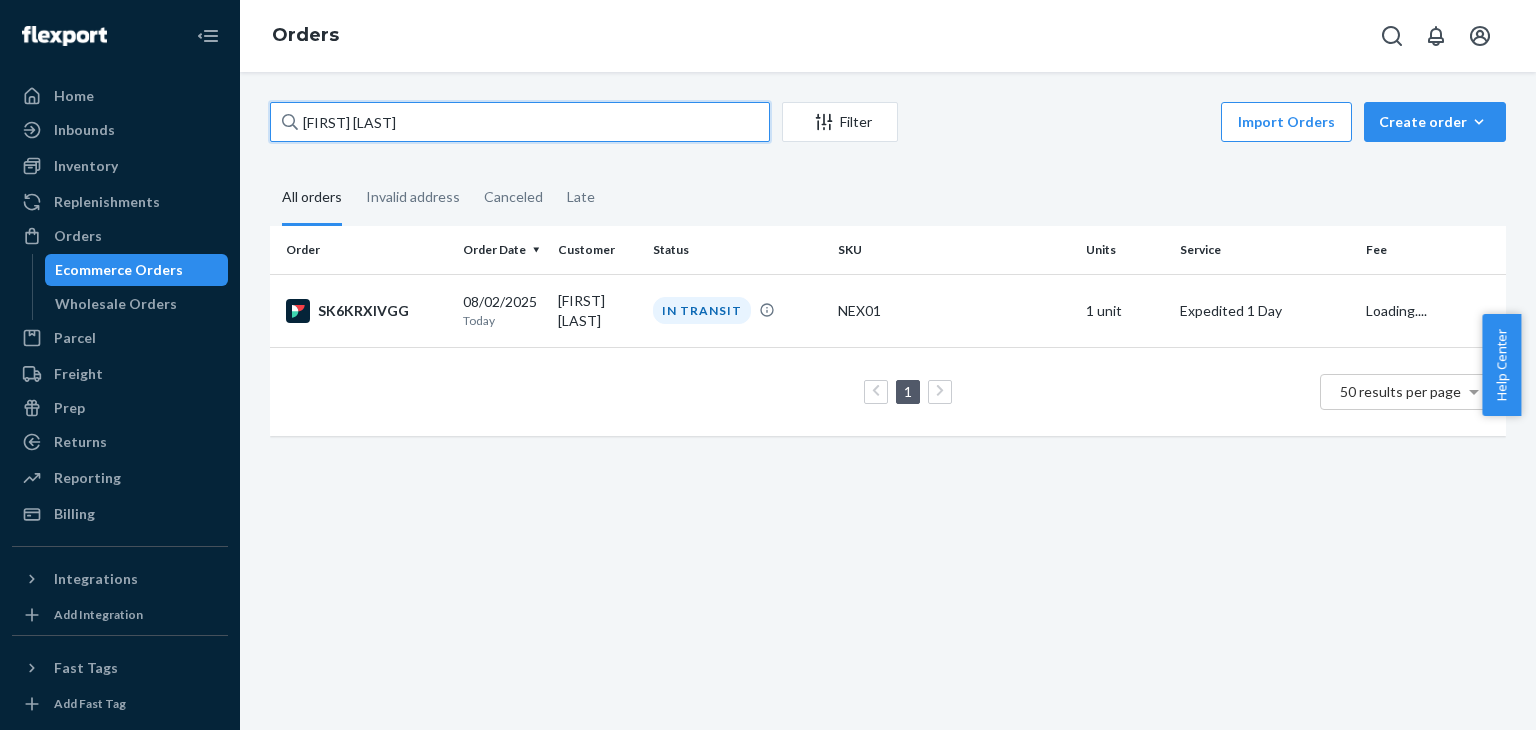 click on "[FIRST] [LAST]" at bounding box center (520, 122) 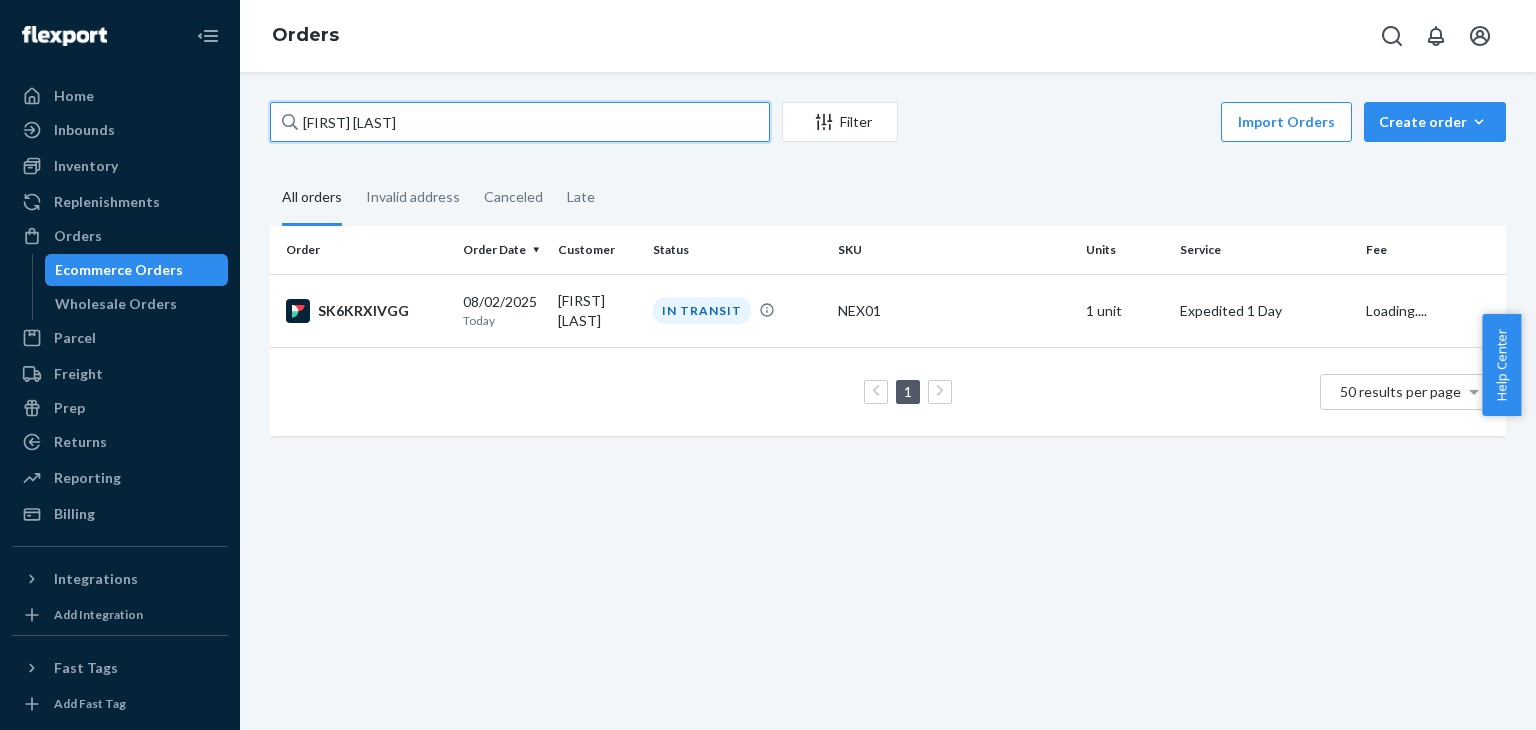 click on "[FIRST] [LAST]" at bounding box center [520, 122] 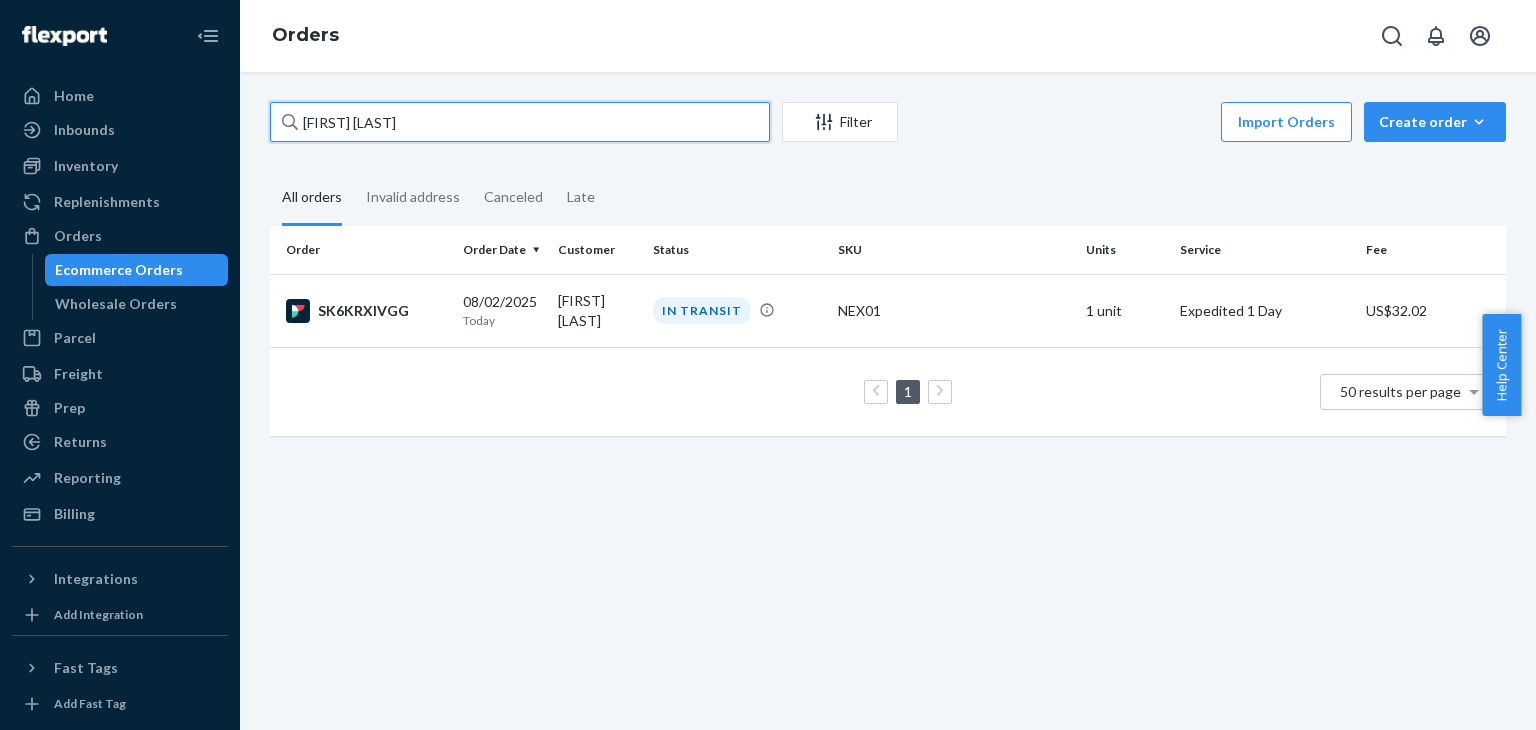 paste on "[FIRST] [LAST]" 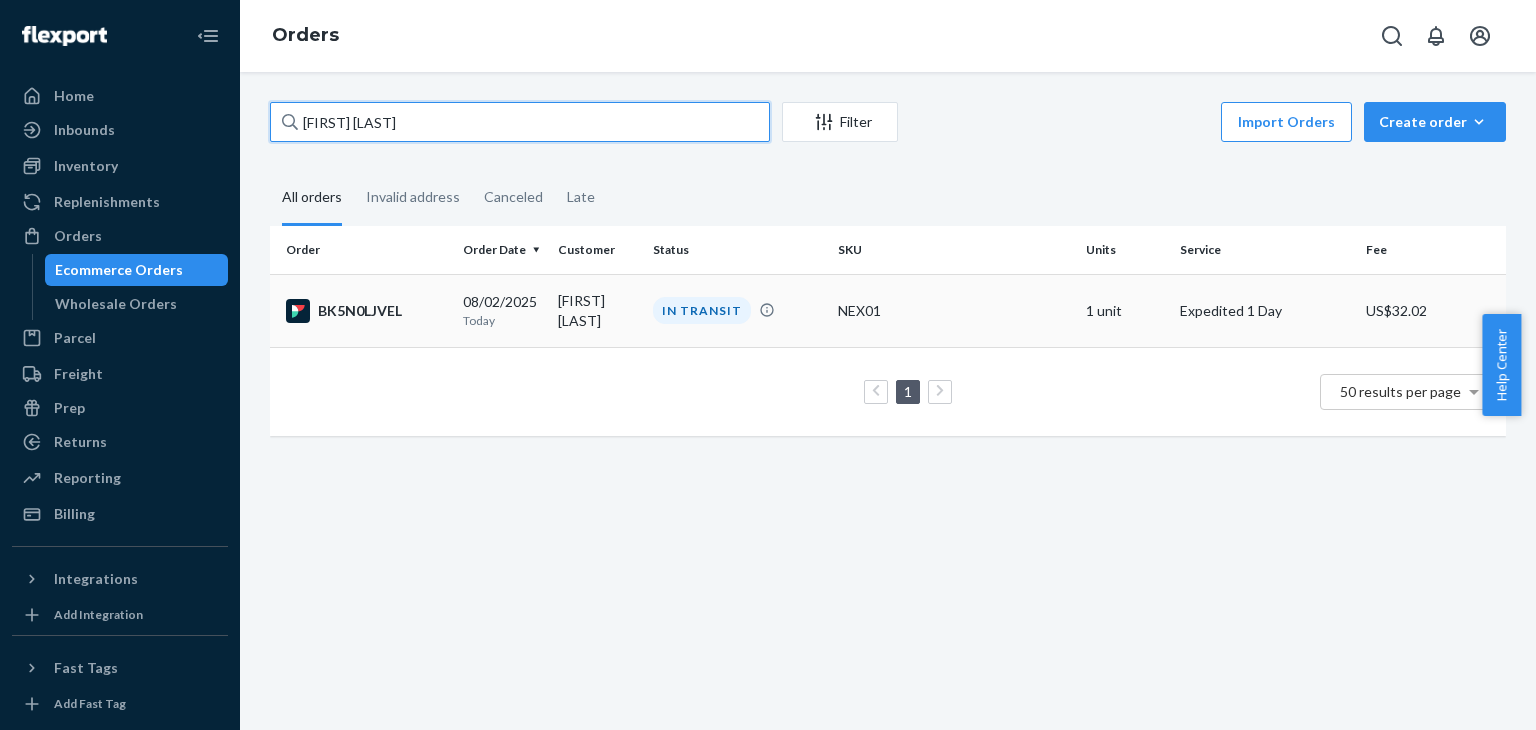 type on "[FIRST] [LAST]" 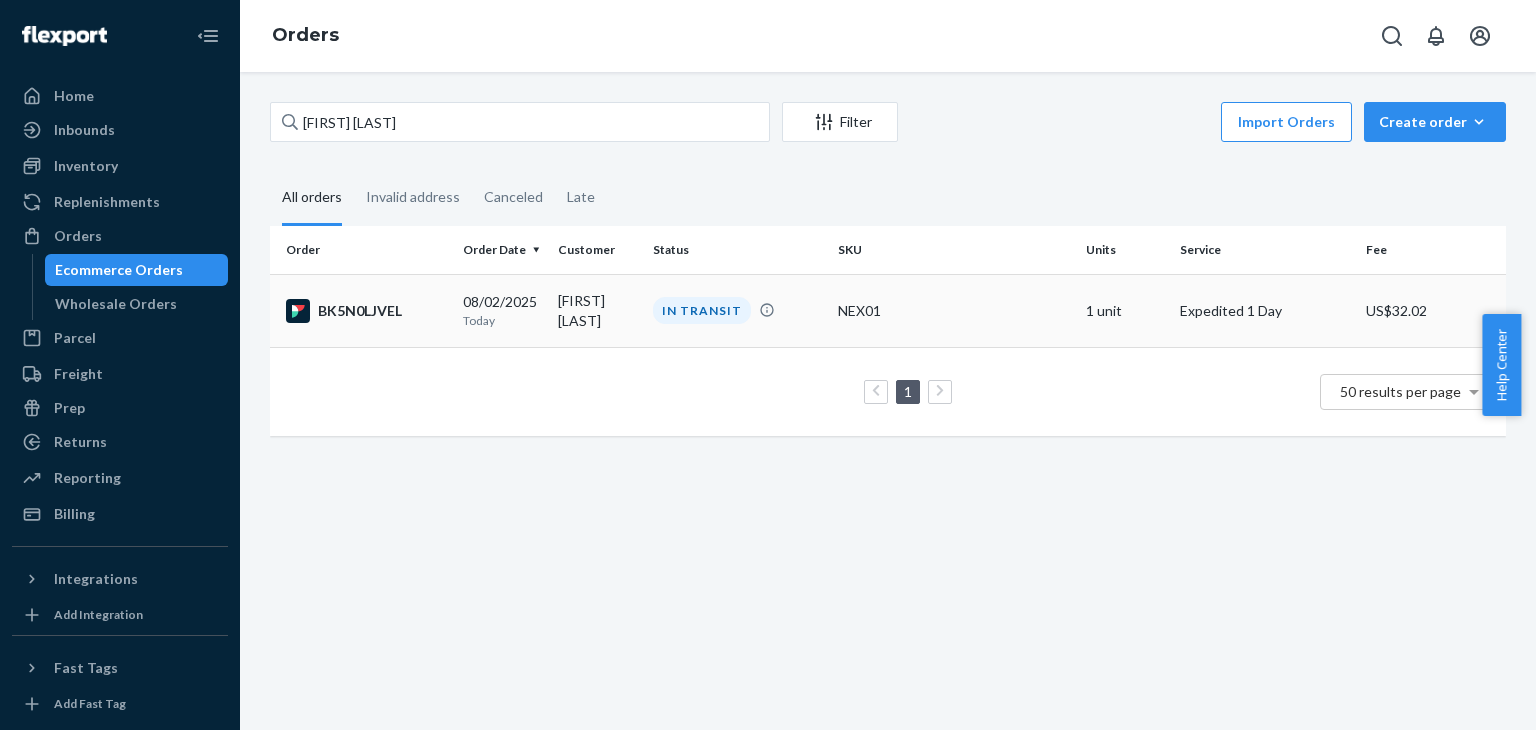 click on "BK5N0LJVEL" at bounding box center (366, 311) 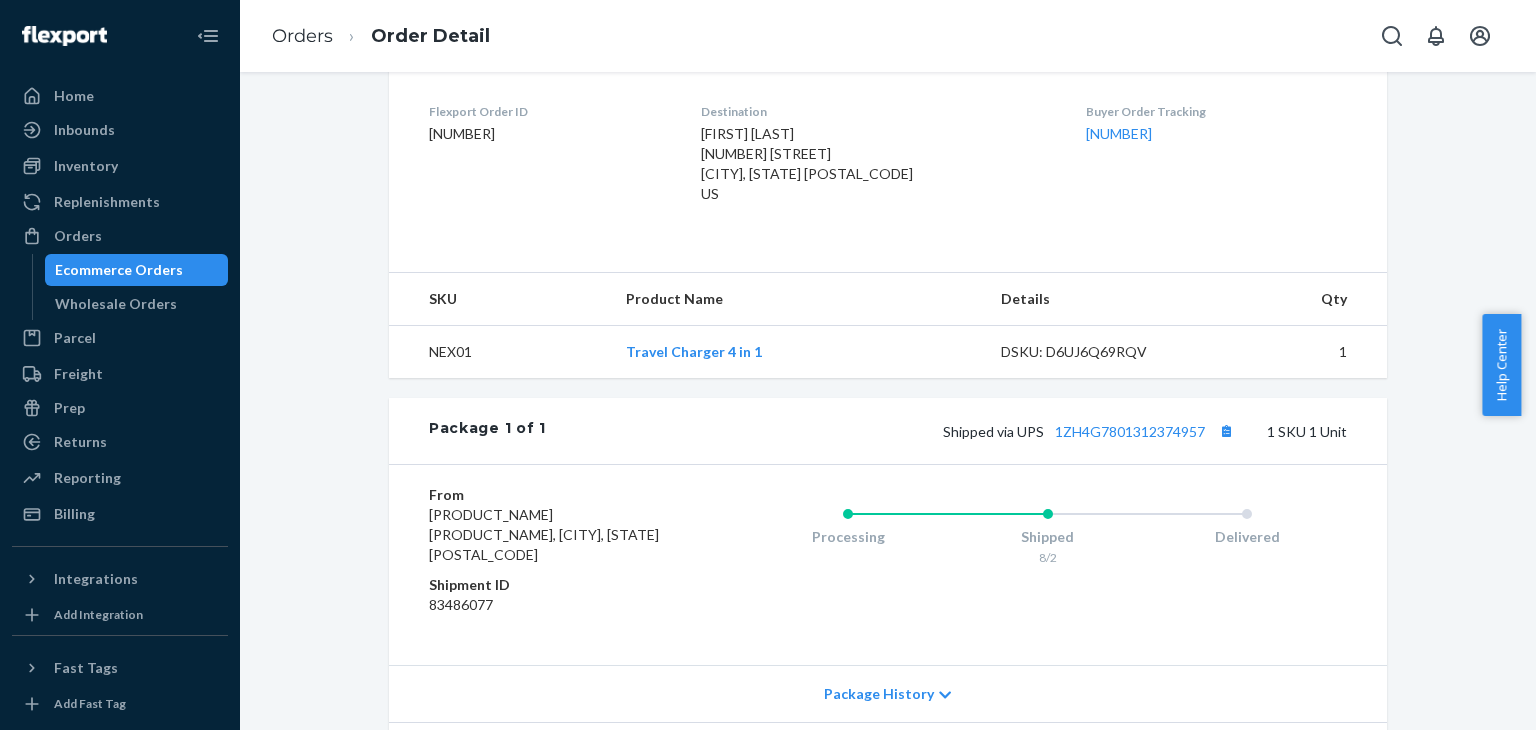 scroll, scrollTop: 500, scrollLeft: 0, axis: vertical 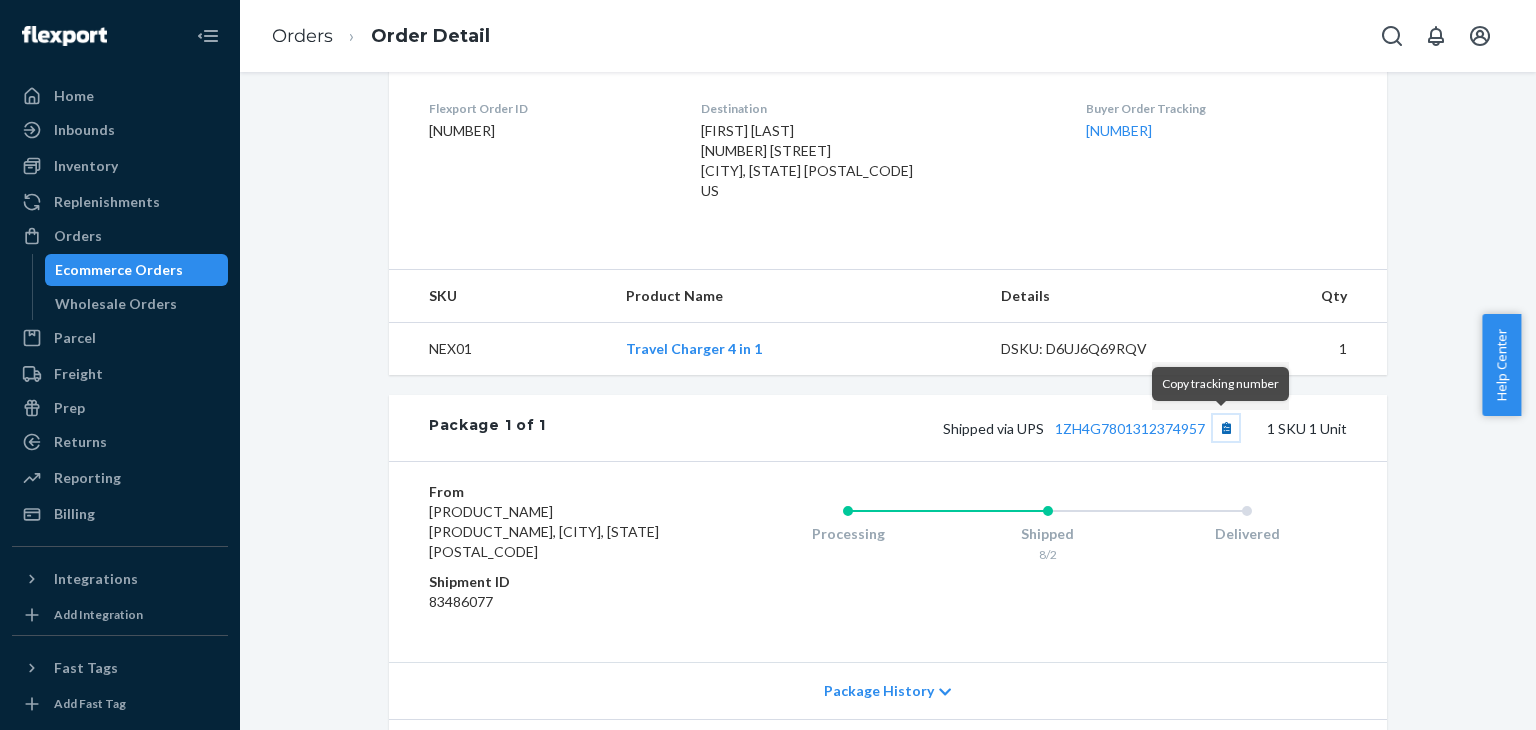 click at bounding box center (1226, 428) 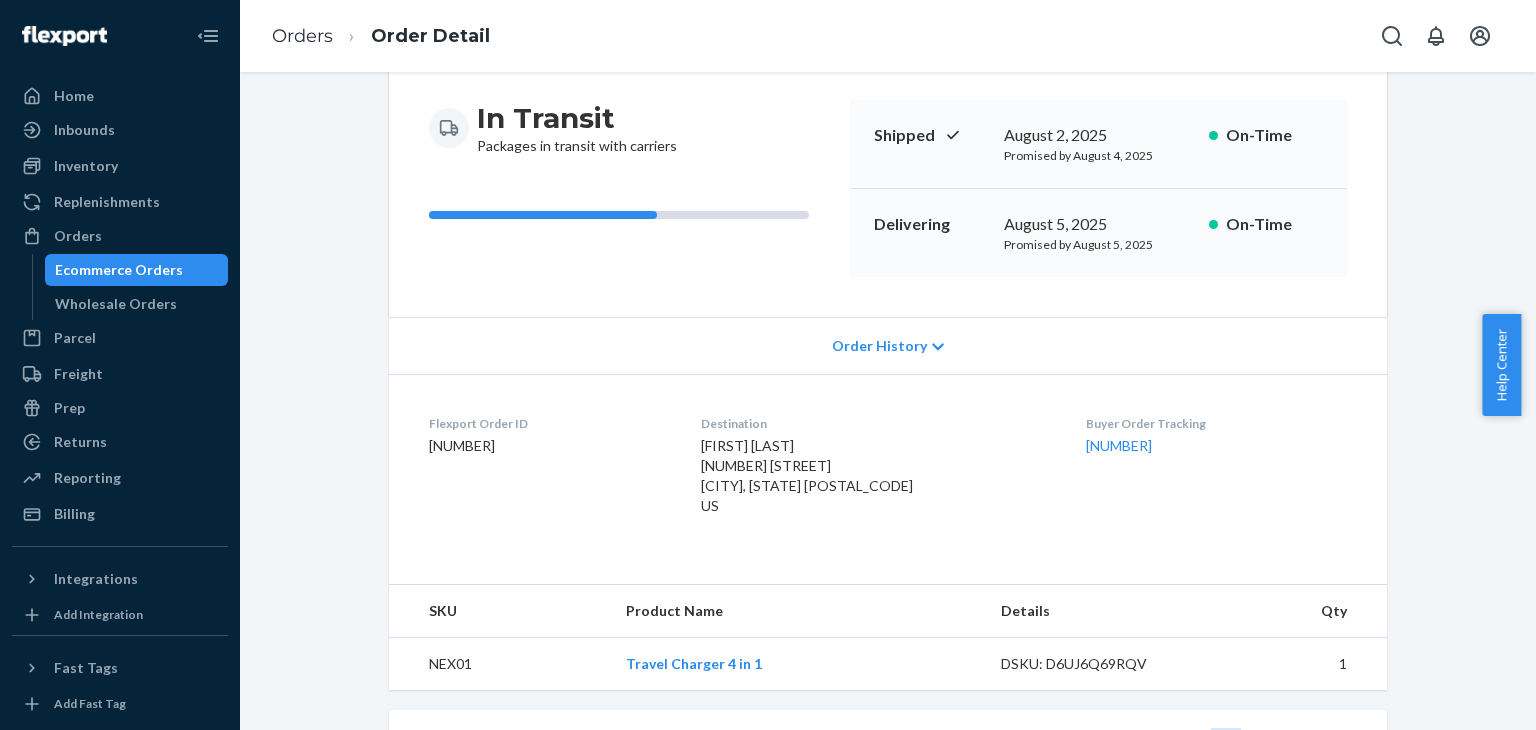 scroll, scrollTop: 0, scrollLeft: 0, axis: both 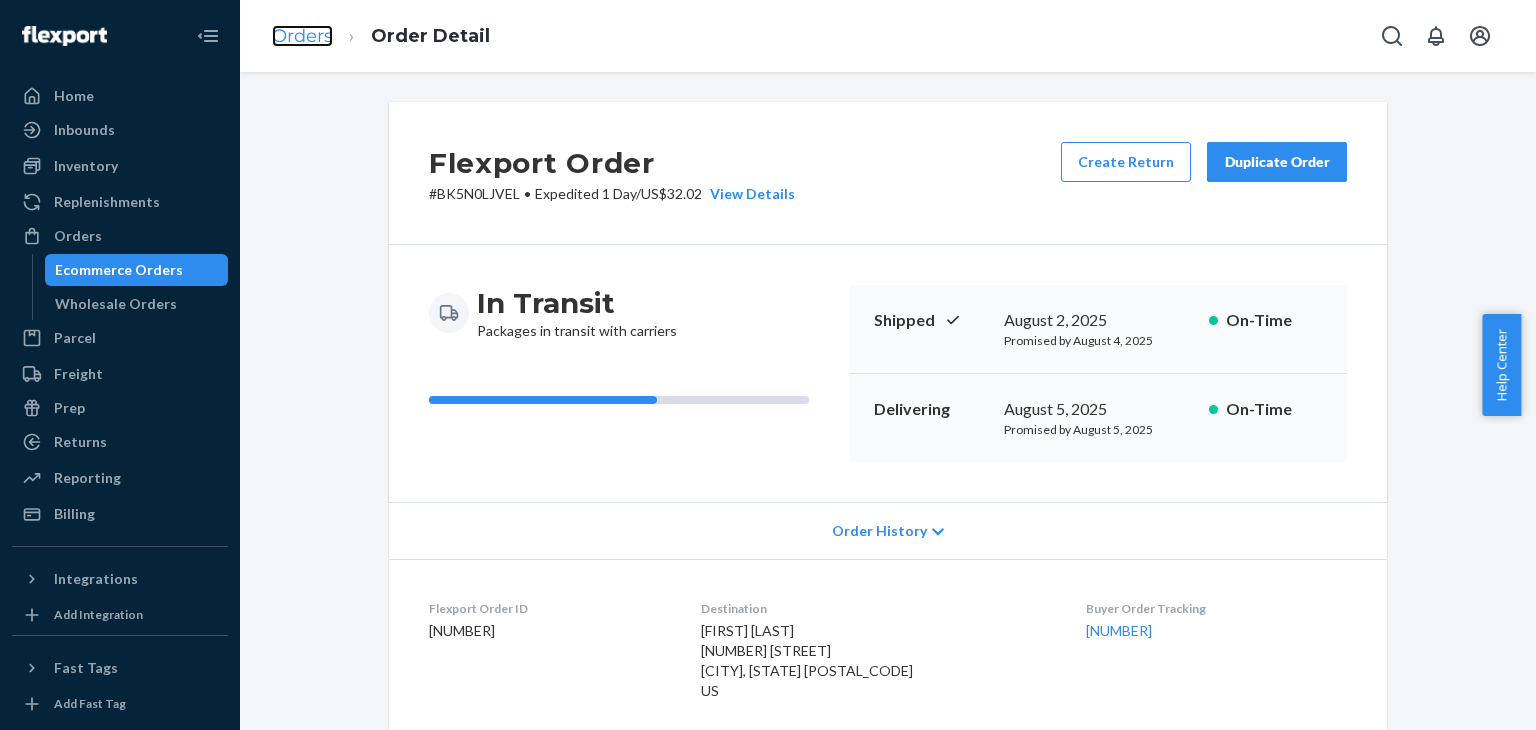 click on "Orders" at bounding box center (302, 36) 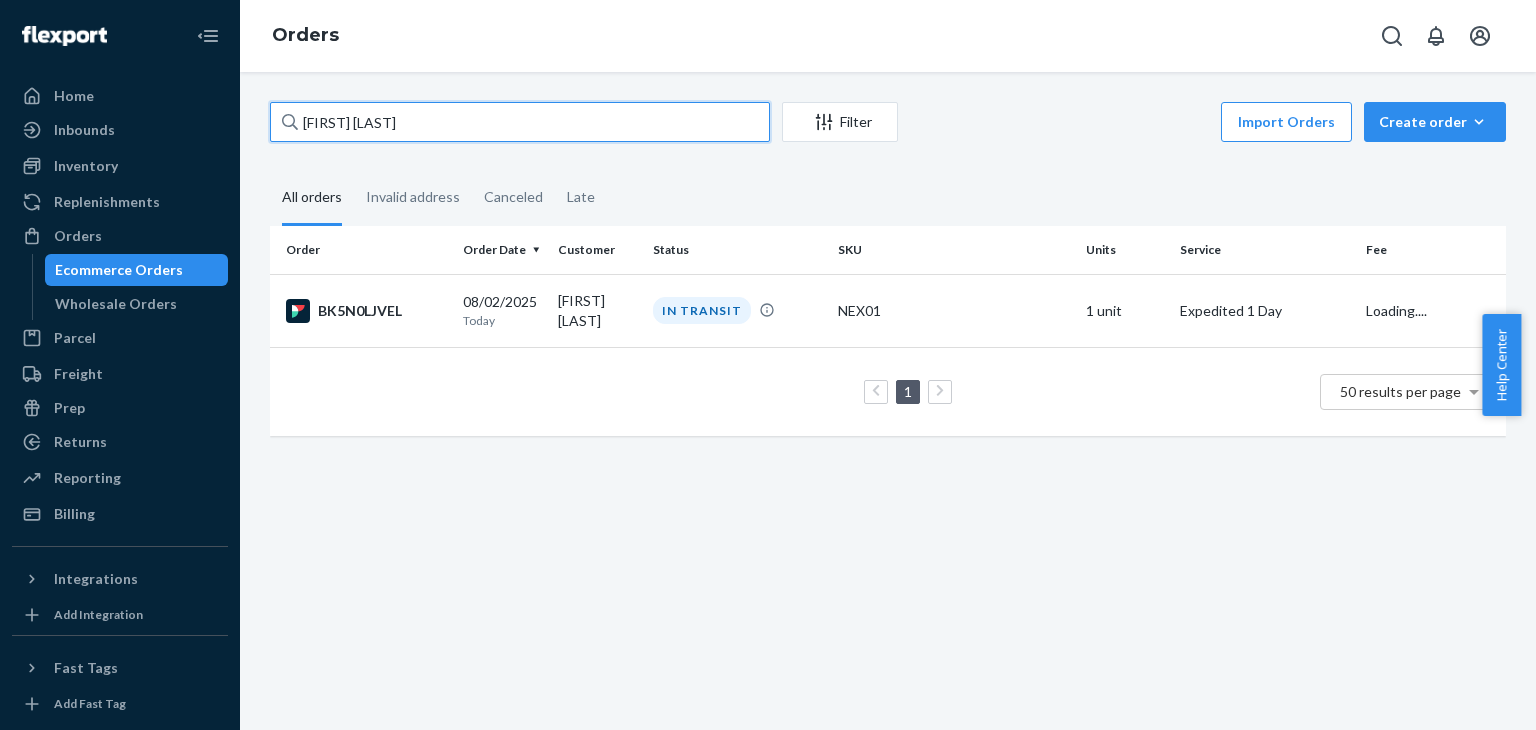 click on "[FIRST] [LAST]" at bounding box center [520, 122] 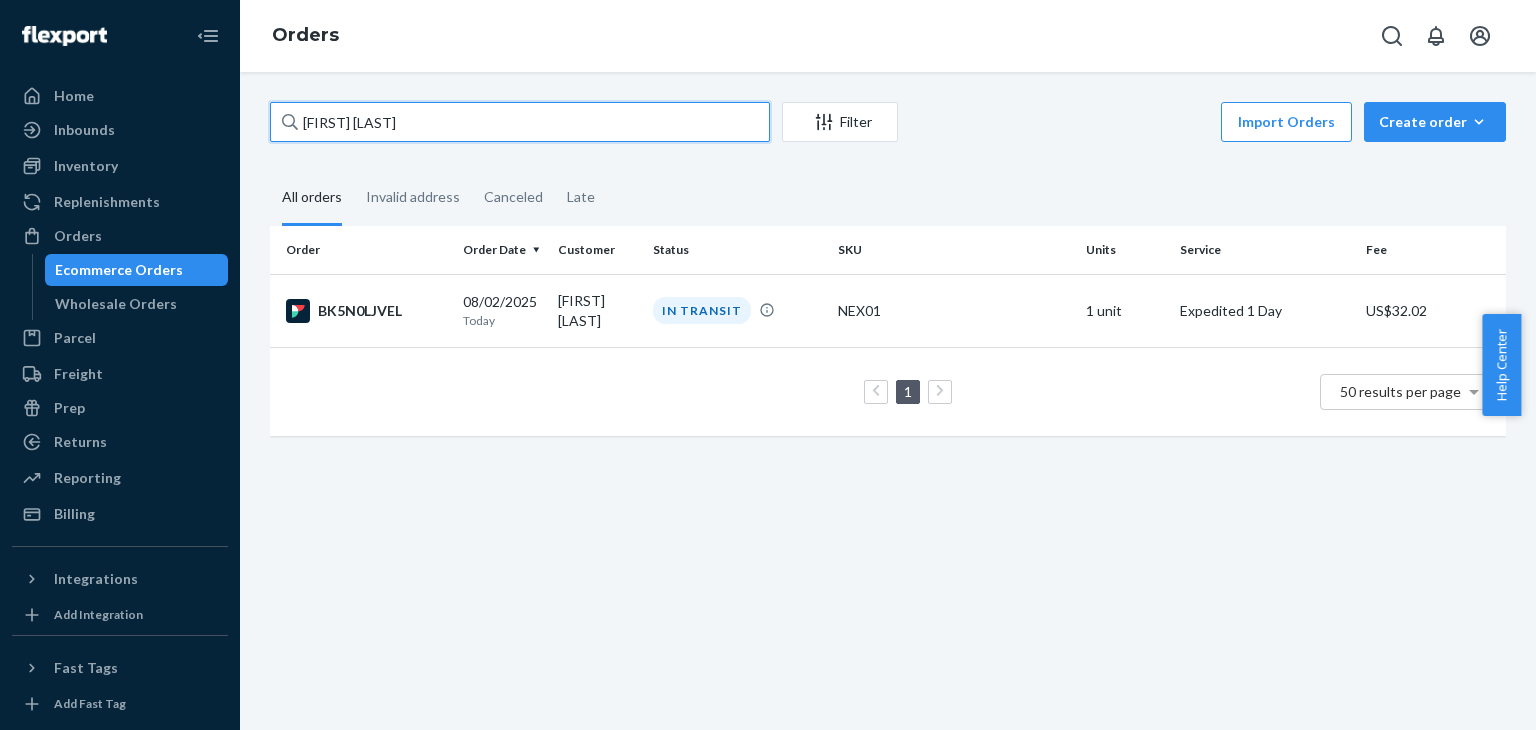 paste on "[FIRST] [LAST]" 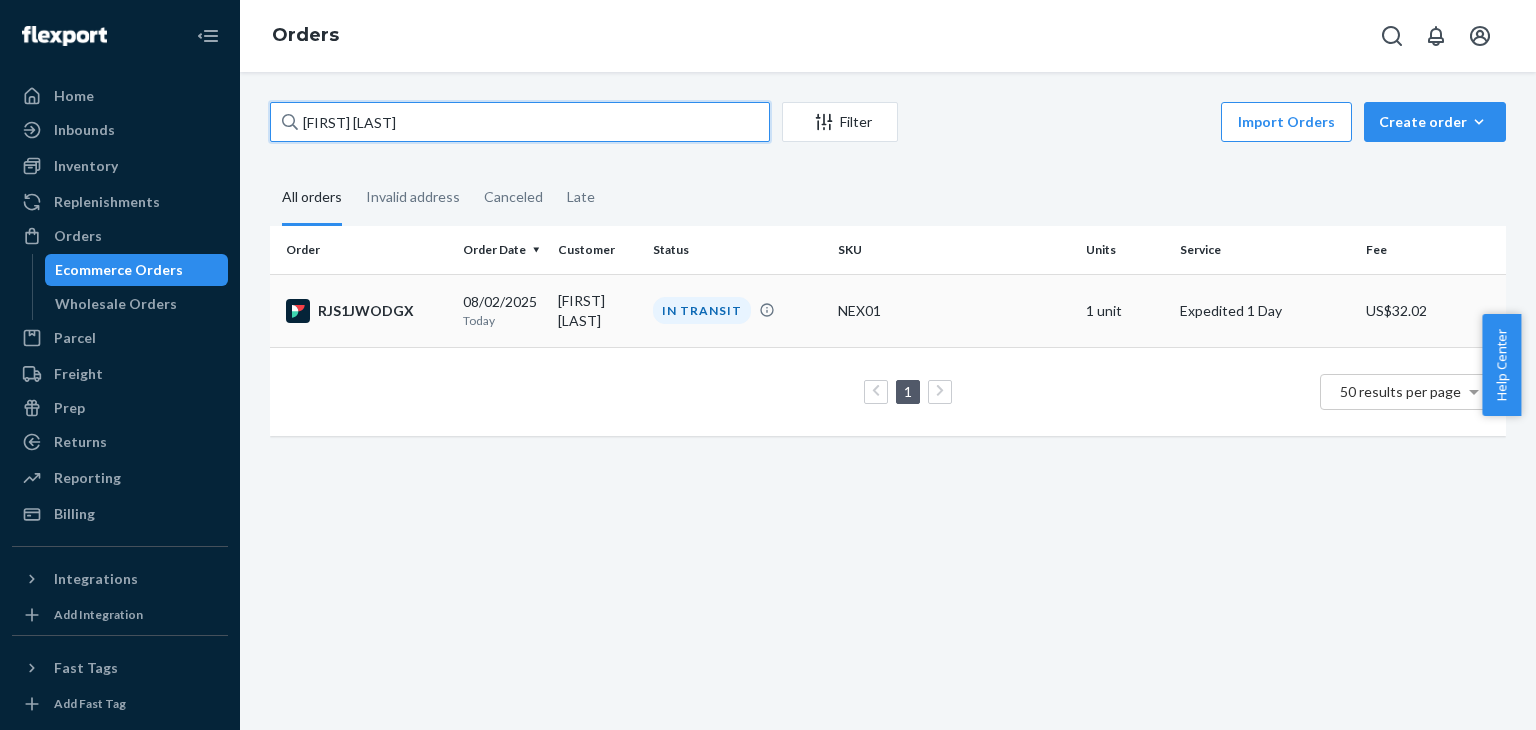 type on "[FIRST] [LAST]" 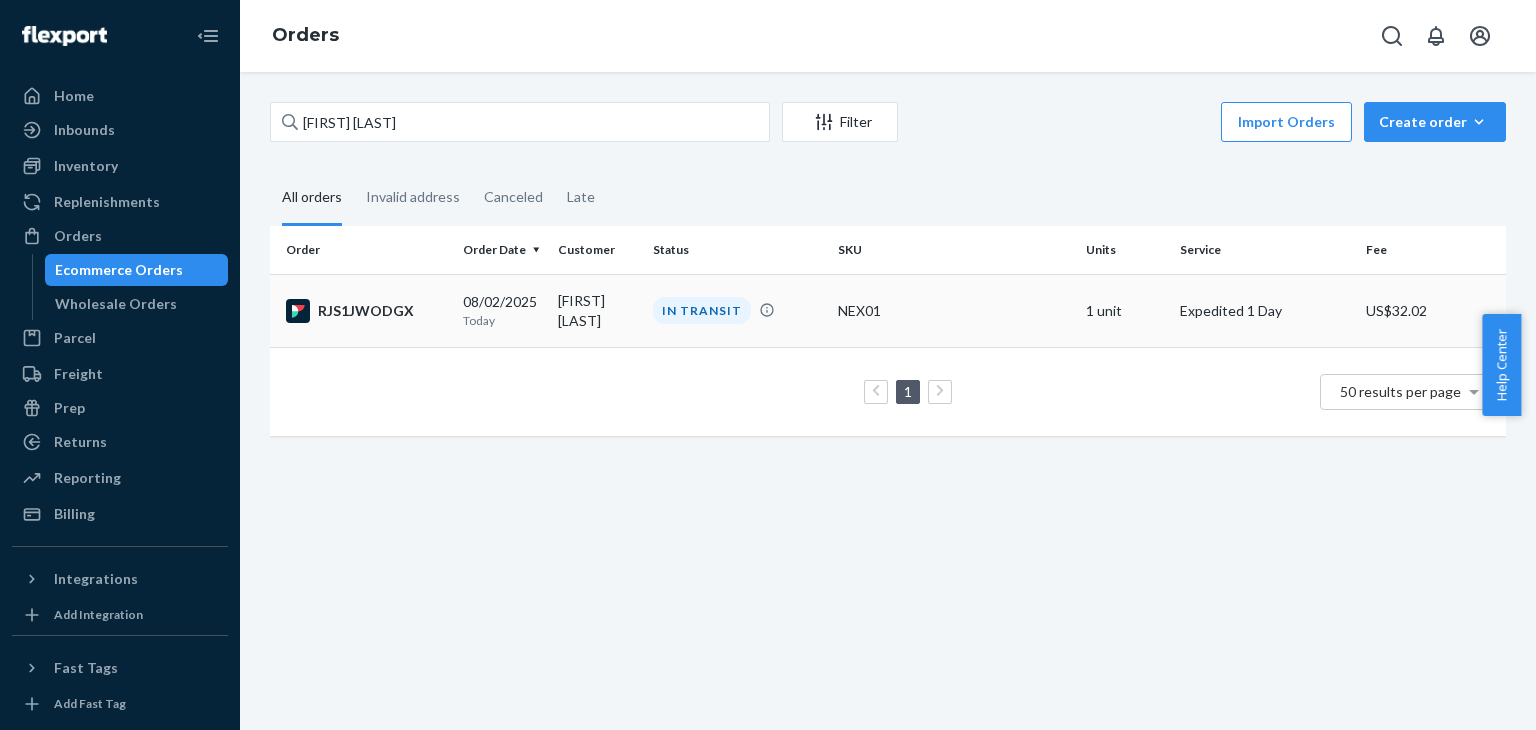 click on "RJS1JWODGX" at bounding box center [366, 311] 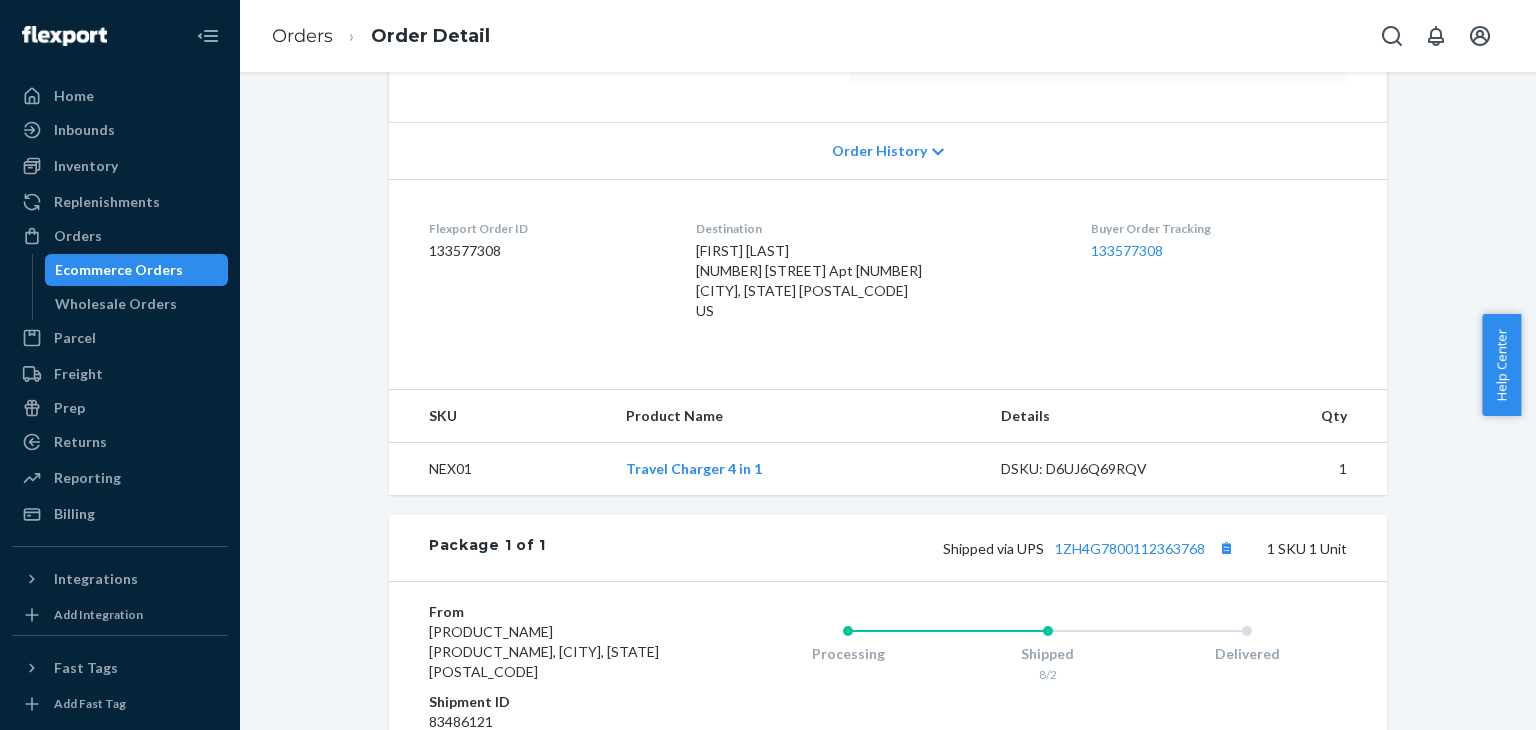 scroll, scrollTop: 400, scrollLeft: 0, axis: vertical 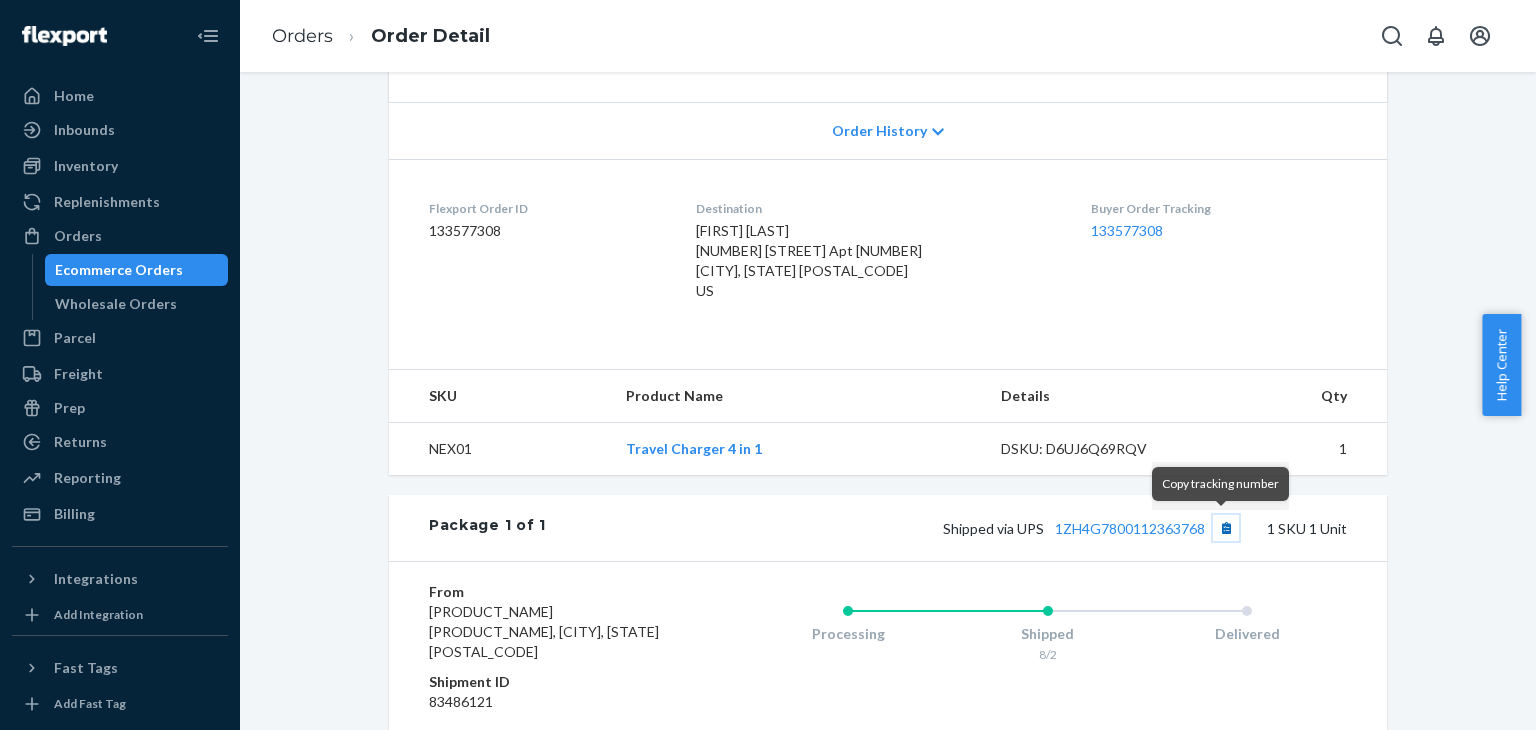 click at bounding box center [1226, 528] 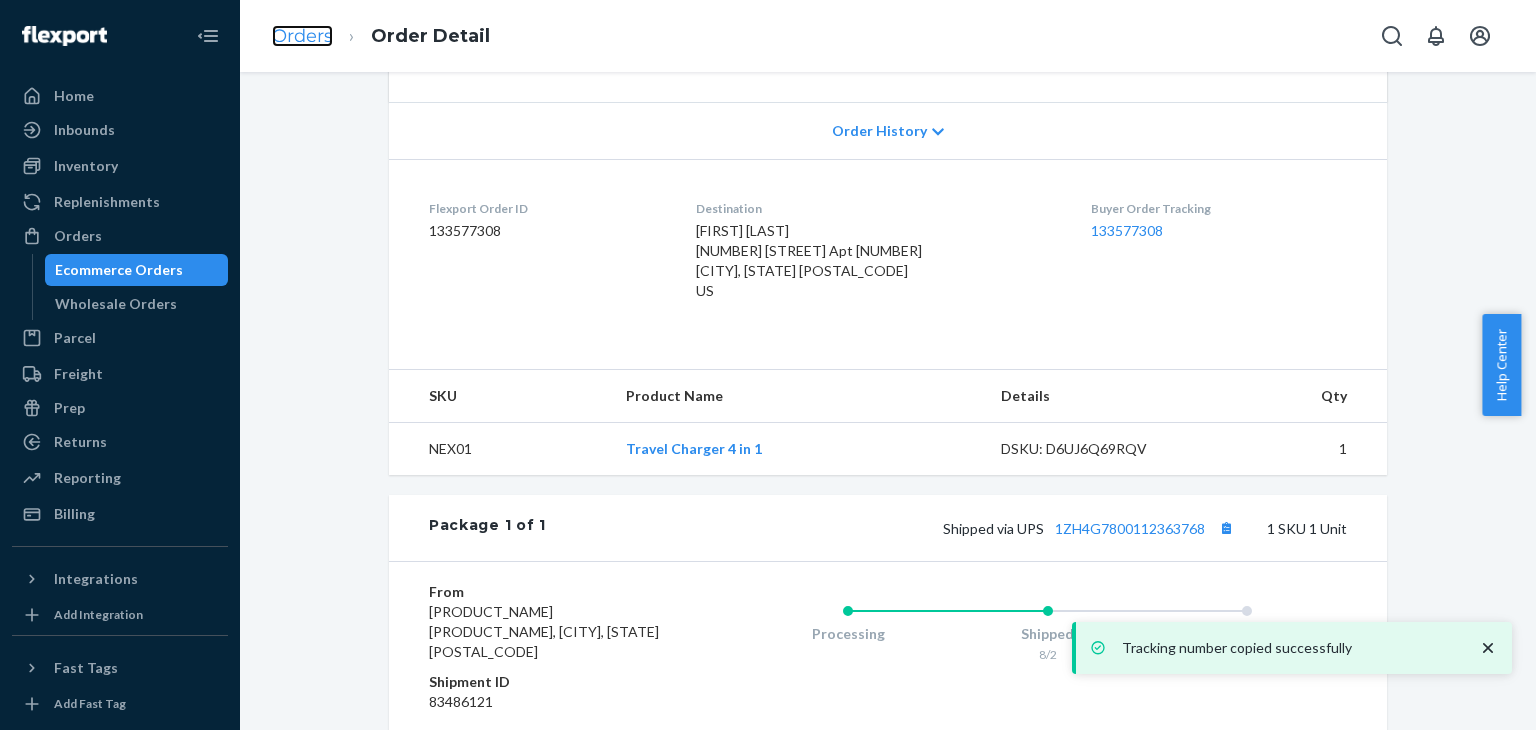 click on "Orders" at bounding box center [302, 36] 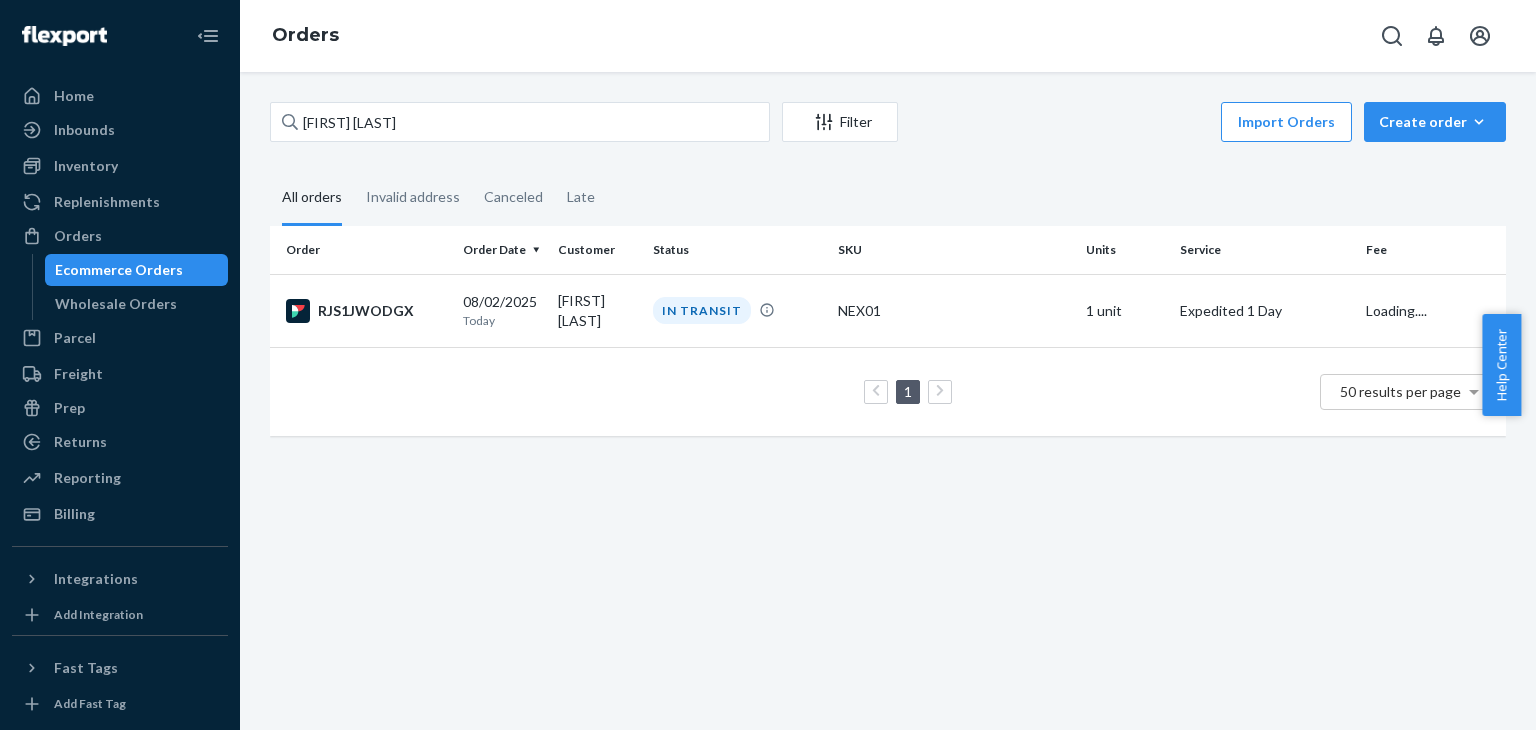 scroll, scrollTop: 0, scrollLeft: 0, axis: both 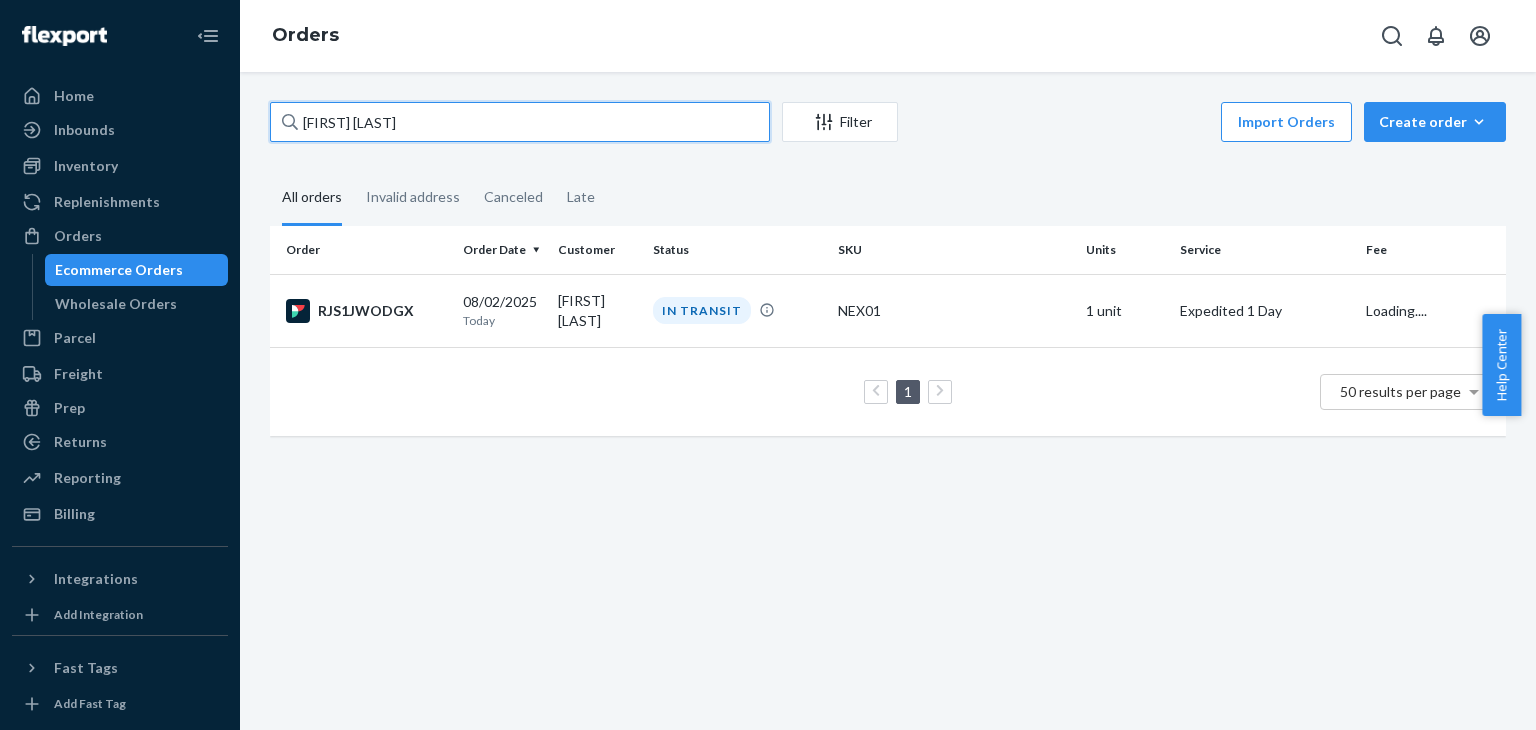 click on "[FIRST] [LAST]" at bounding box center [520, 122] 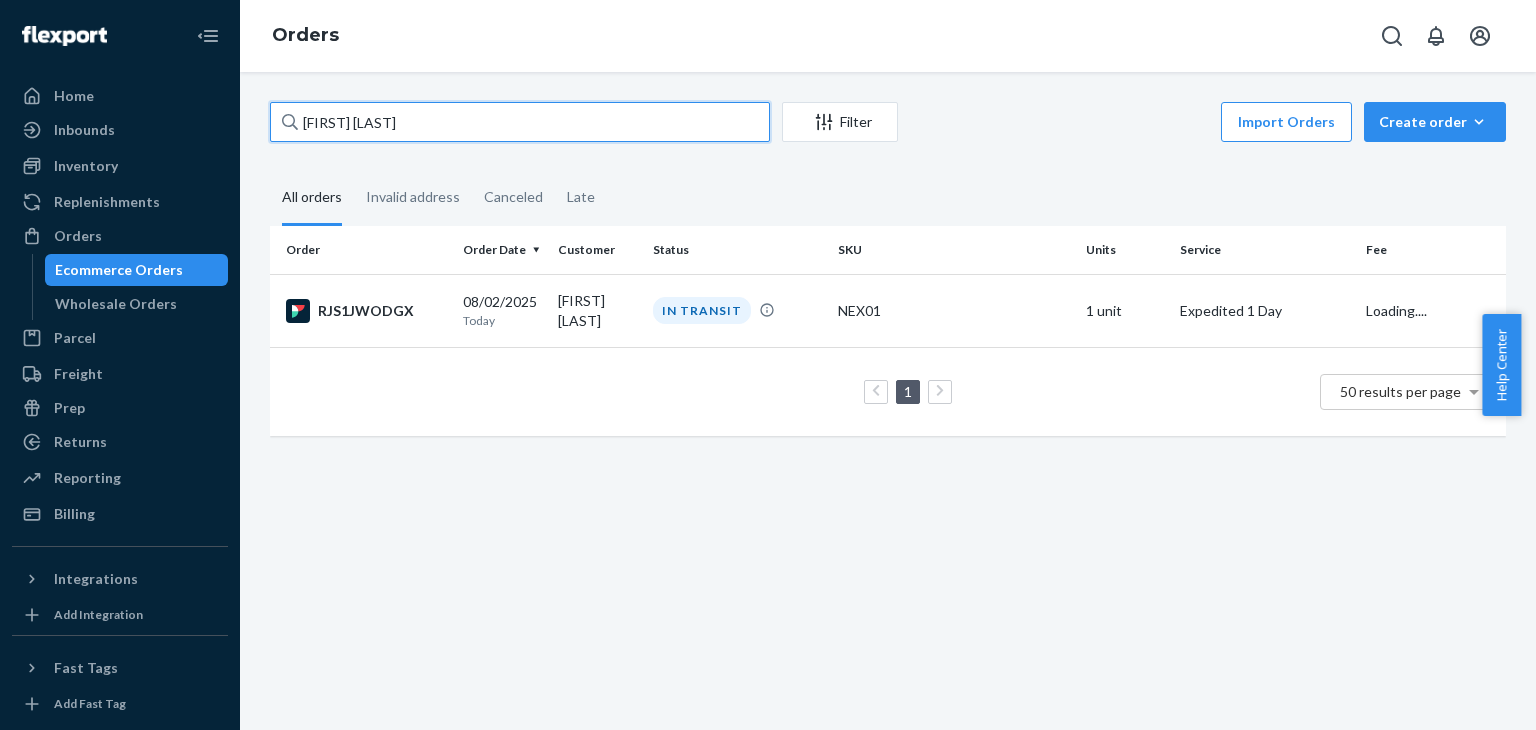 click on "[FIRST] [LAST]" at bounding box center (520, 122) 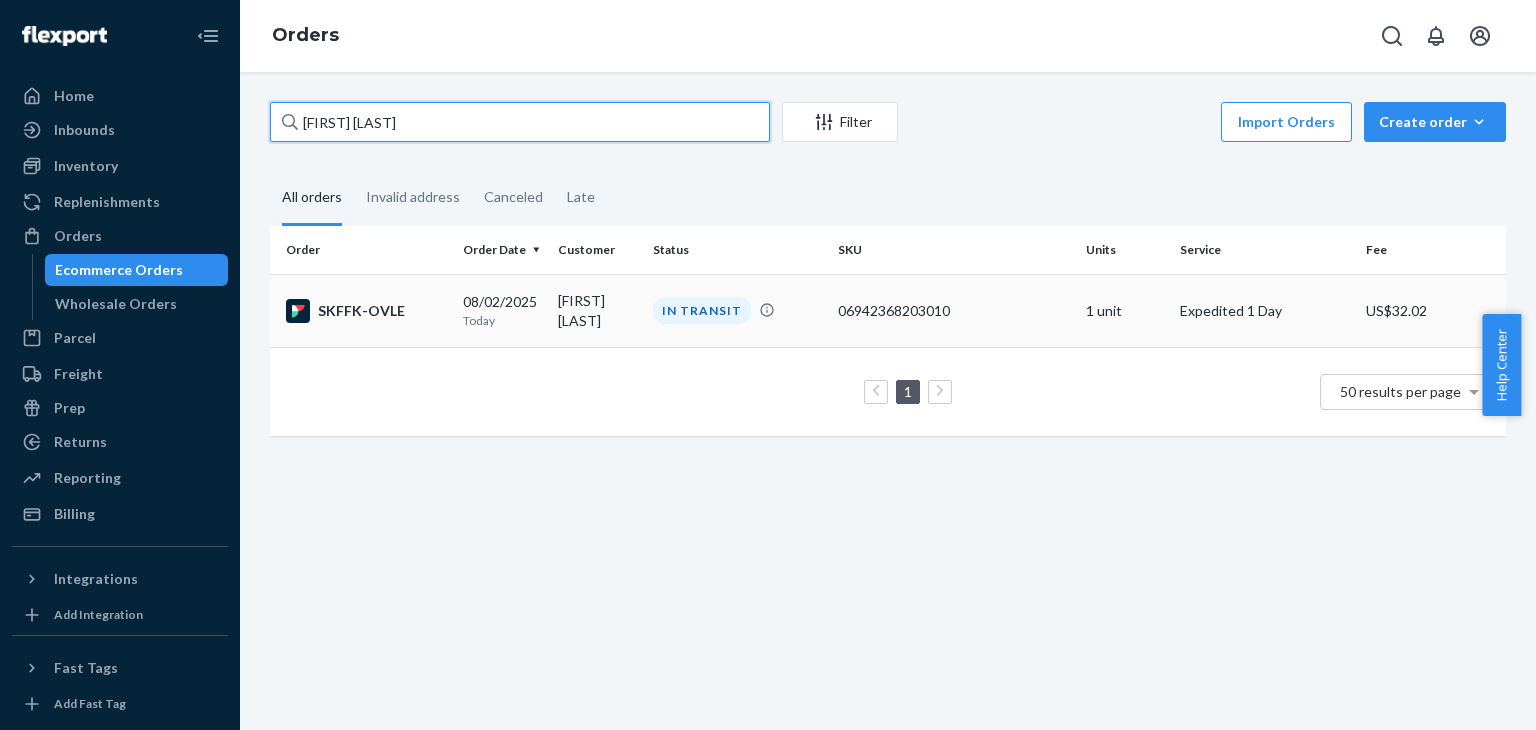type on "[FIRST] [LAST]" 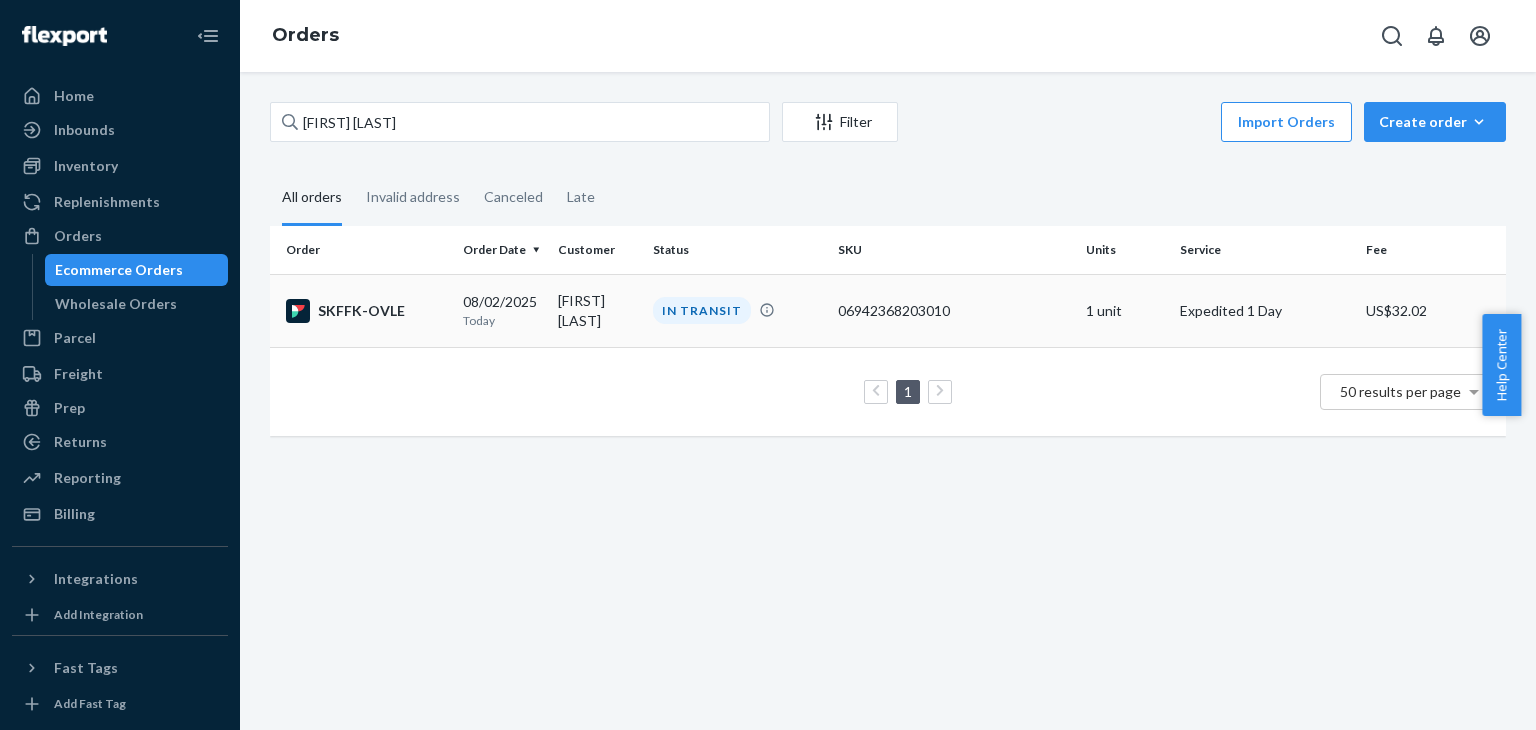 click on "SKFFK-OVLE" at bounding box center (362, 310) 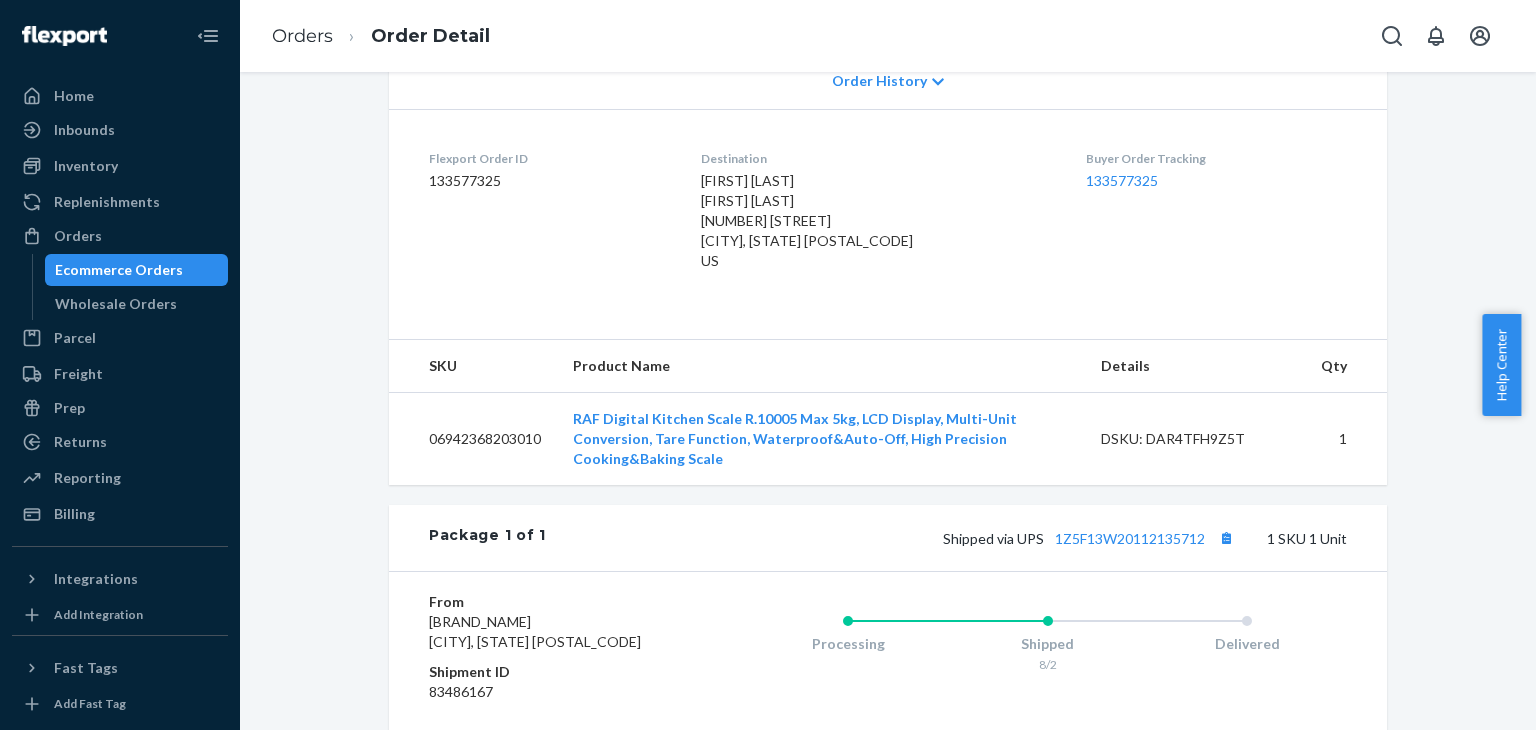 scroll, scrollTop: 500, scrollLeft: 0, axis: vertical 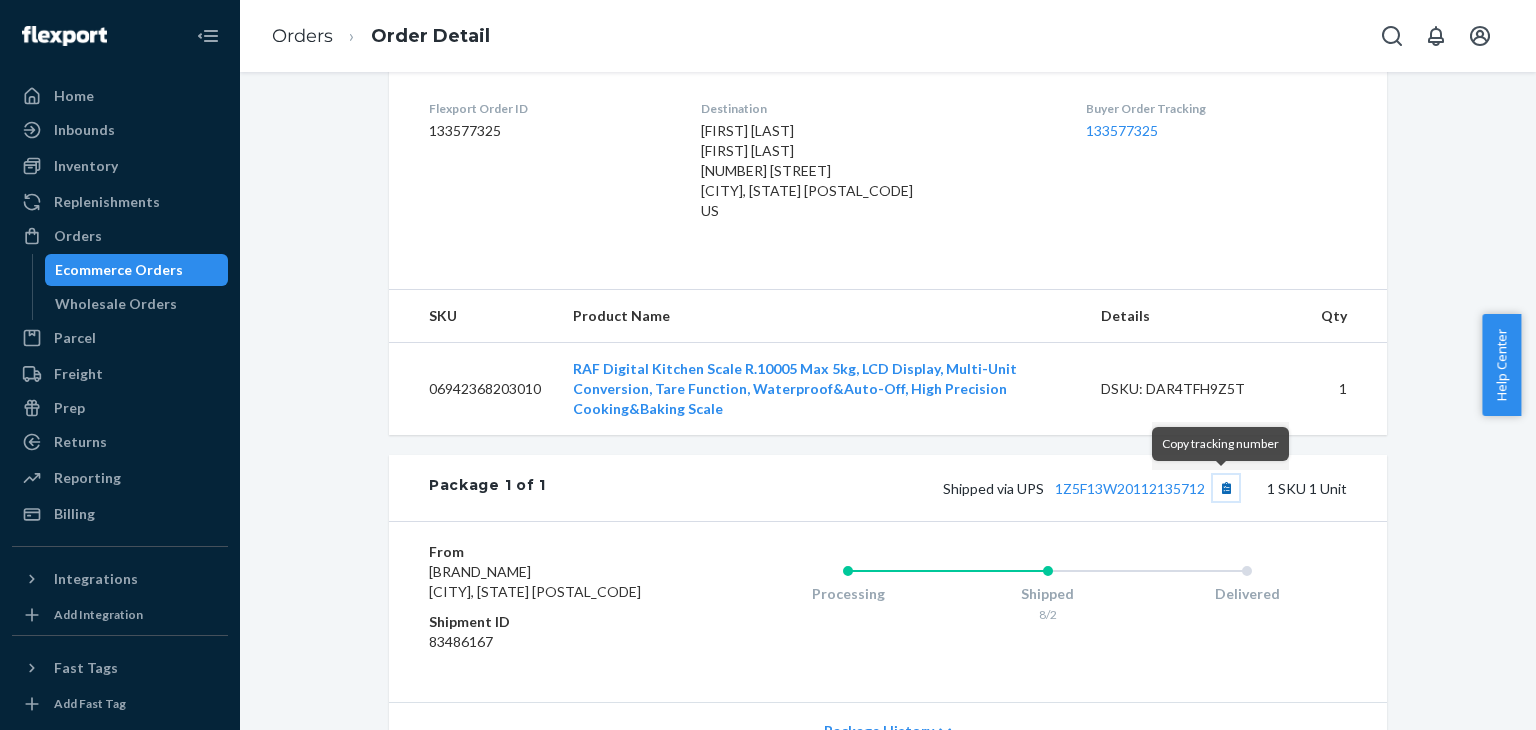 click at bounding box center (1226, 488) 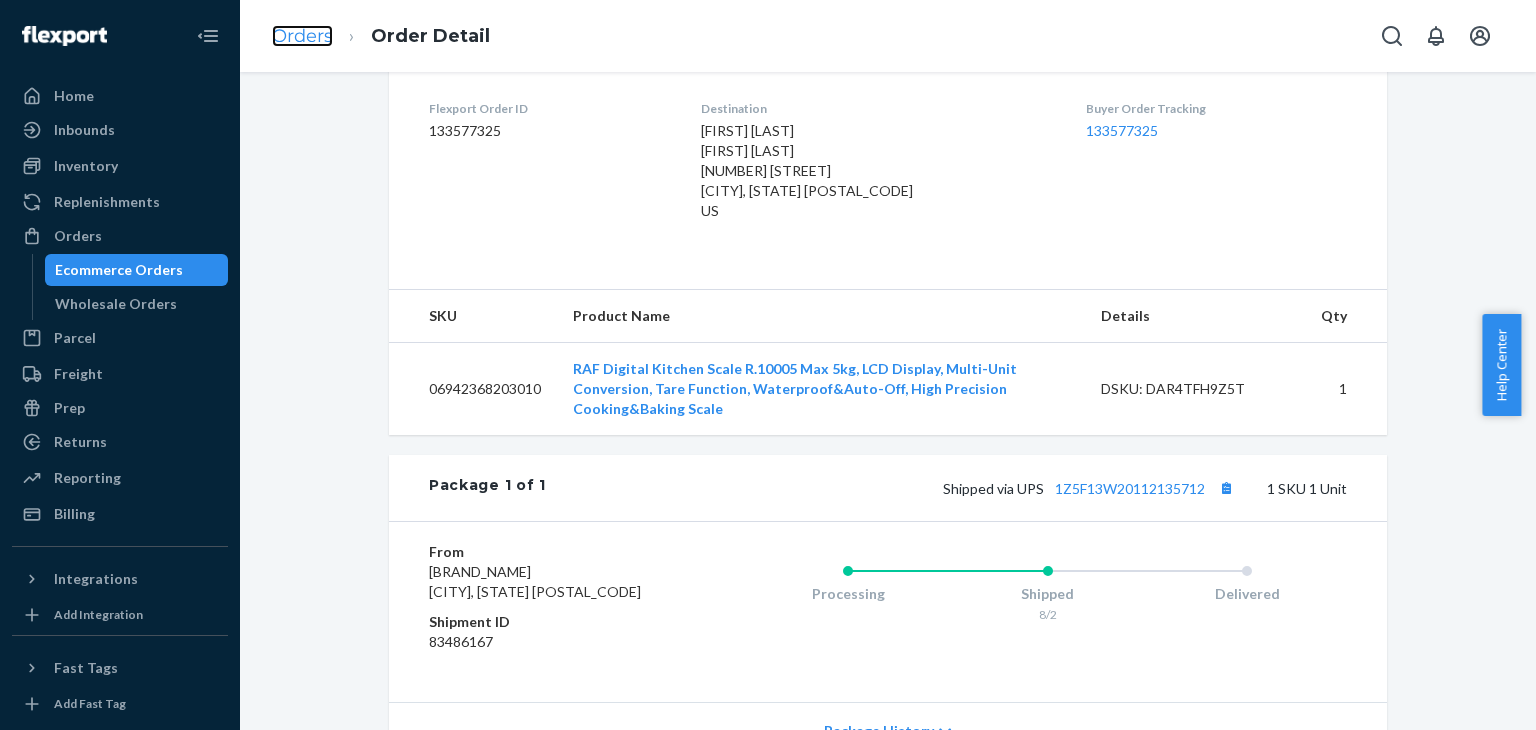 click on "Orders" at bounding box center [302, 36] 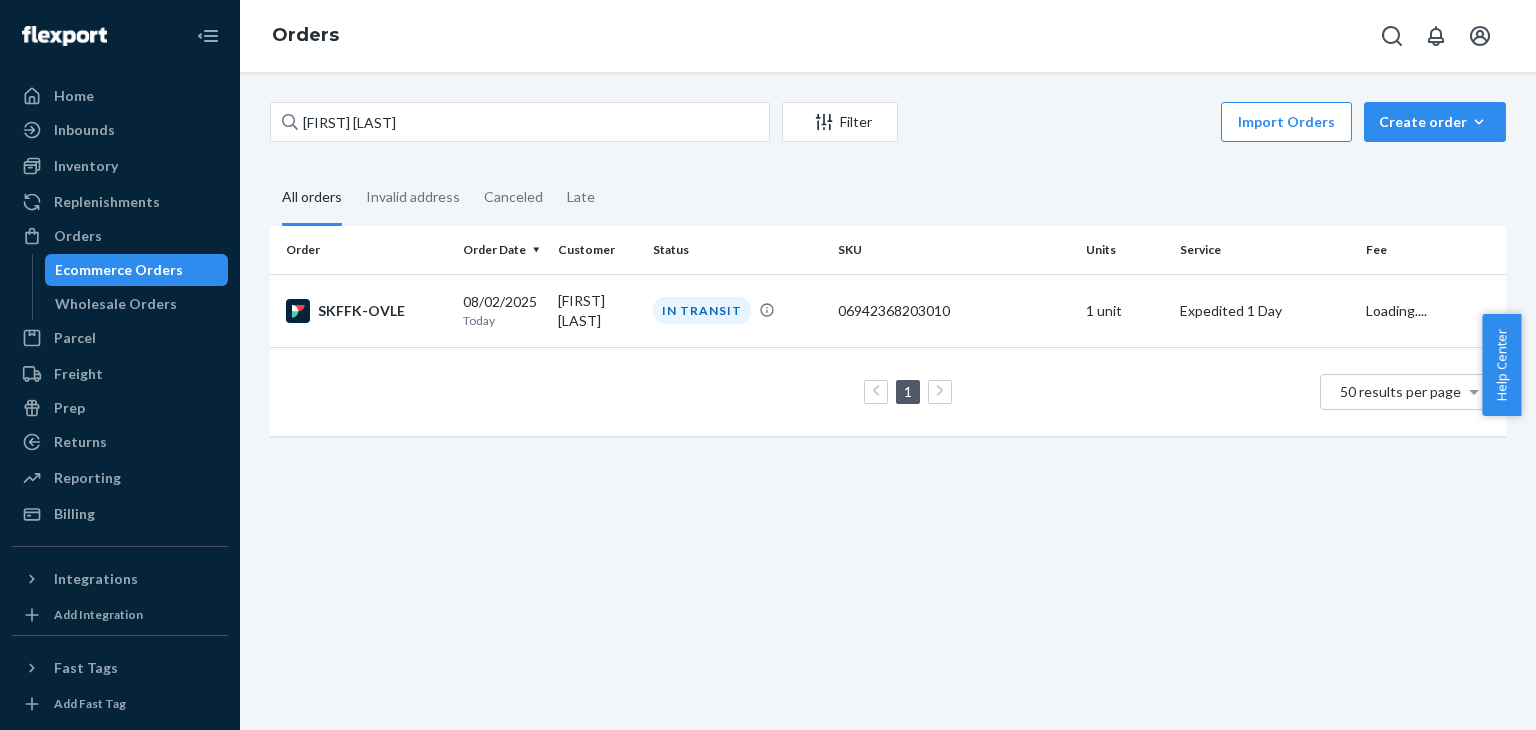 scroll, scrollTop: 0, scrollLeft: 0, axis: both 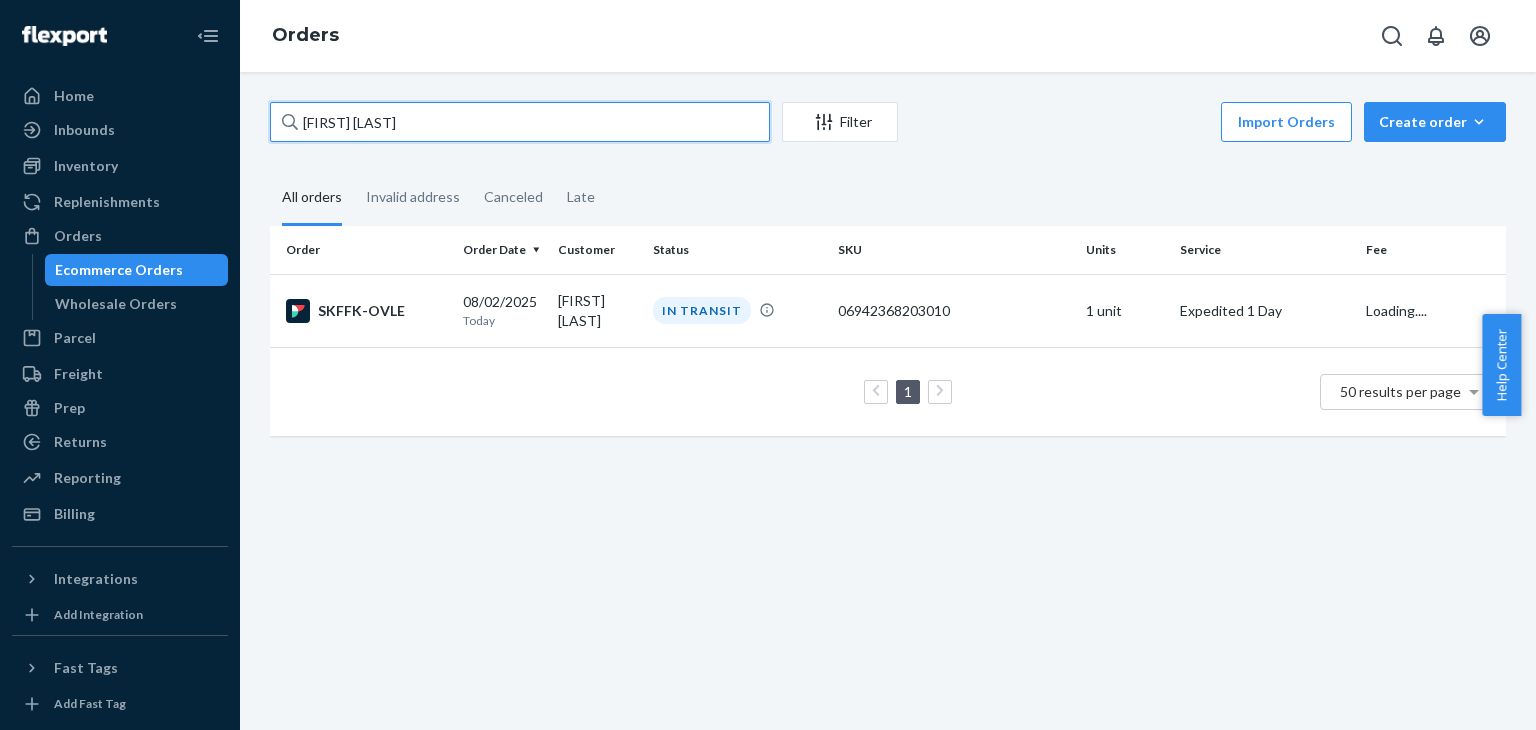 click on "[FIRST] [LAST]" at bounding box center (520, 122) 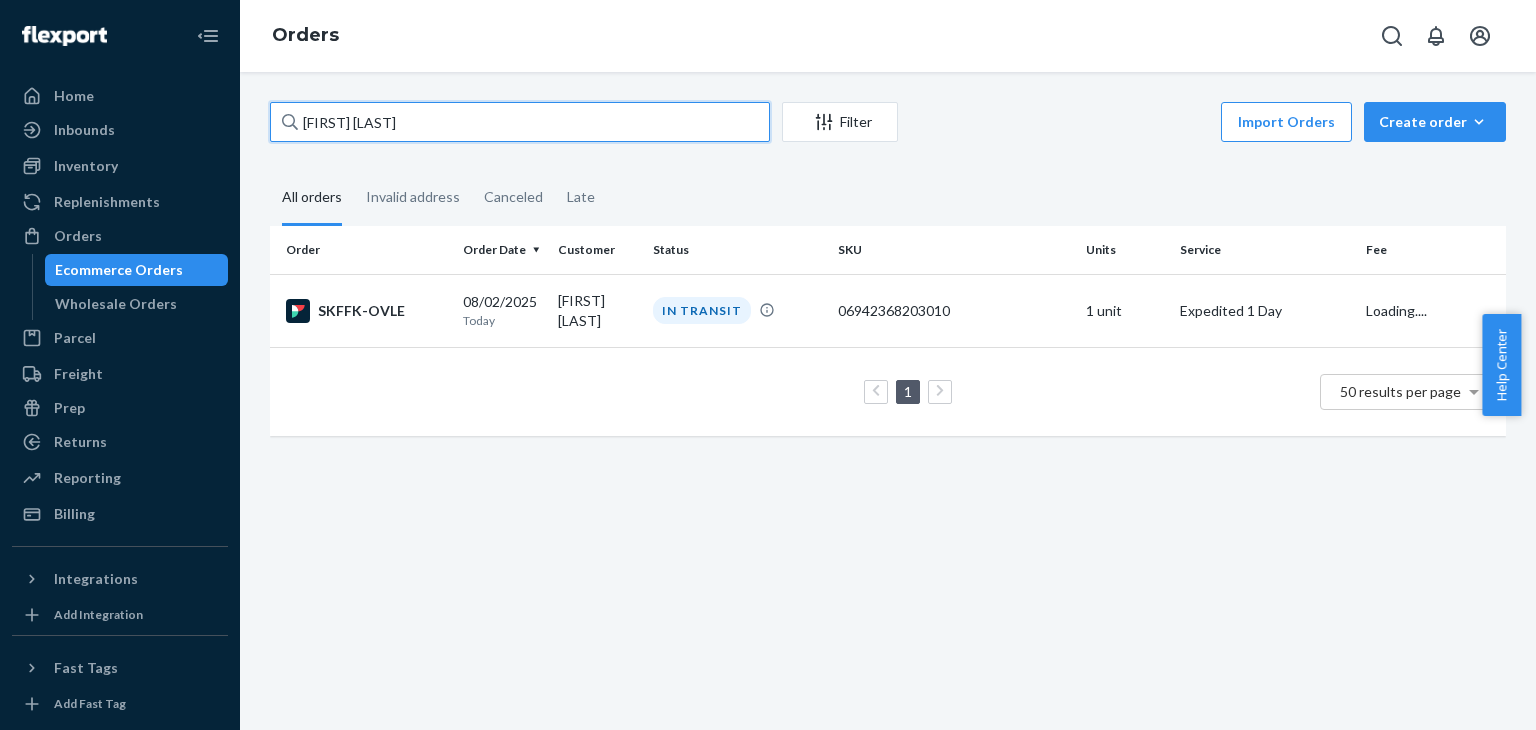 click on "[FIRST] [LAST]" at bounding box center [520, 122] 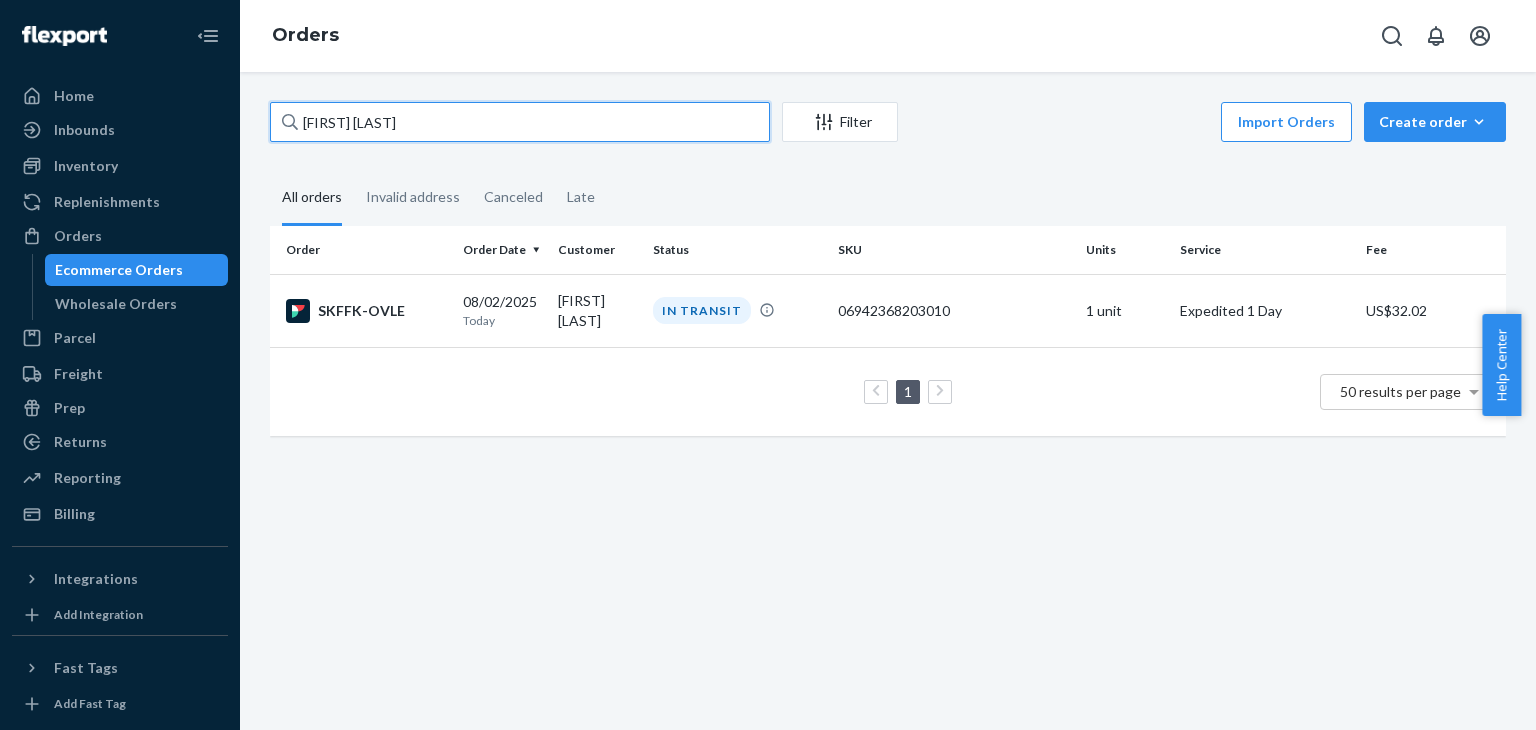 click on "[FIRST] [LAST]" at bounding box center [520, 122] 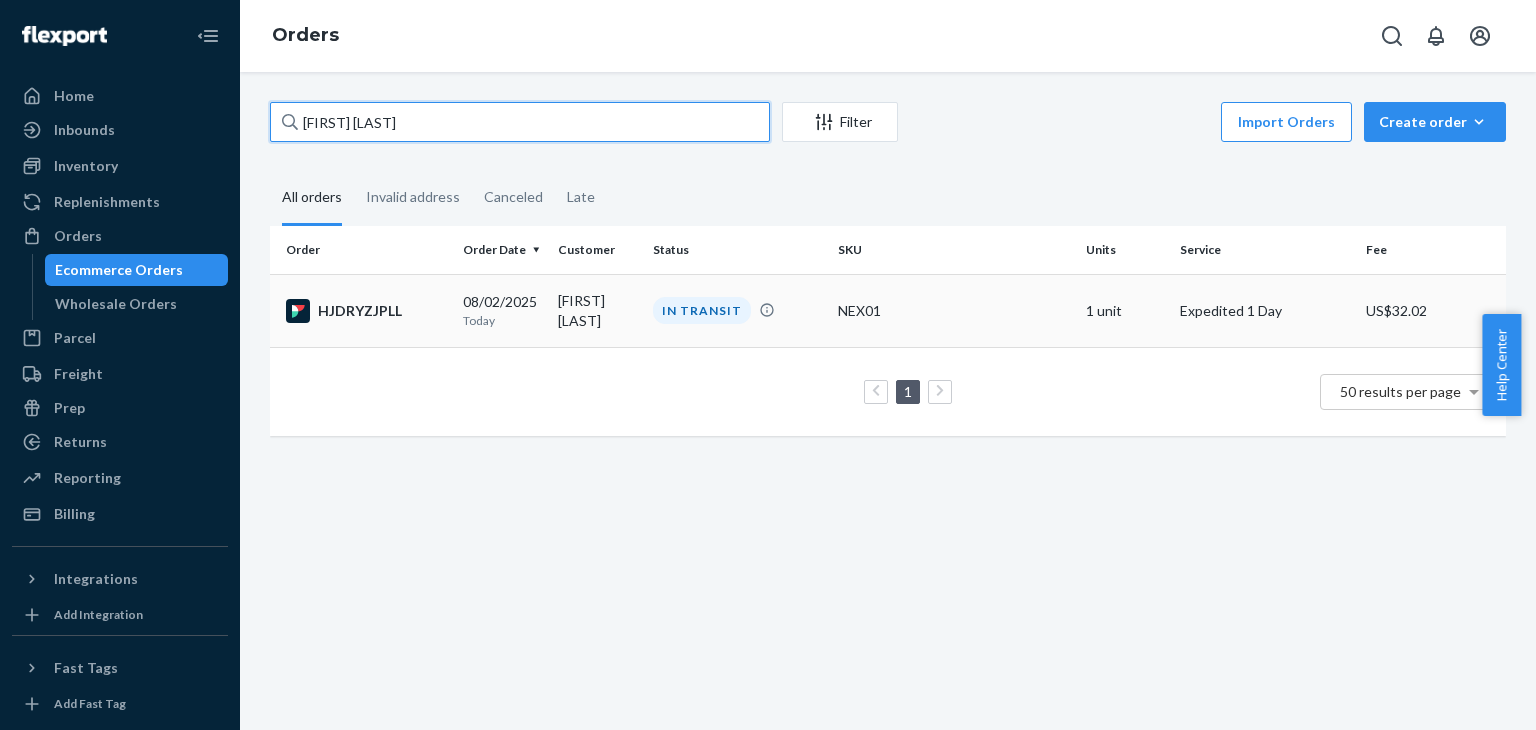 type on "[FIRST] [LAST]" 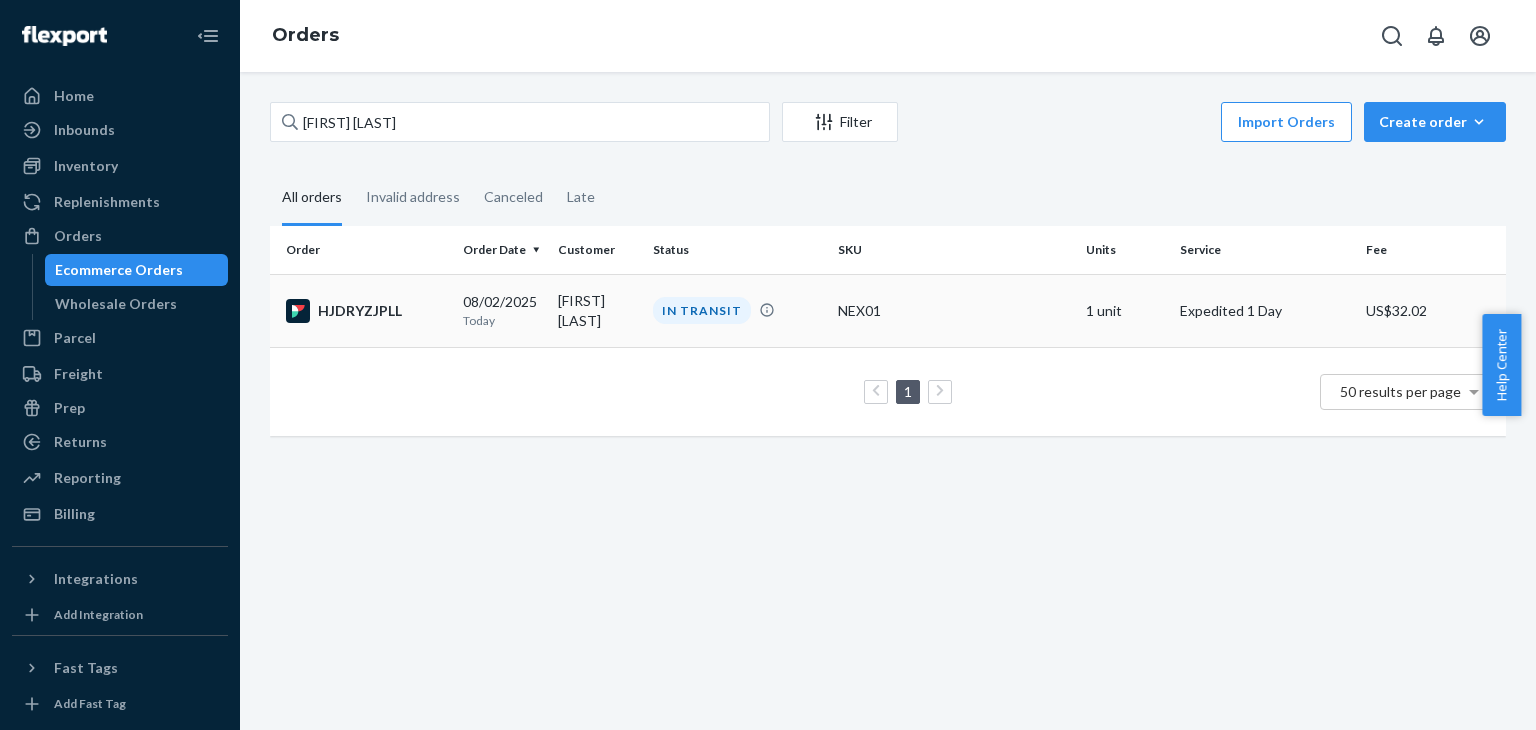 click on "HJDRYZJPLL" at bounding box center [366, 311] 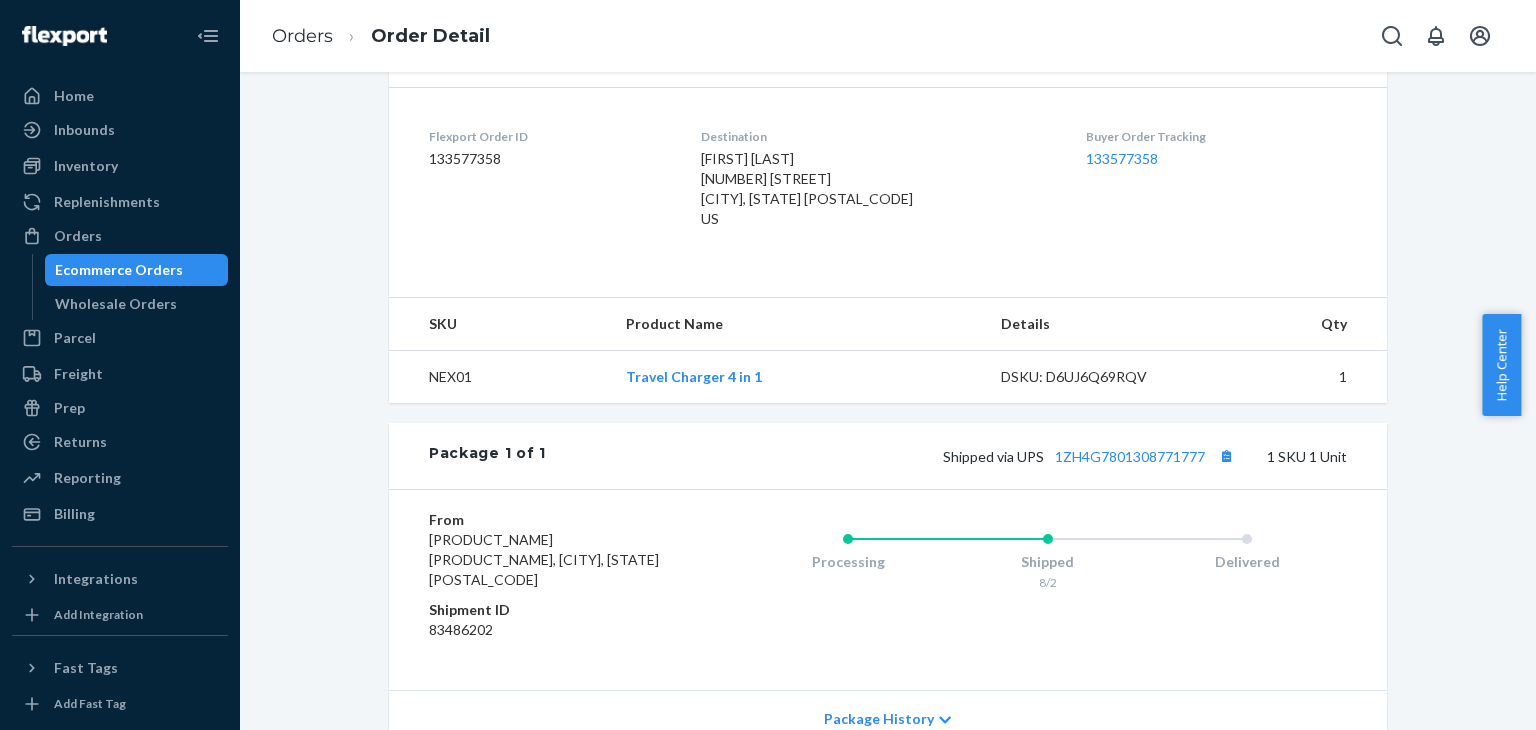 scroll, scrollTop: 594, scrollLeft: 0, axis: vertical 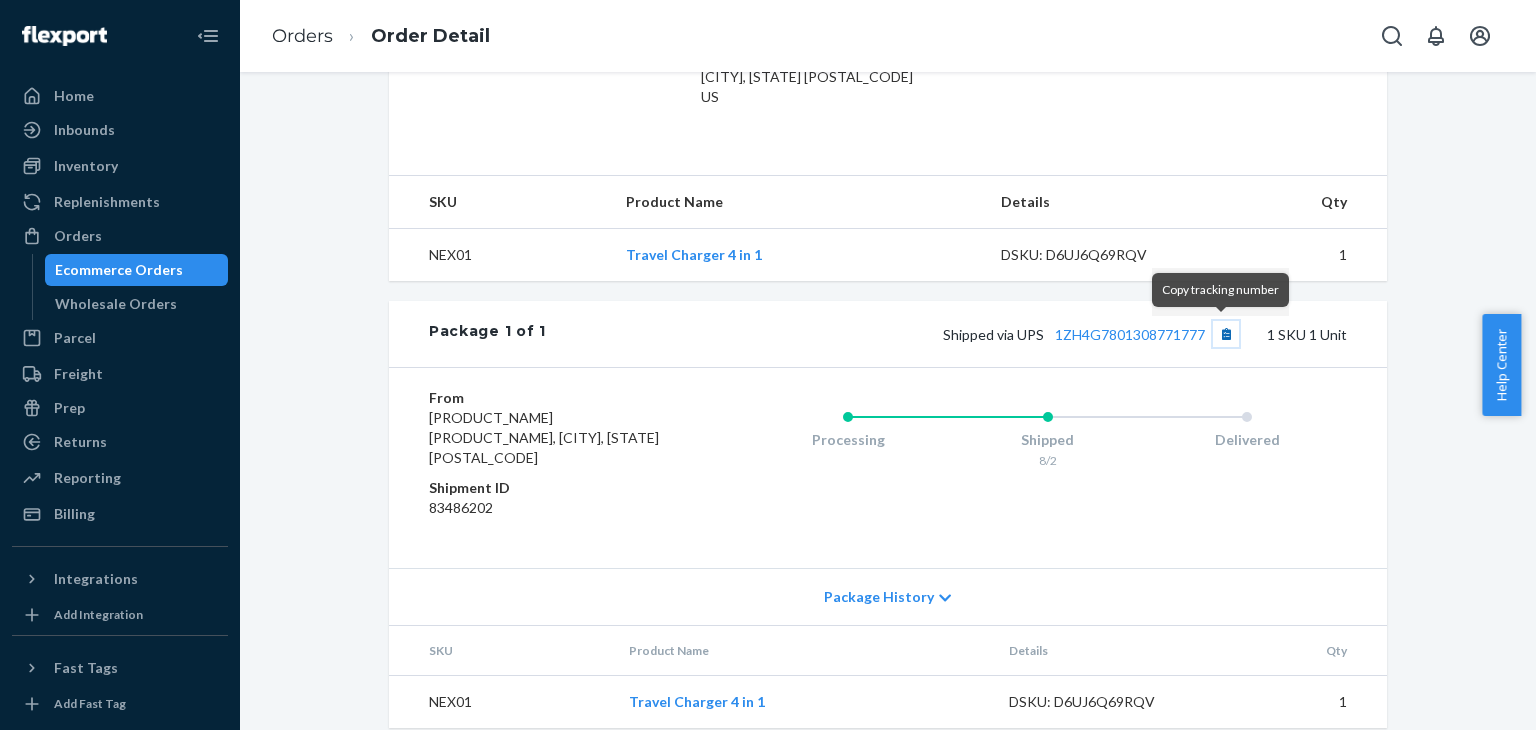 click at bounding box center [1226, 334] 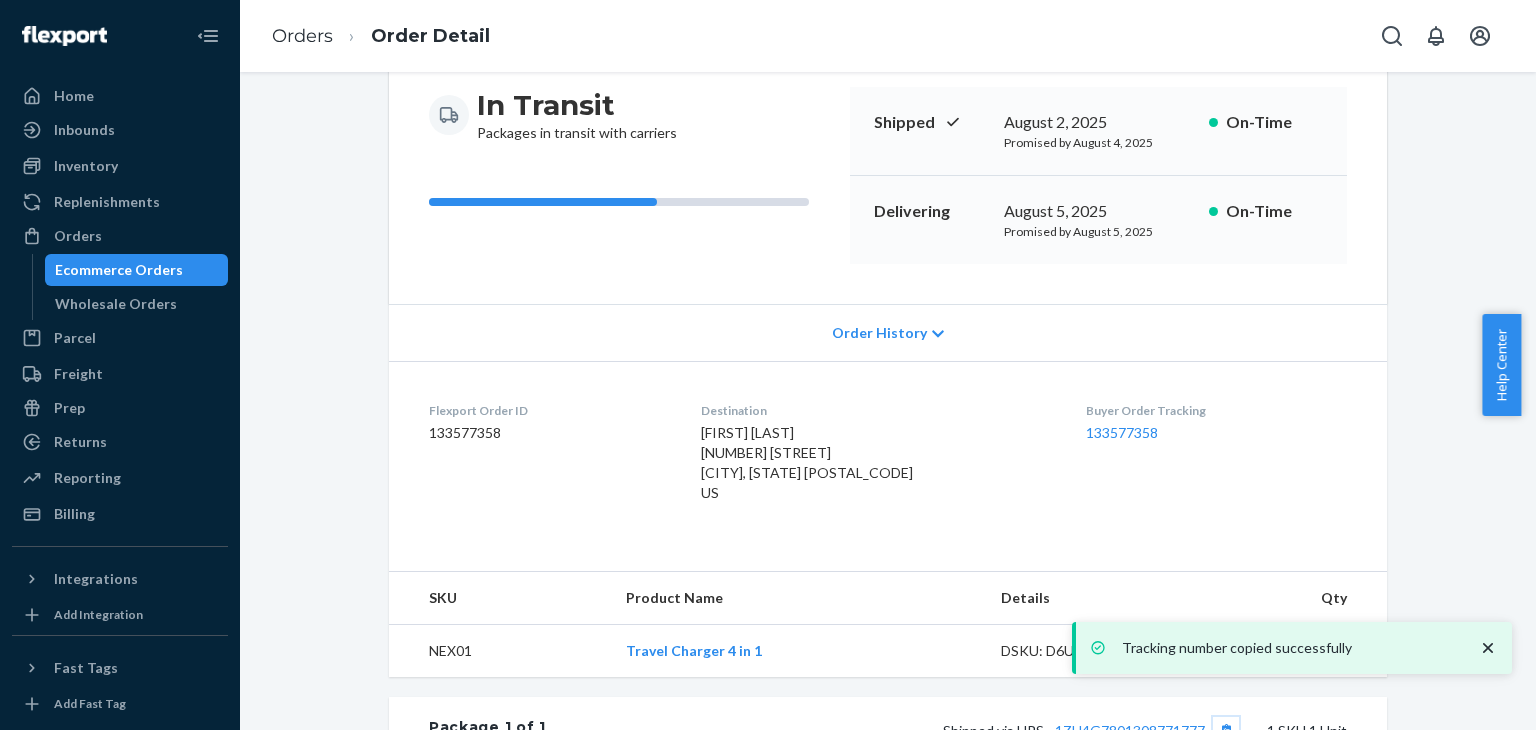 scroll, scrollTop: 94, scrollLeft: 0, axis: vertical 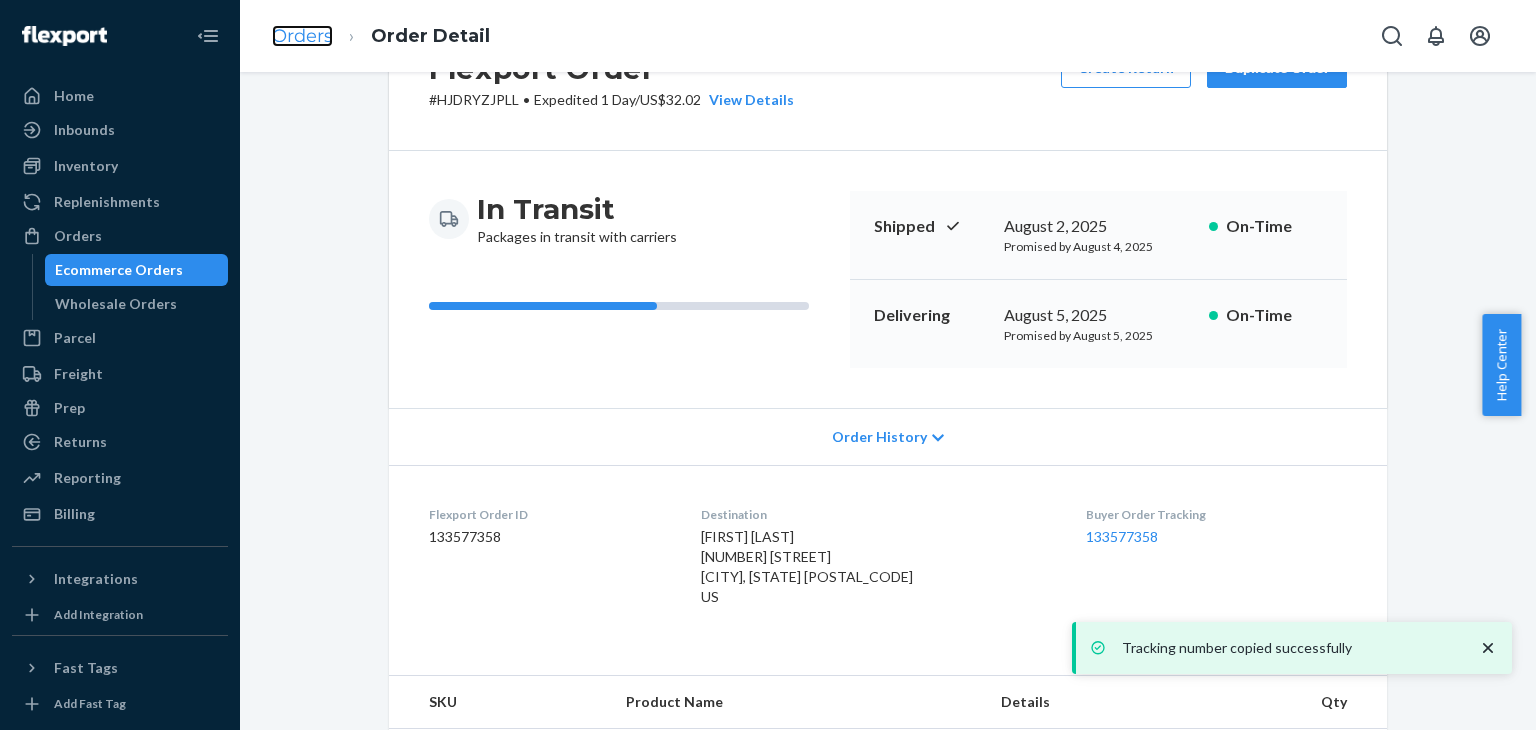 click on "Orders" at bounding box center (302, 36) 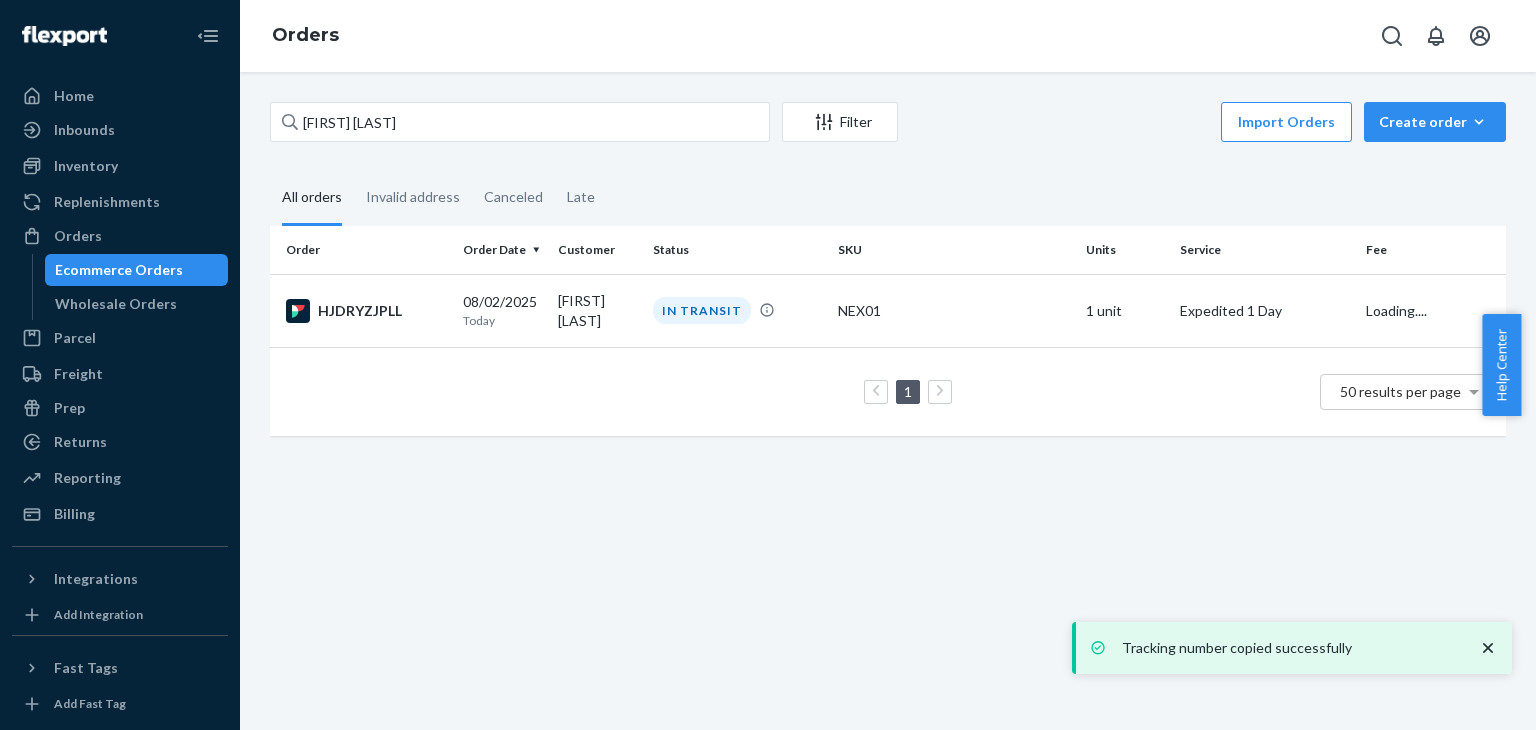 scroll, scrollTop: 0, scrollLeft: 0, axis: both 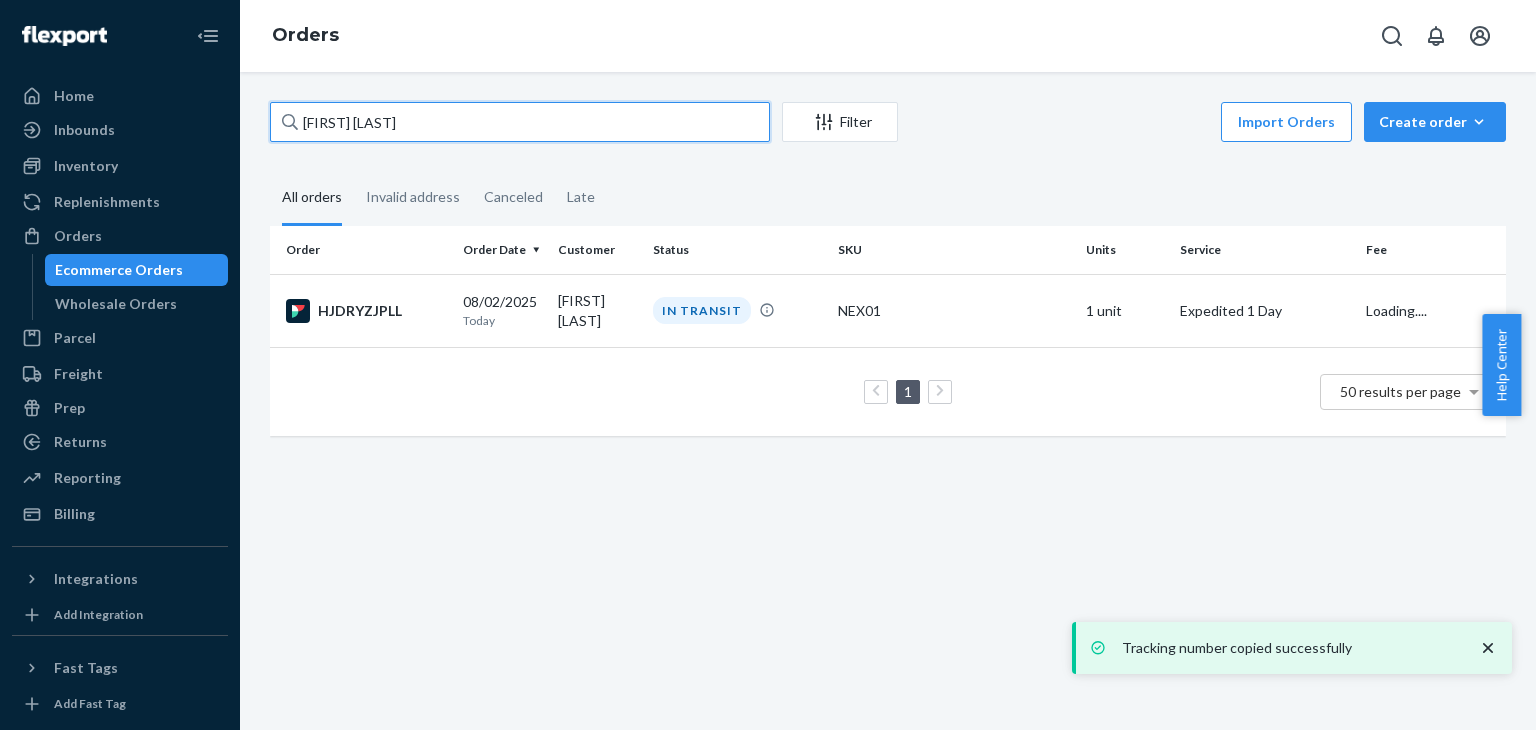 click on "[FIRST] [LAST]" at bounding box center (520, 122) 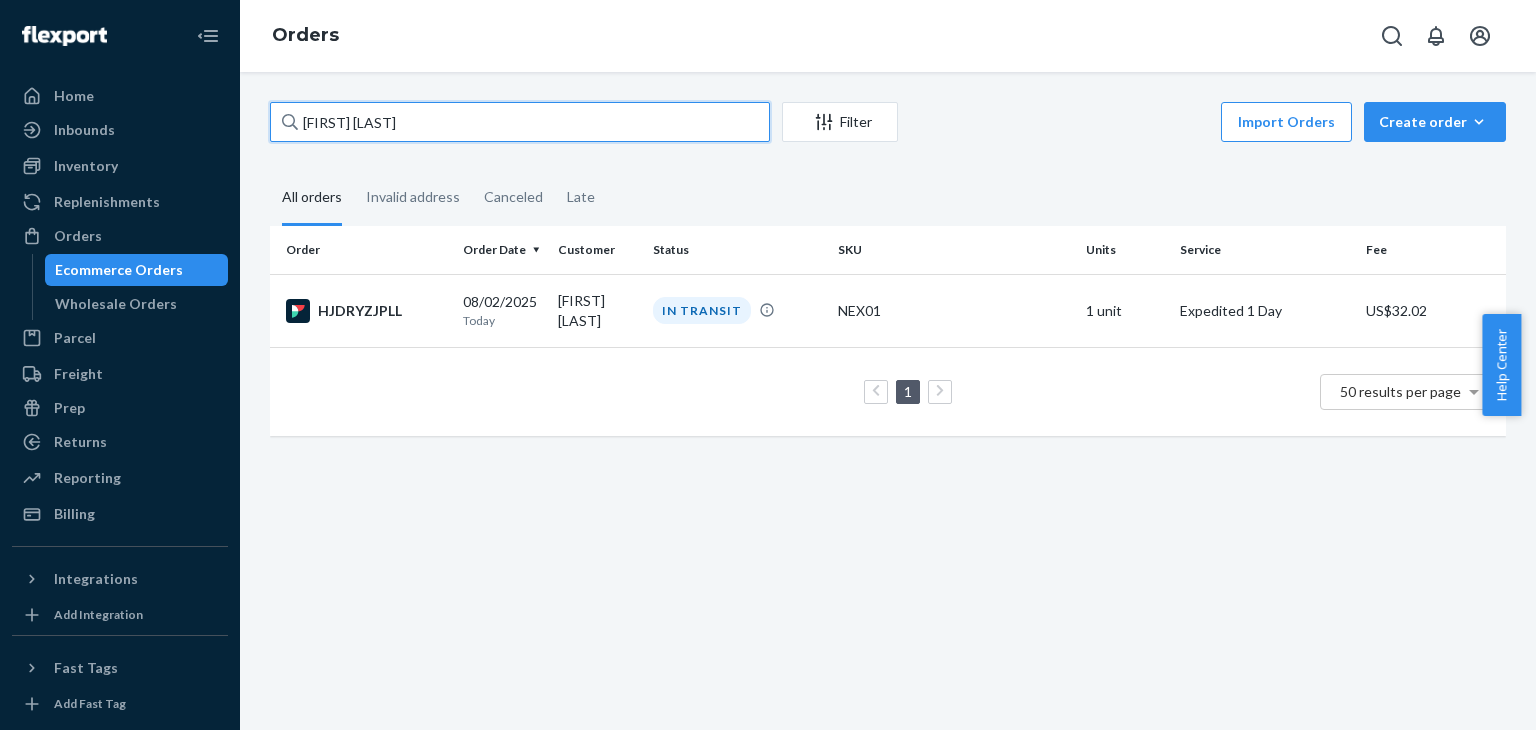 paste on "[FIRST] [LAST]" 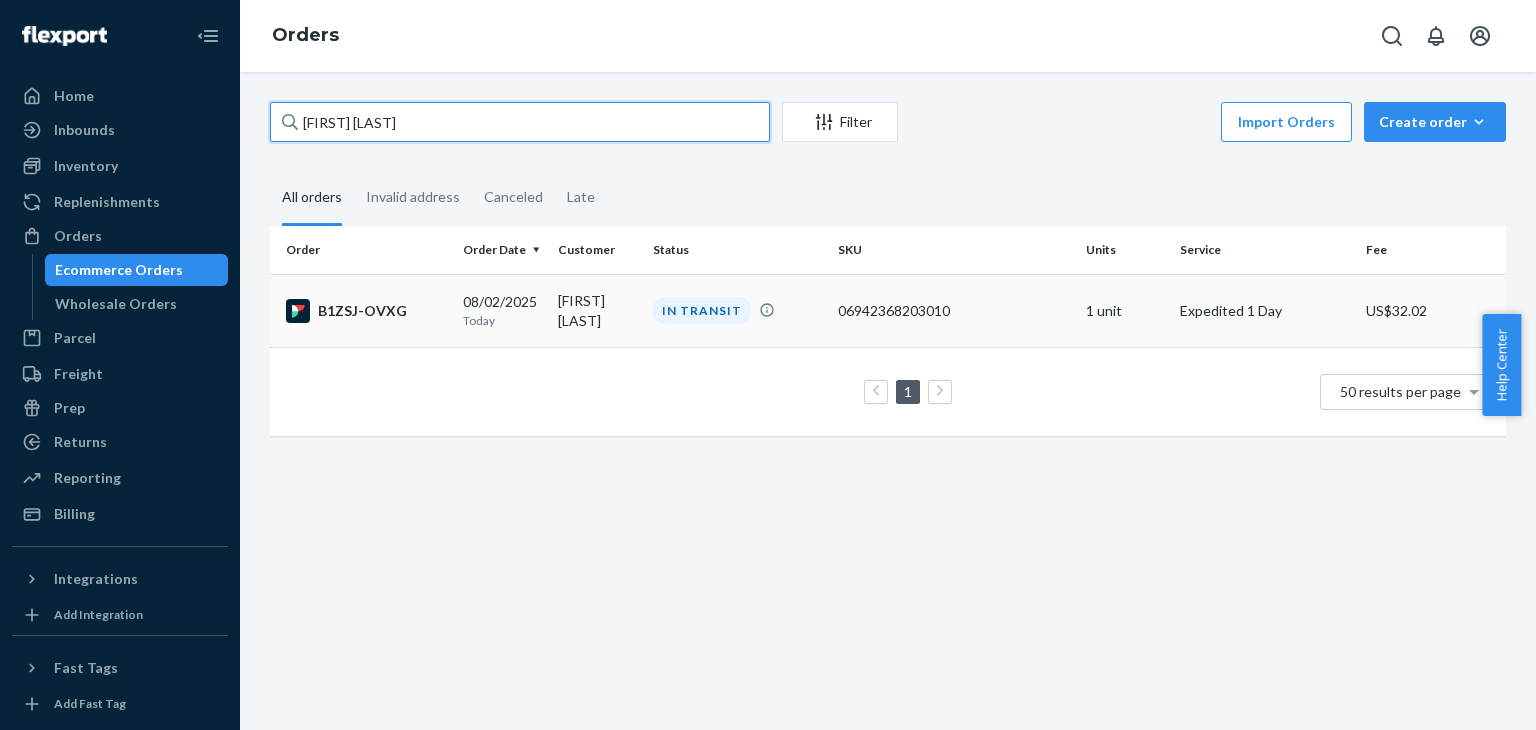 type on "[FIRST] [LAST]" 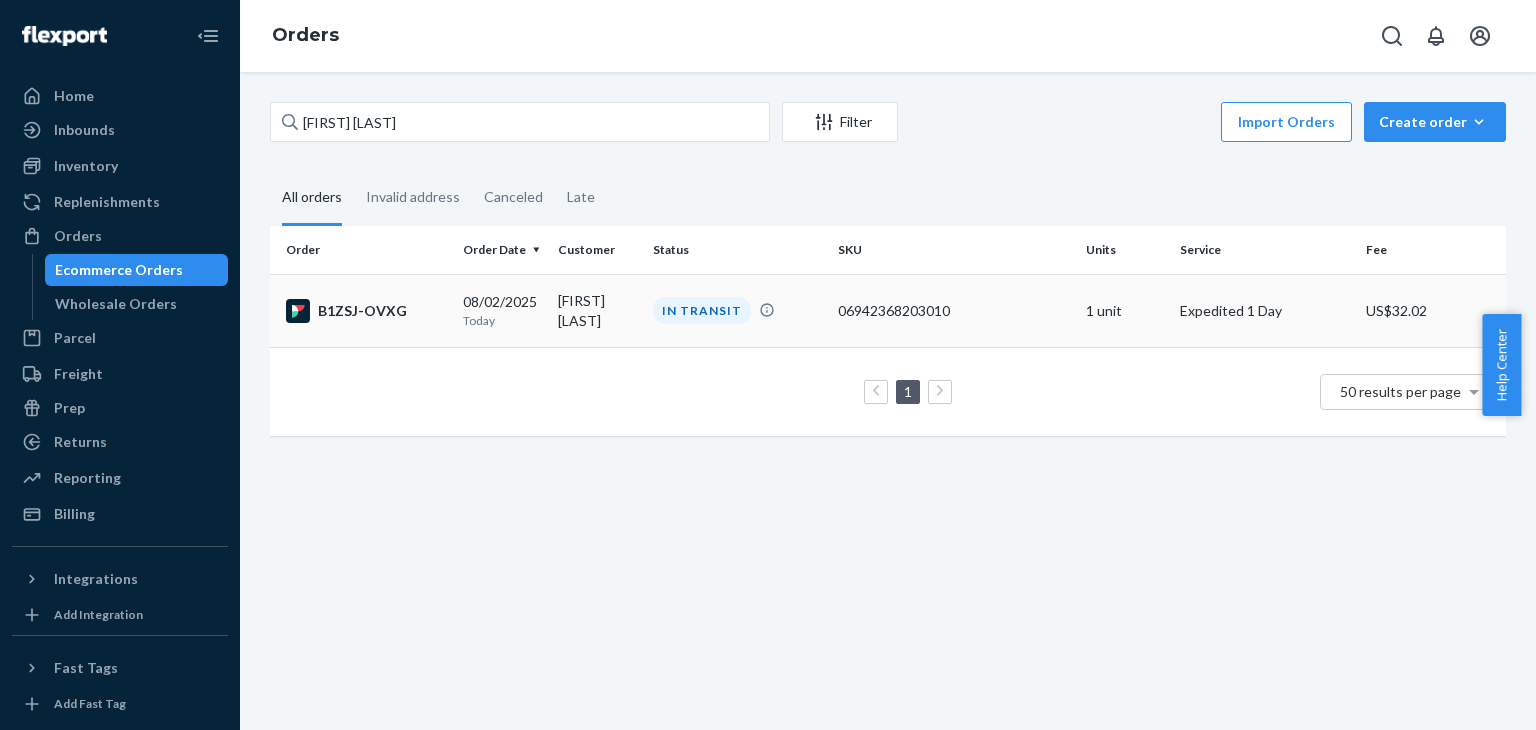 click on "B1ZSJ-OVXG" at bounding box center [366, 311] 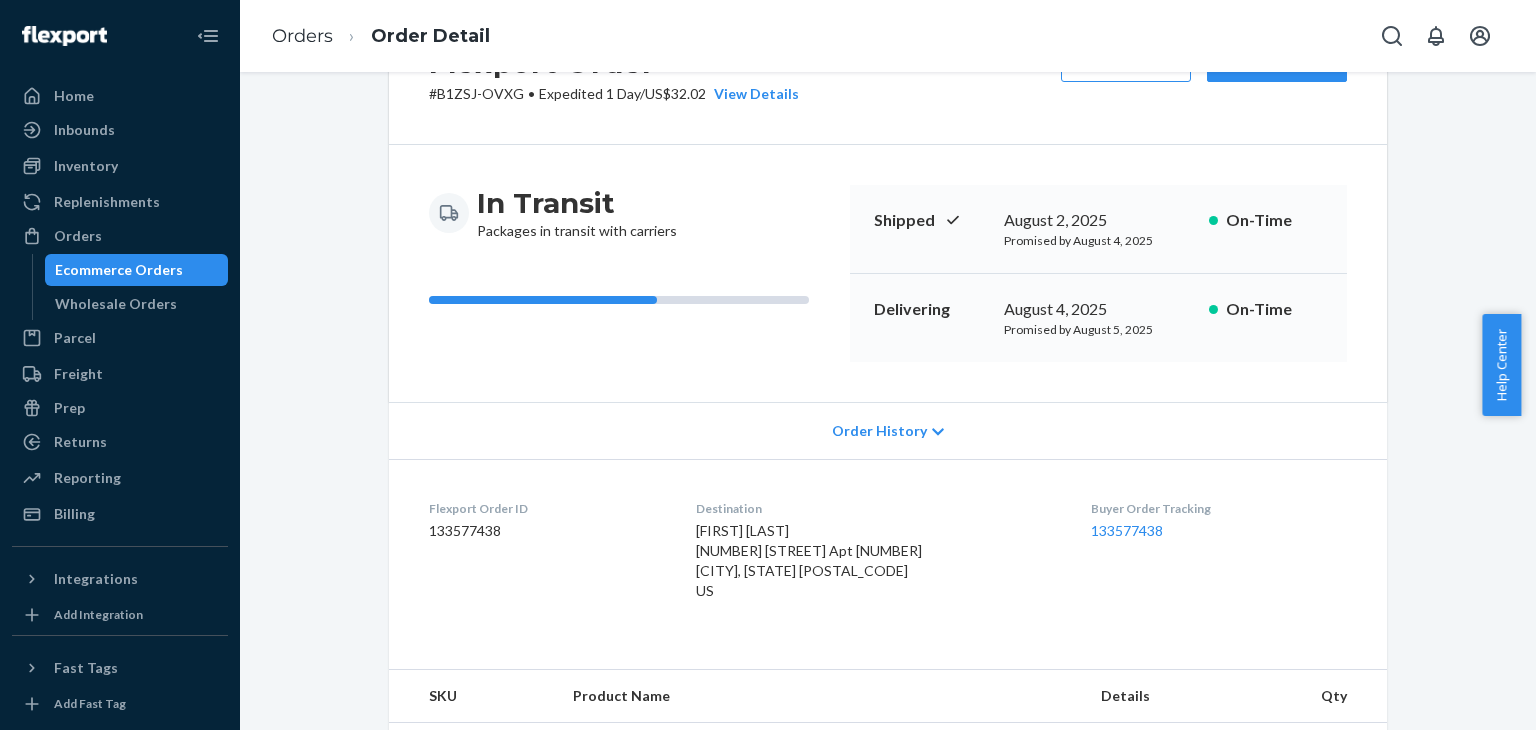 scroll, scrollTop: 300, scrollLeft: 0, axis: vertical 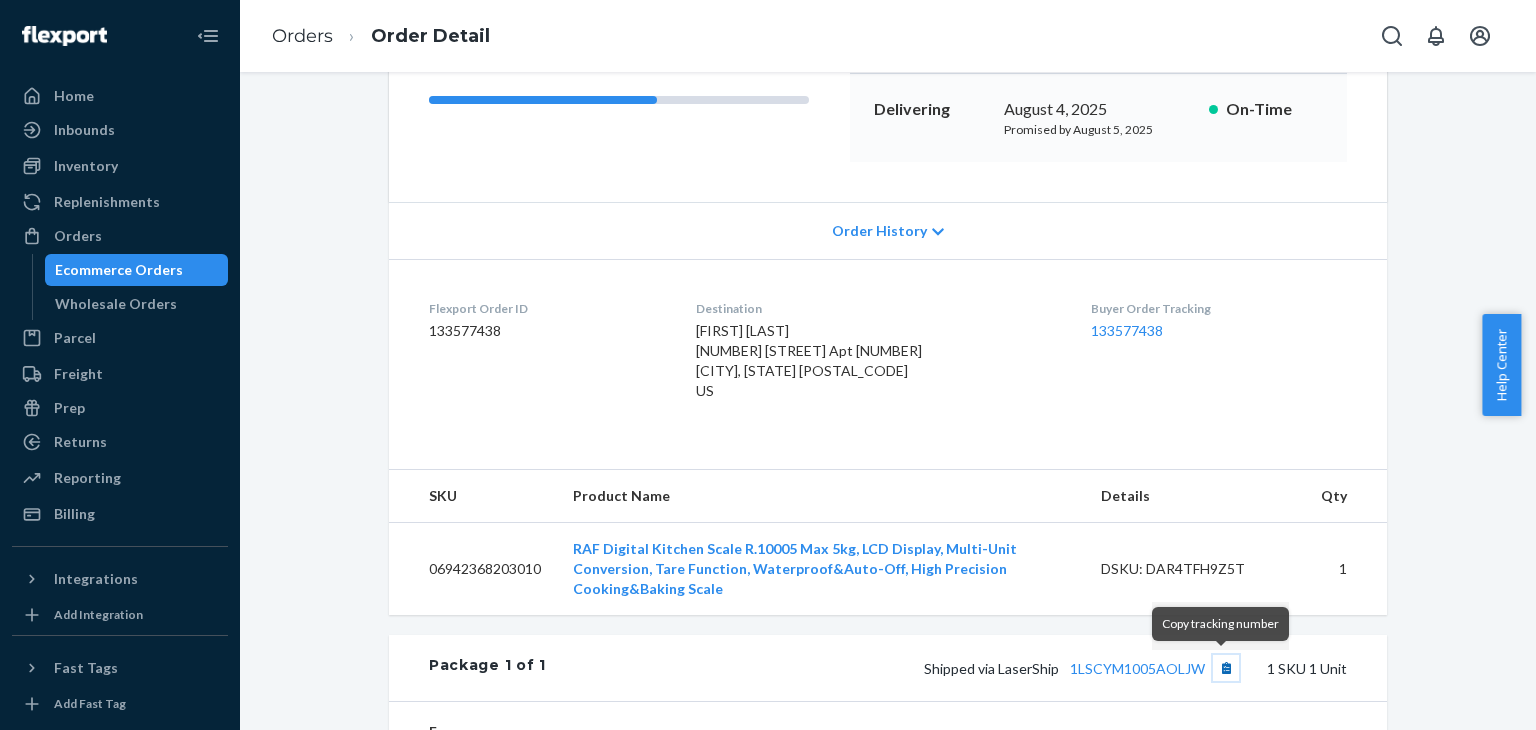 click at bounding box center [1226, 668] 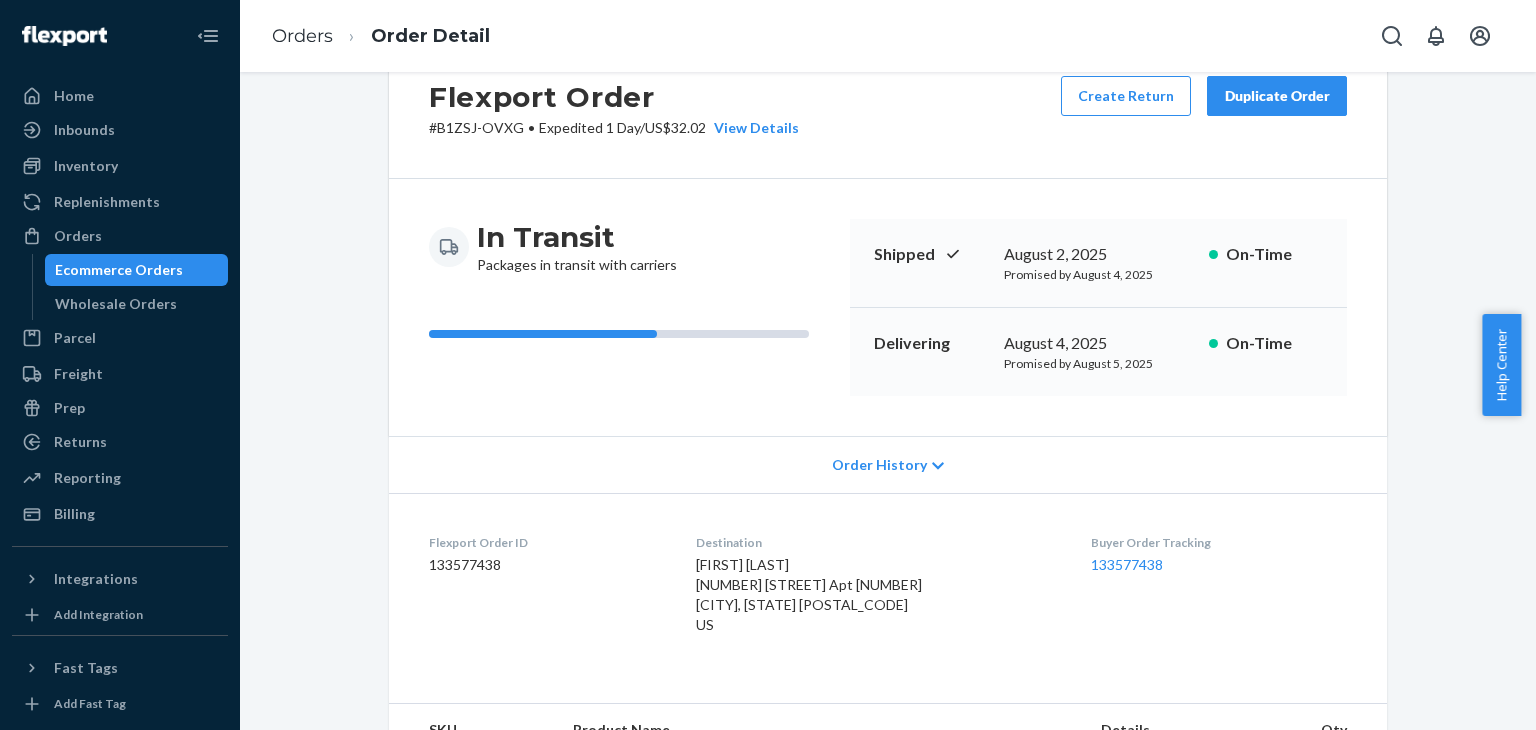 scroll, scrollTop: 0, scrollLeft: 0, axis: both 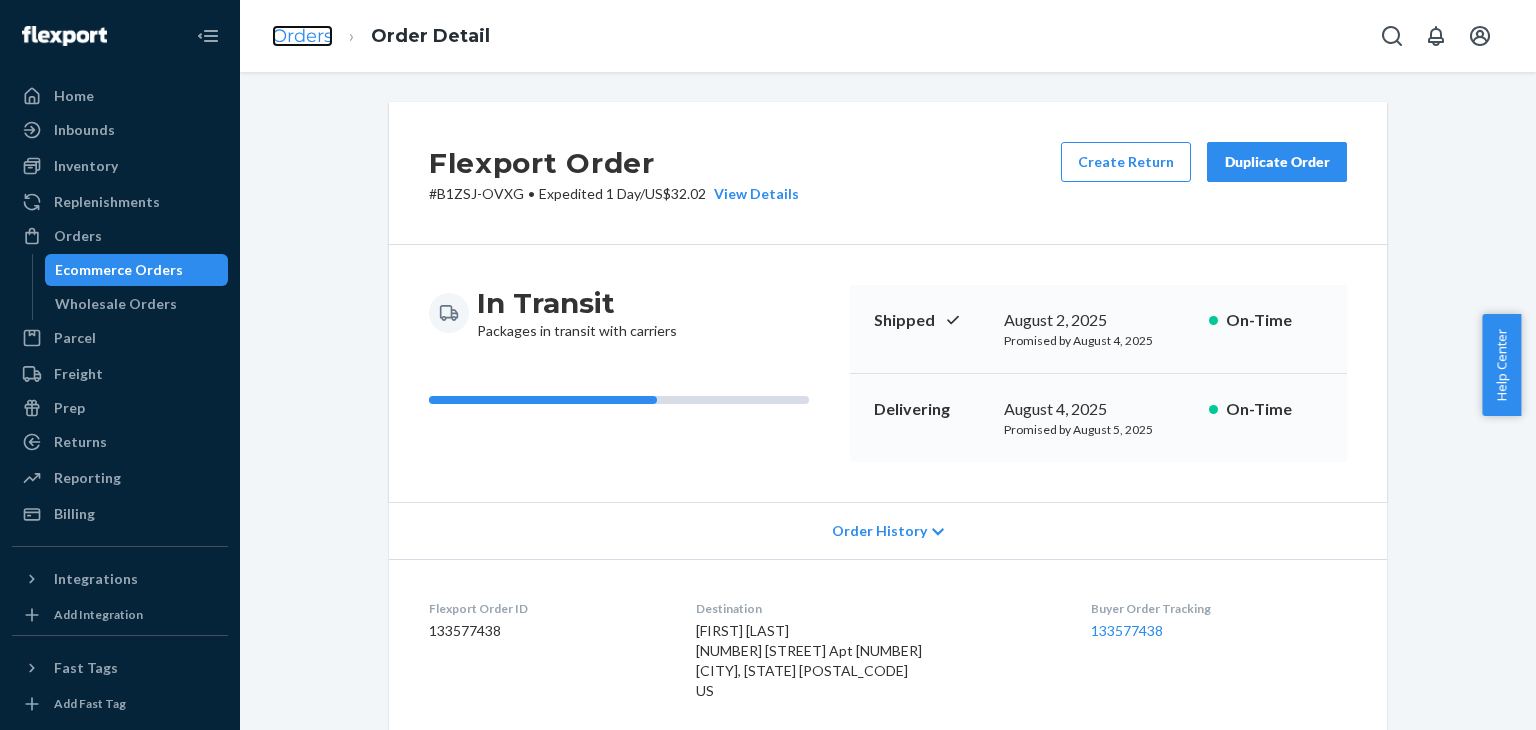 click on "Orders" at bounding box center (302, 36) 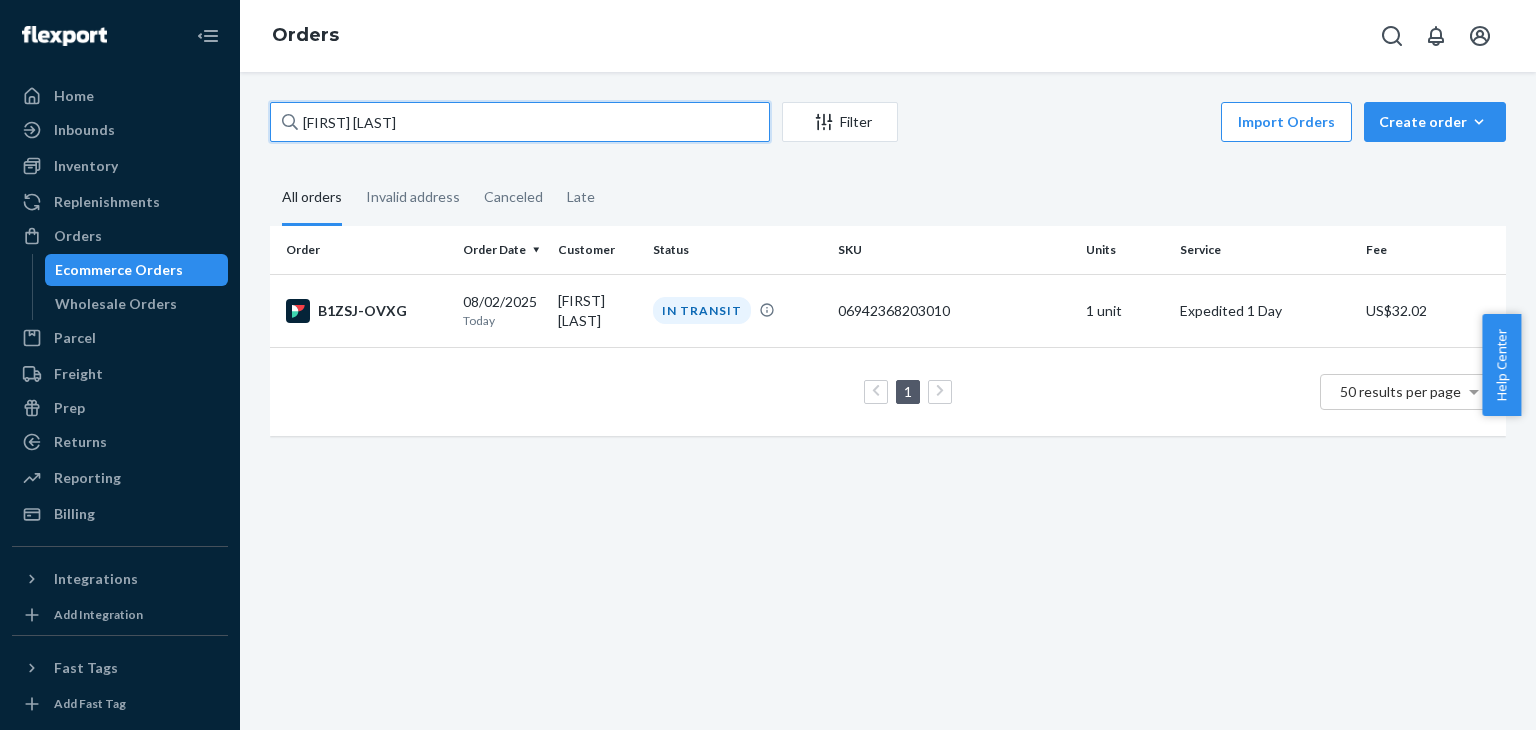 click on "[FIRST] [LAST]" at bounding box center (520, 122) 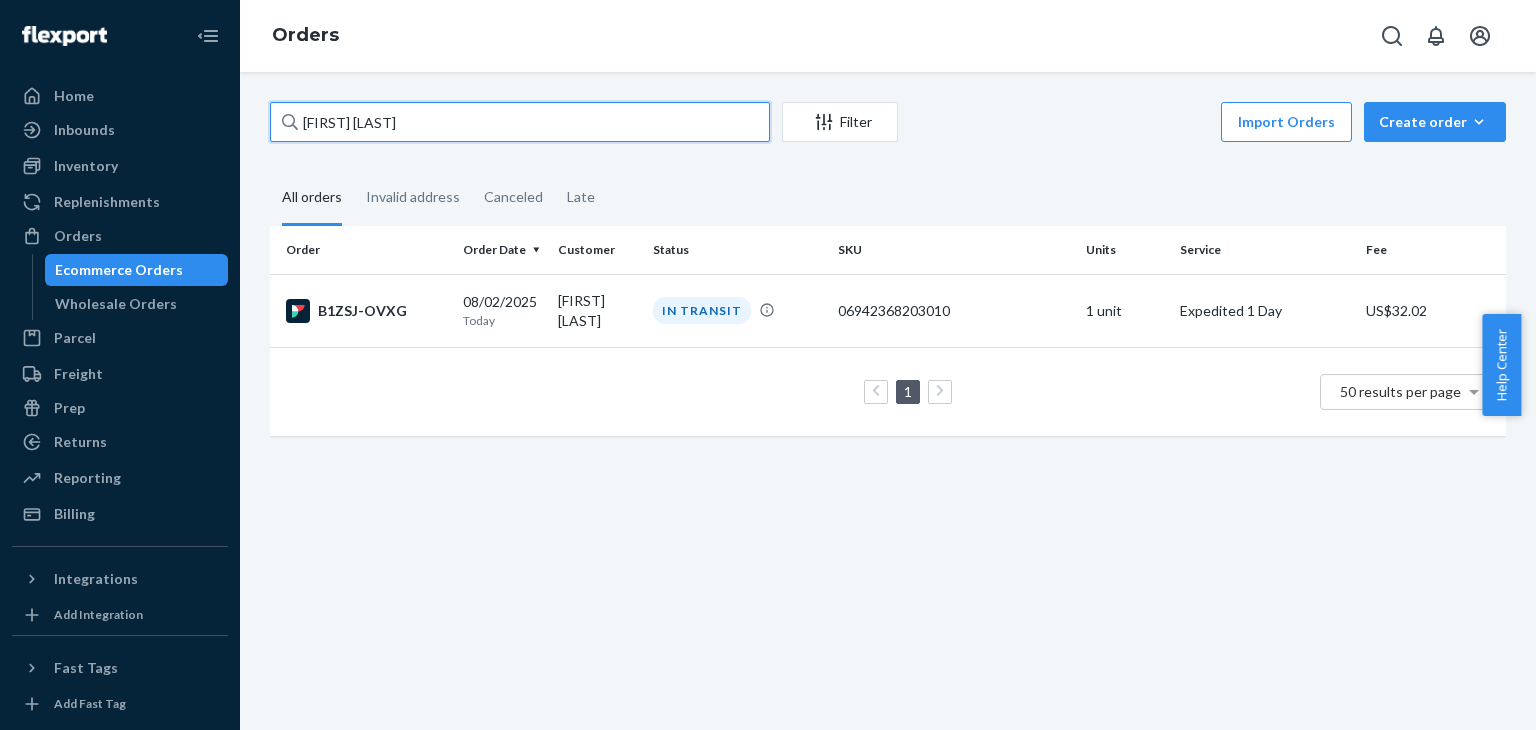 click on "[FIRST] [LAST]" at bounding box center (520, 122) 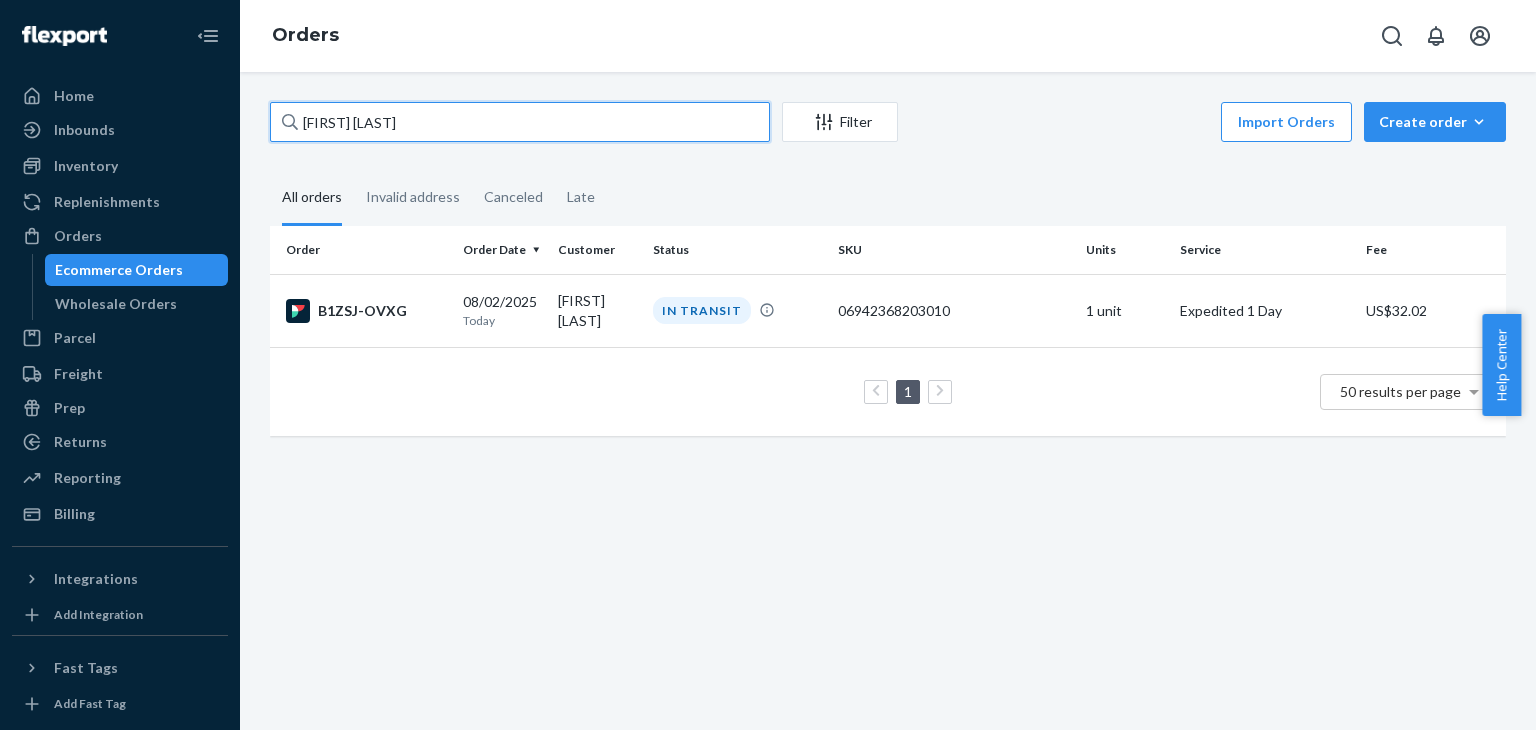 click on "[FIRST] [LAST]" at bounding box center [520, 122] 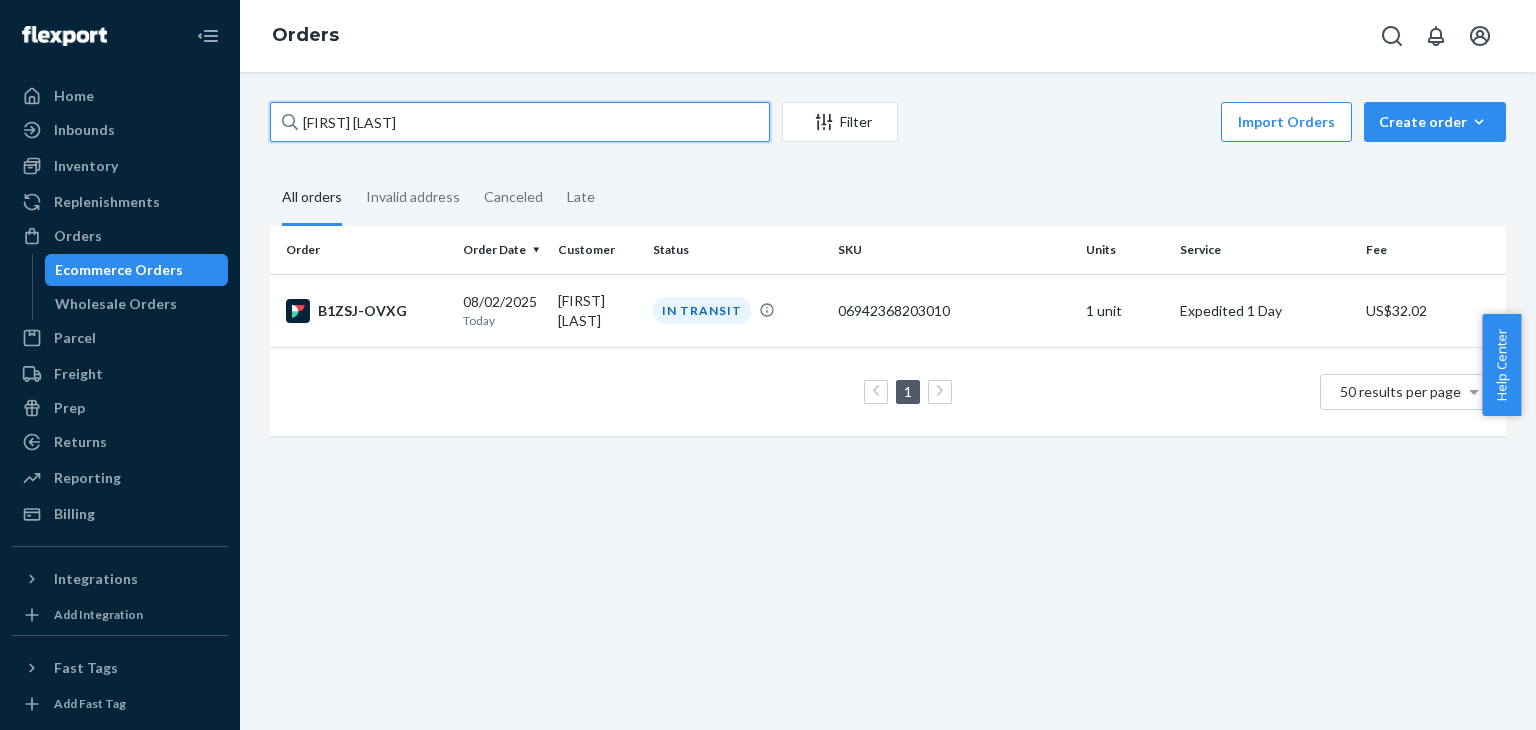 paste on "[FIRST] [LAST]" 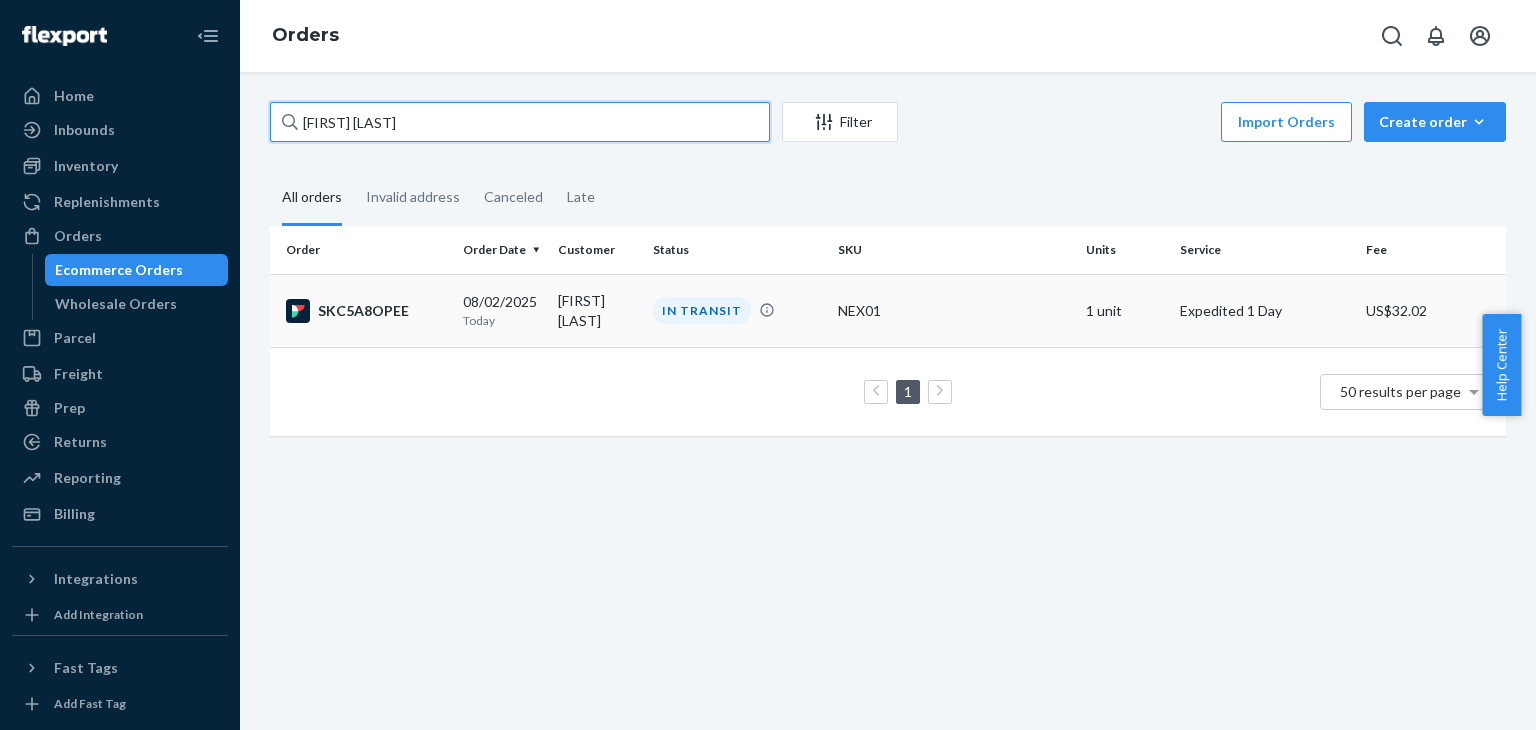 type on "[FIRST] [LAST]" 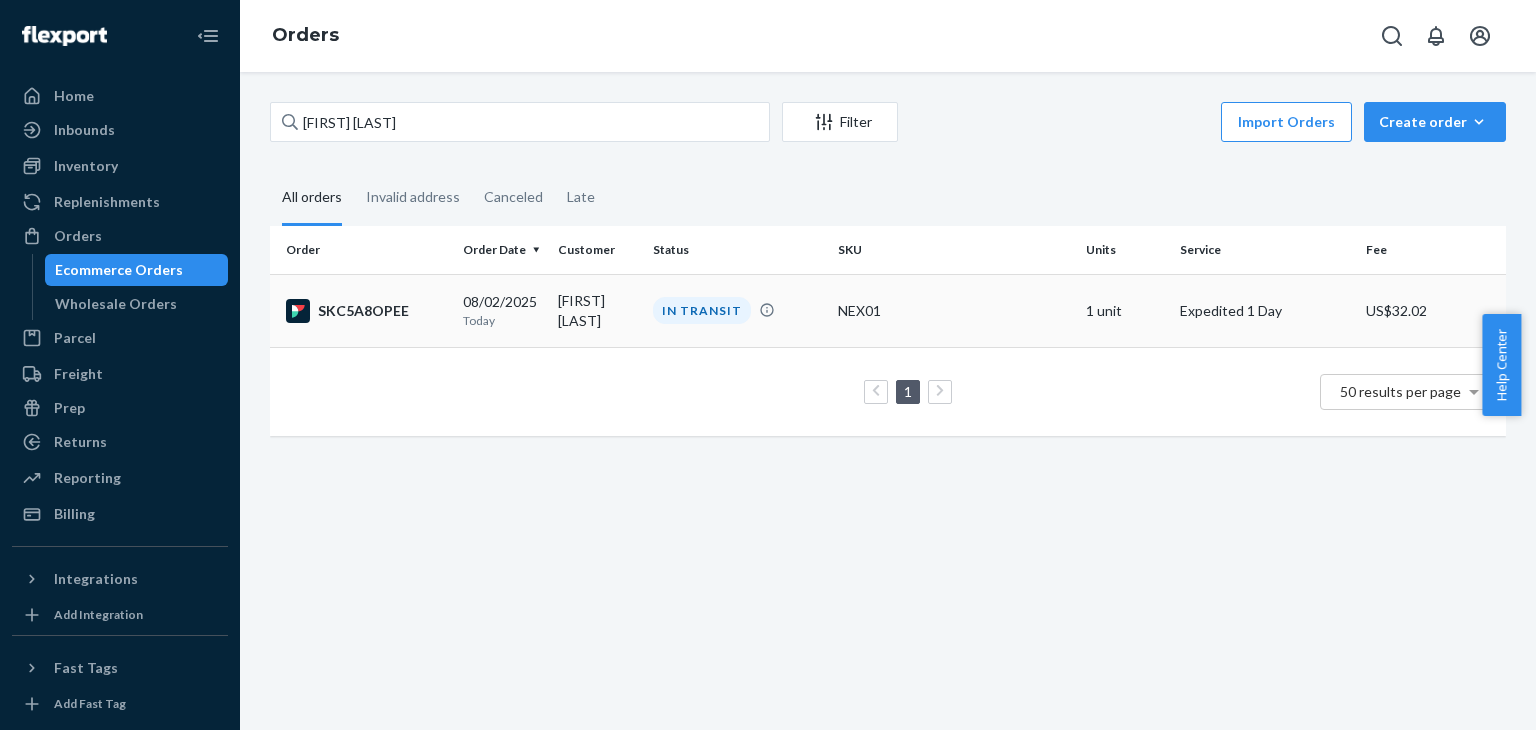 click on "SKC5A8OPEE" at bounding box center [362, 310] 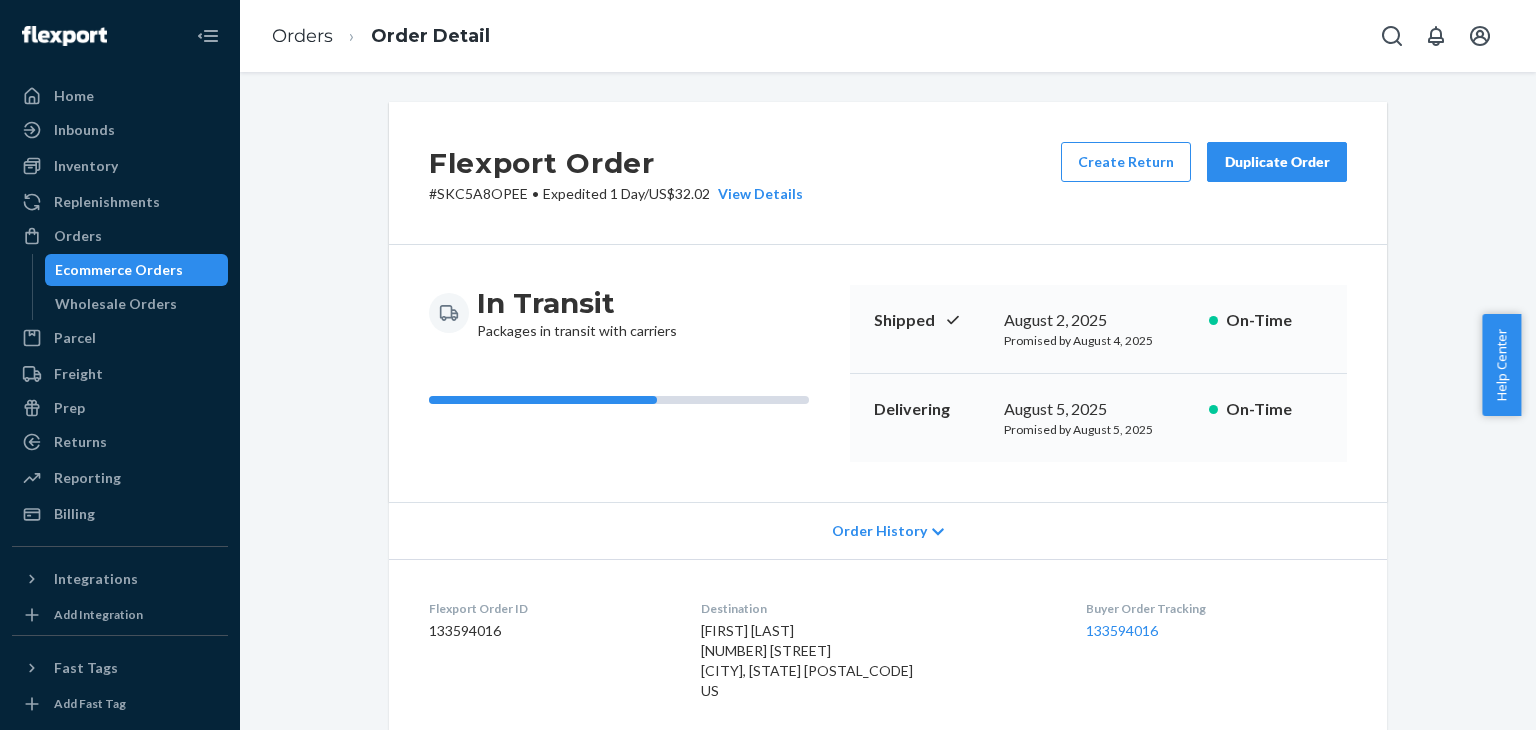 scroll, scrollTop: 300, scrollLeft: 0, axis: vertical 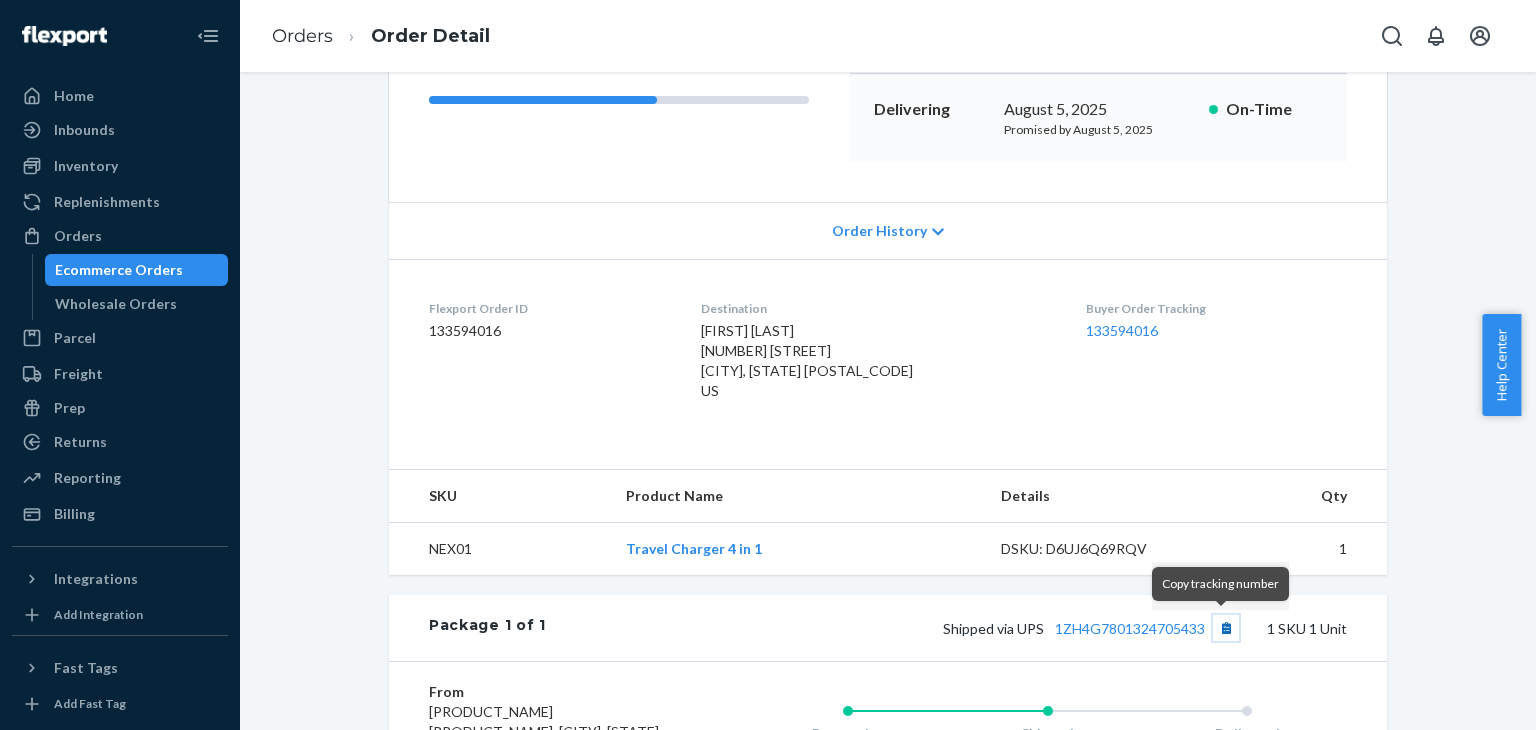 click at bounding box center [1226, 628] 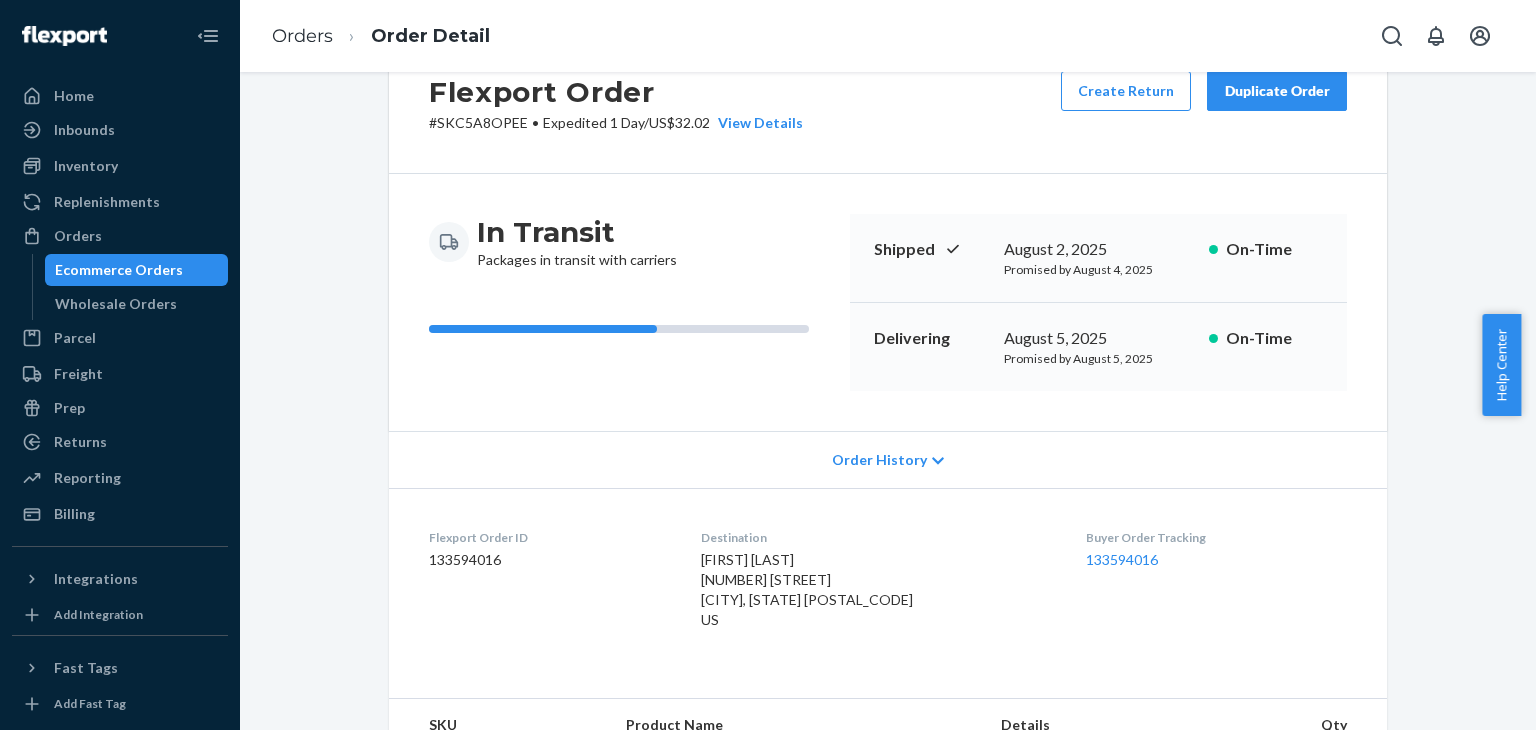 scroll, scrollTop: 0, scrollLeft: 0, axis: both 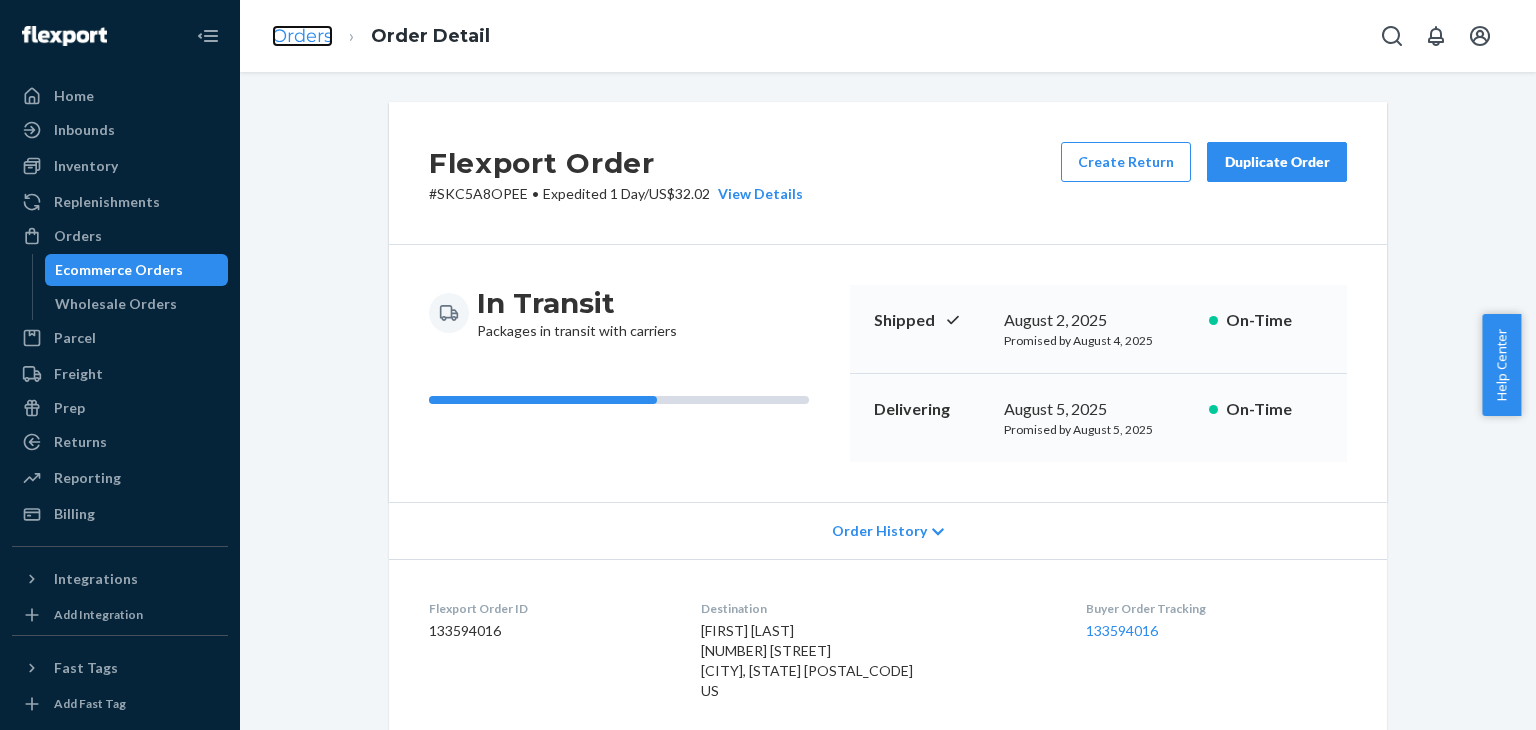 click on "Orders" at bounding box center (302, 36) 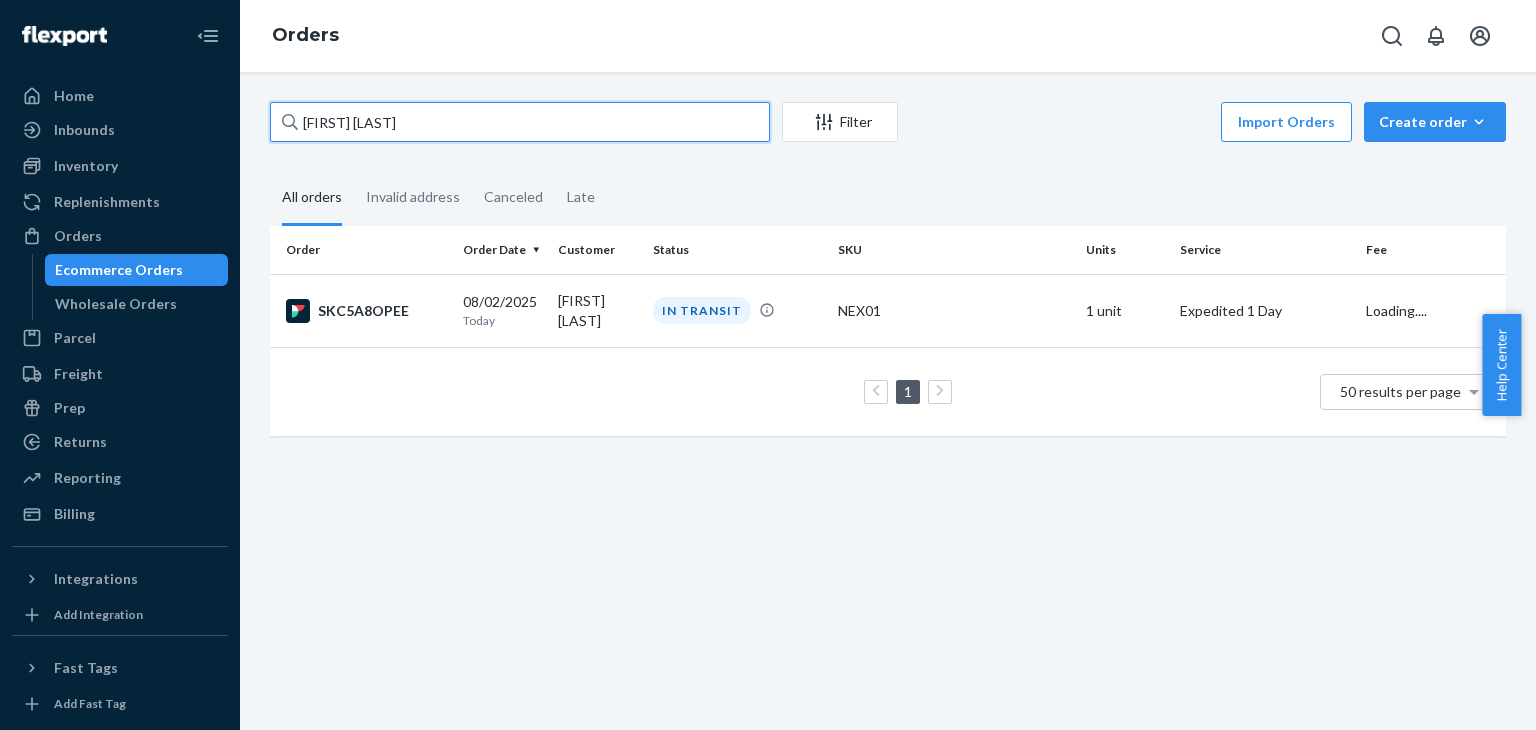 click on "[FIRST] [LAST]" at bounding box center [520, 122] 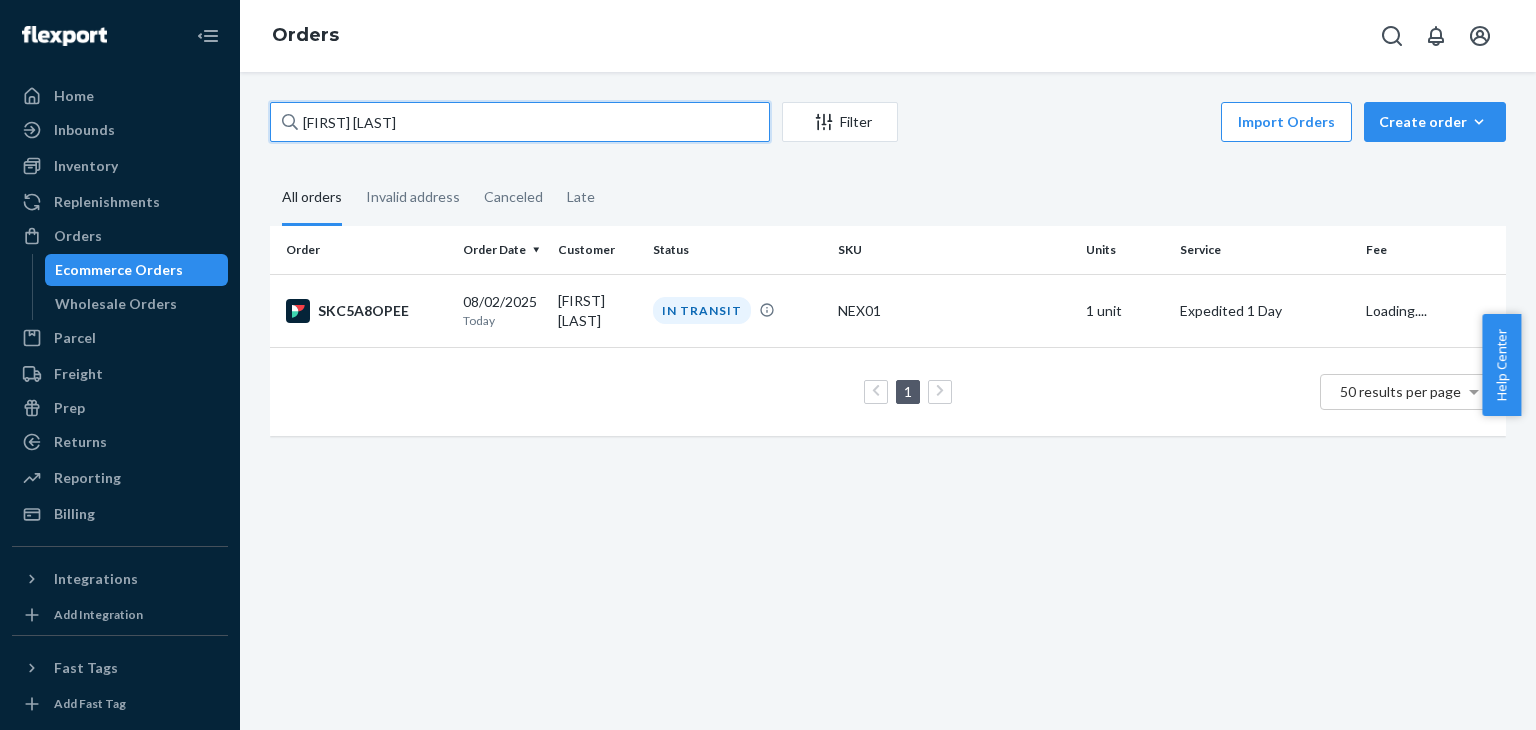 click on "[FIRST] [LAST]" at bounding box center (520, 122) 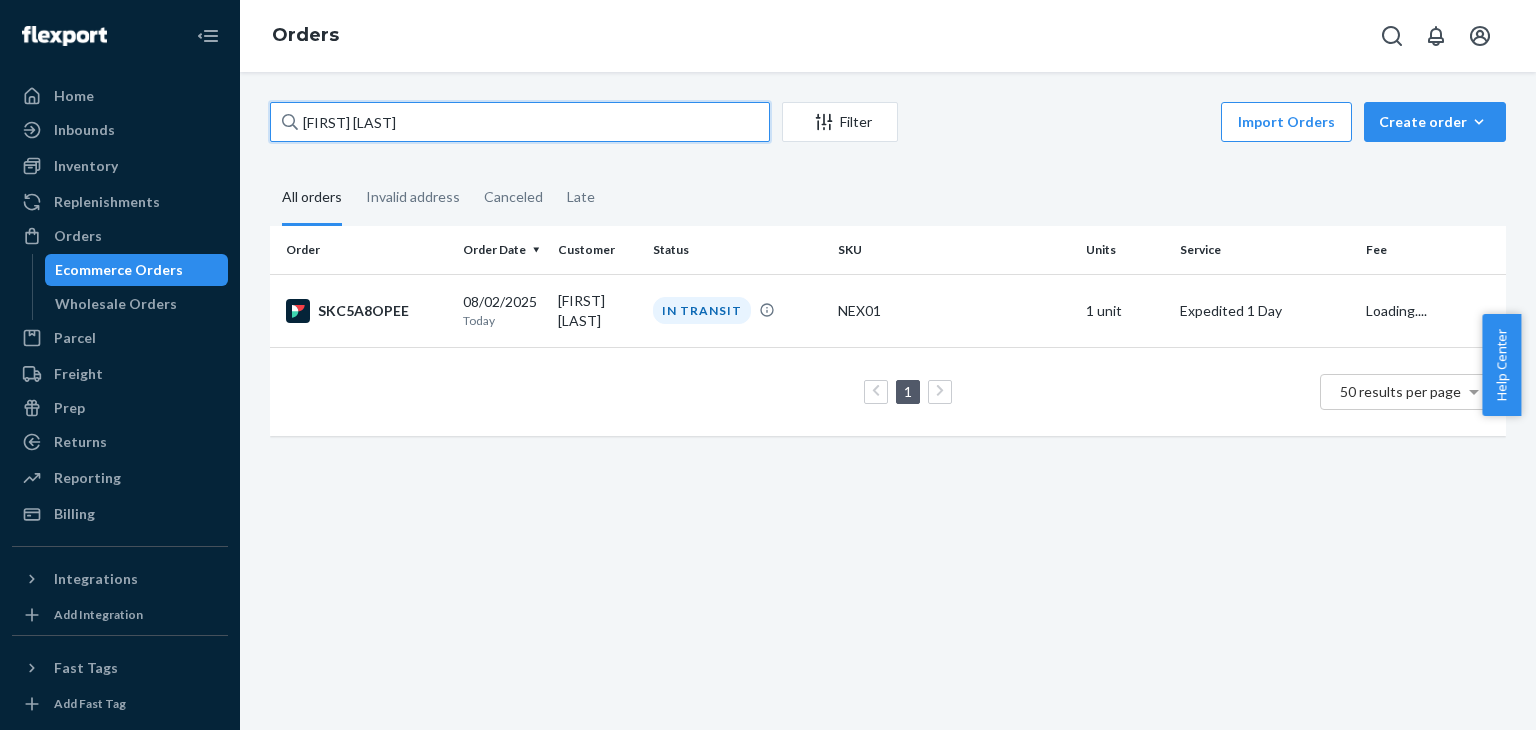 paste on "[FIRST] [LAST]" 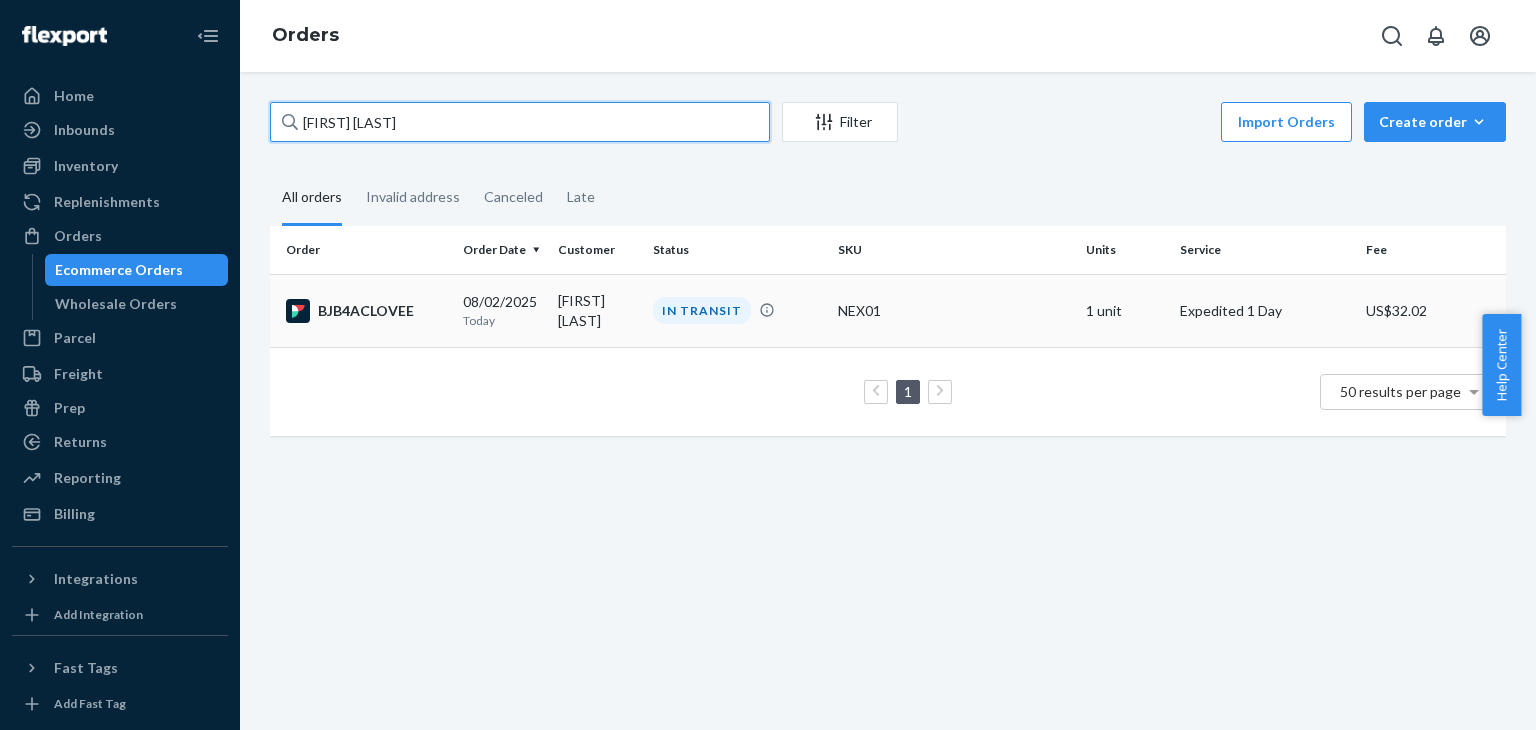 type on "[FIRST] [LAST]" 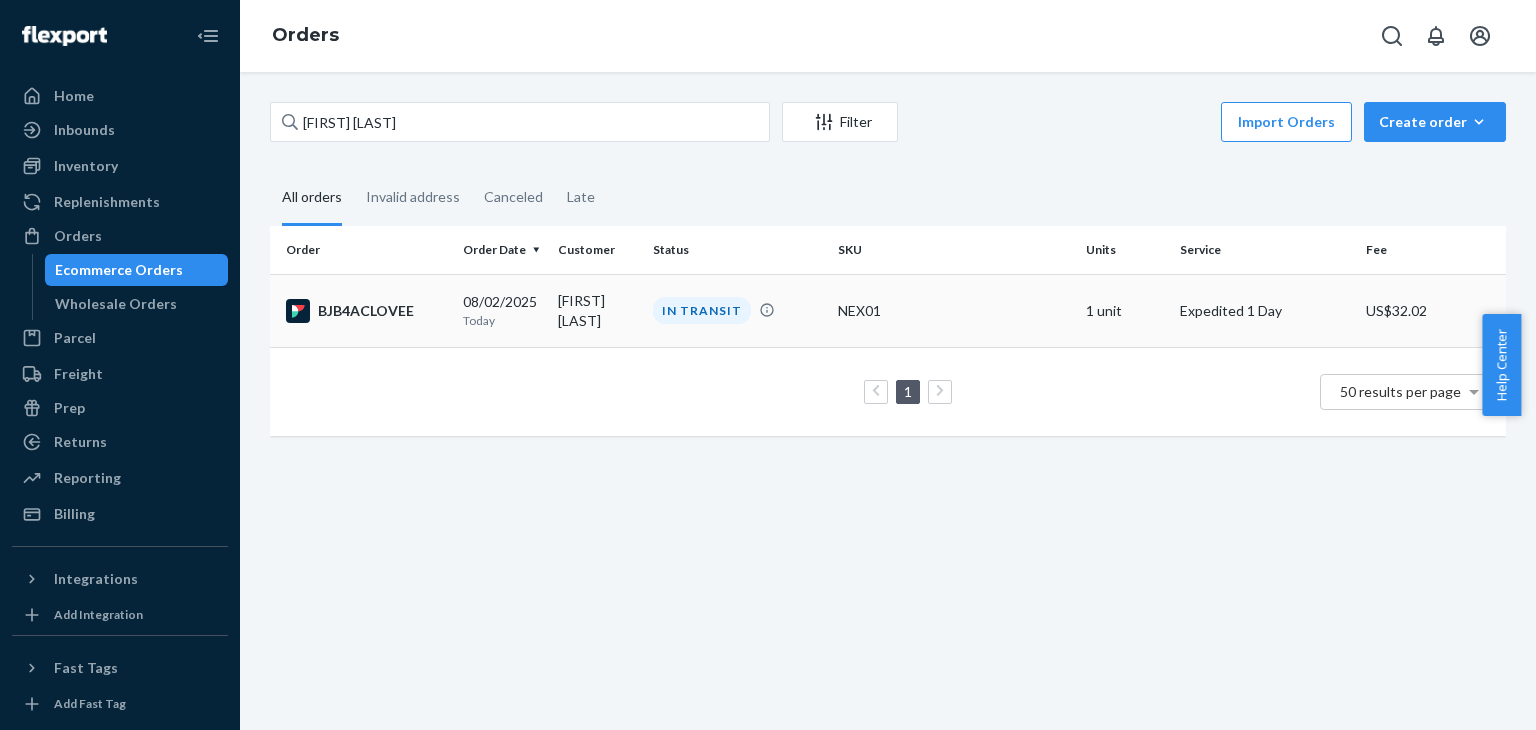 click on "BJB4ACLOVEE" at bounding box center (366, 311) 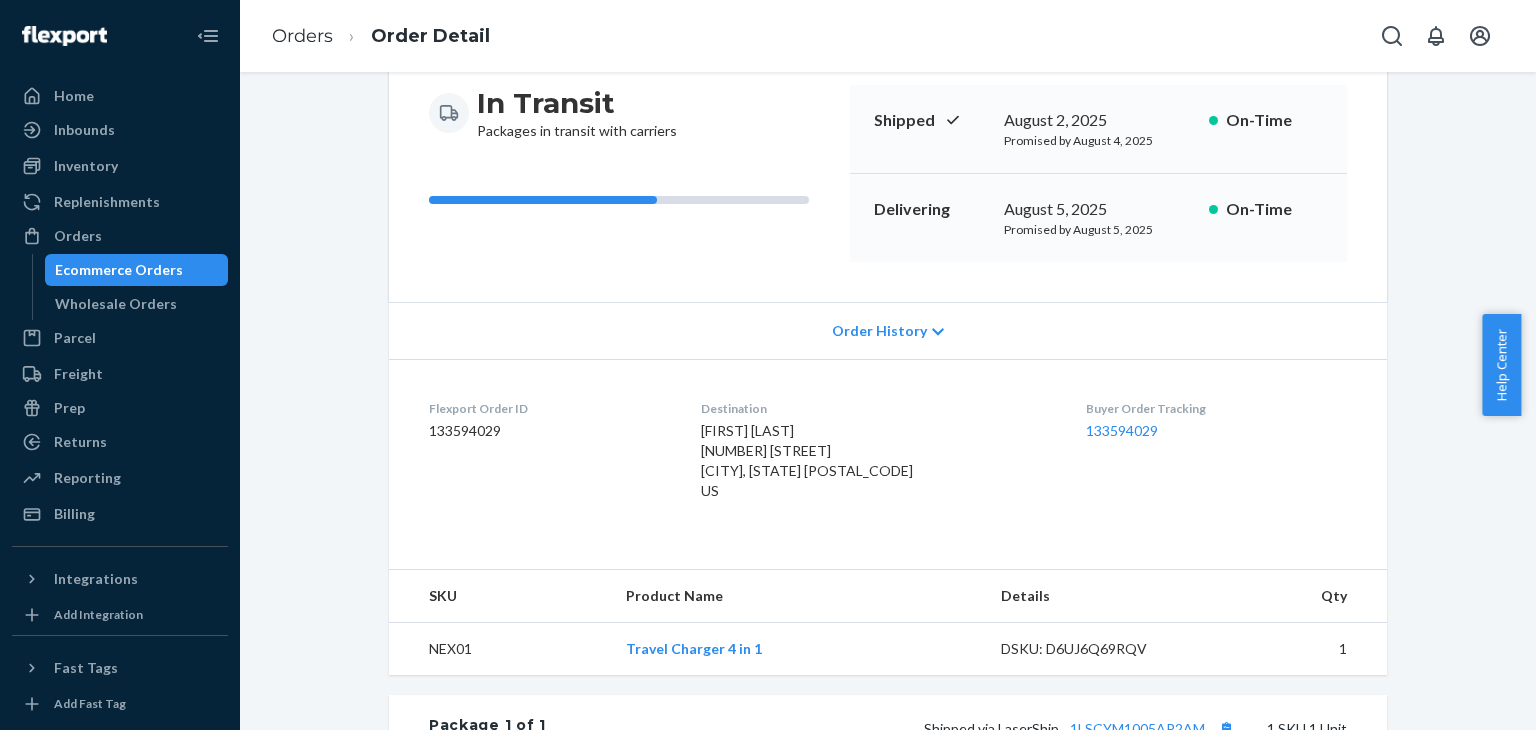 scroll, scrollTop: 300, scrollLeft: 0, axis: vertical 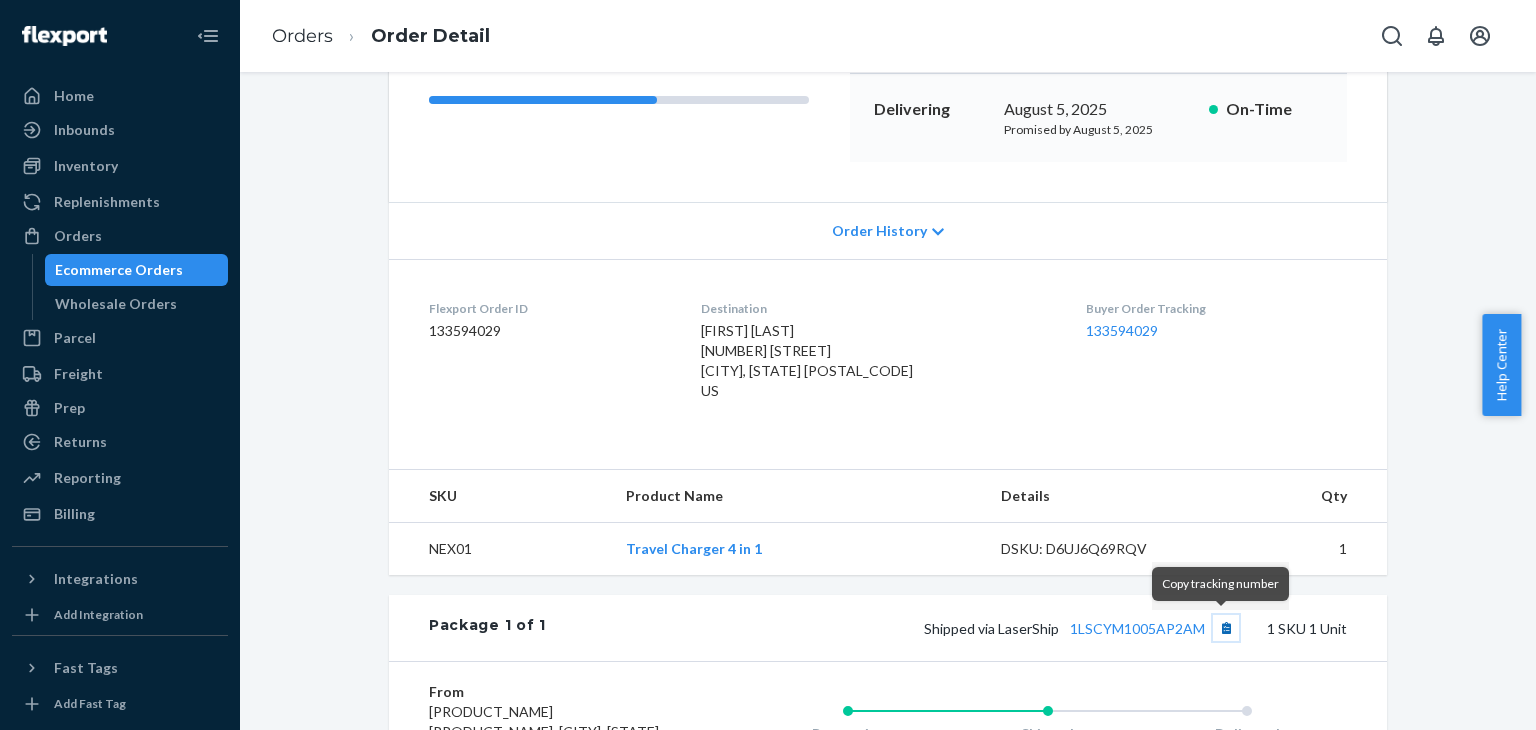 click at bounding box center [1226, 628] 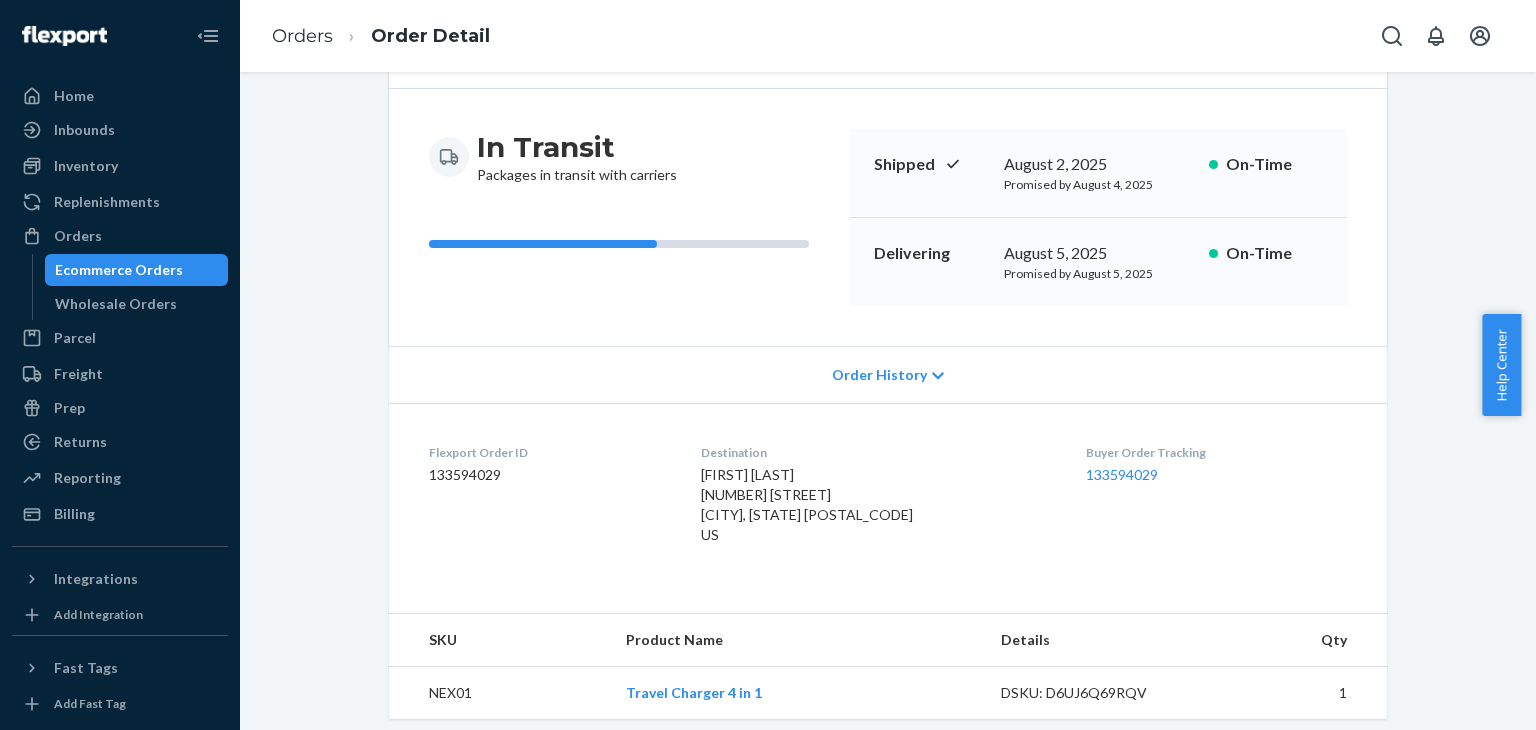 scroll, scrollTop: 0, scrollLeft: 0, axis: both 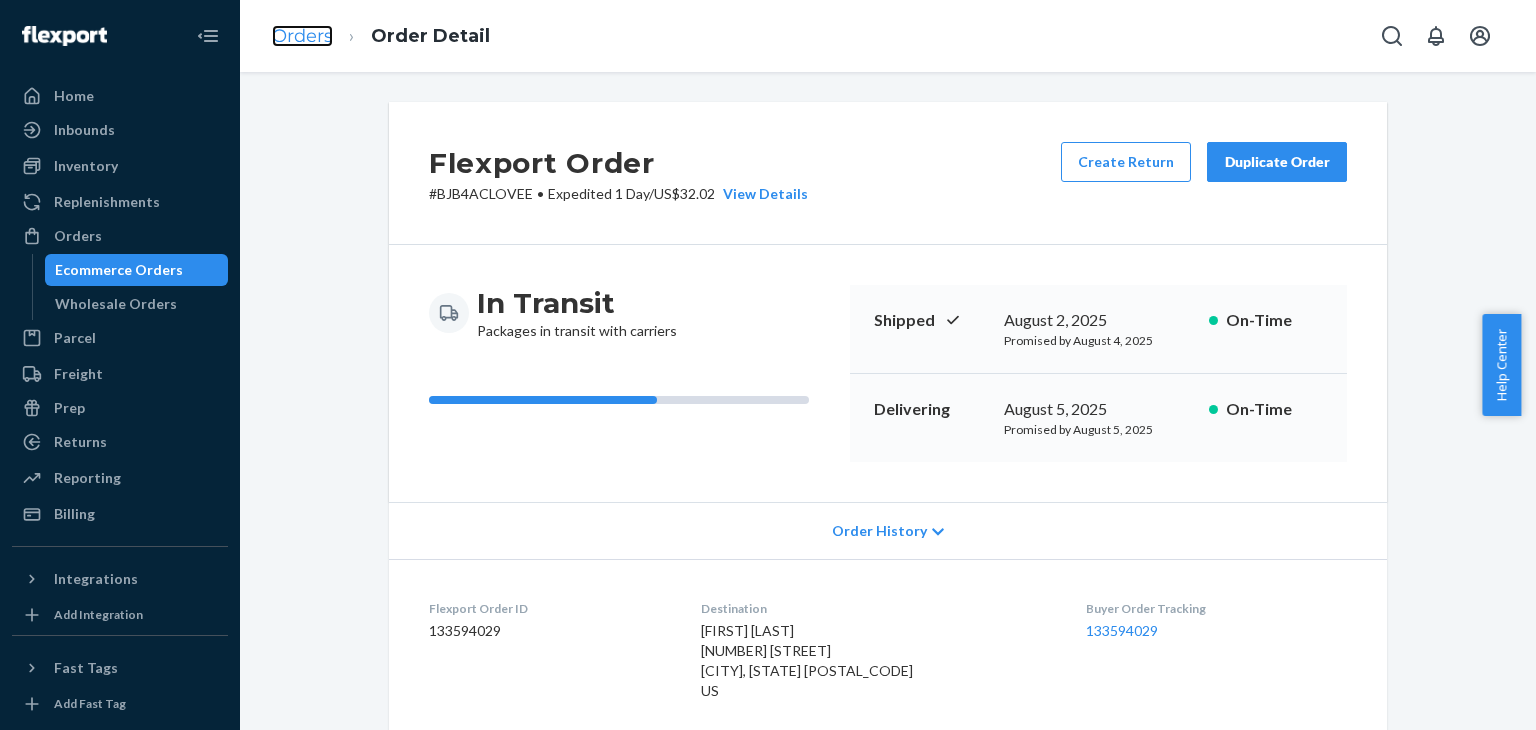 click on "Orders" at bounding box center (302, 36) 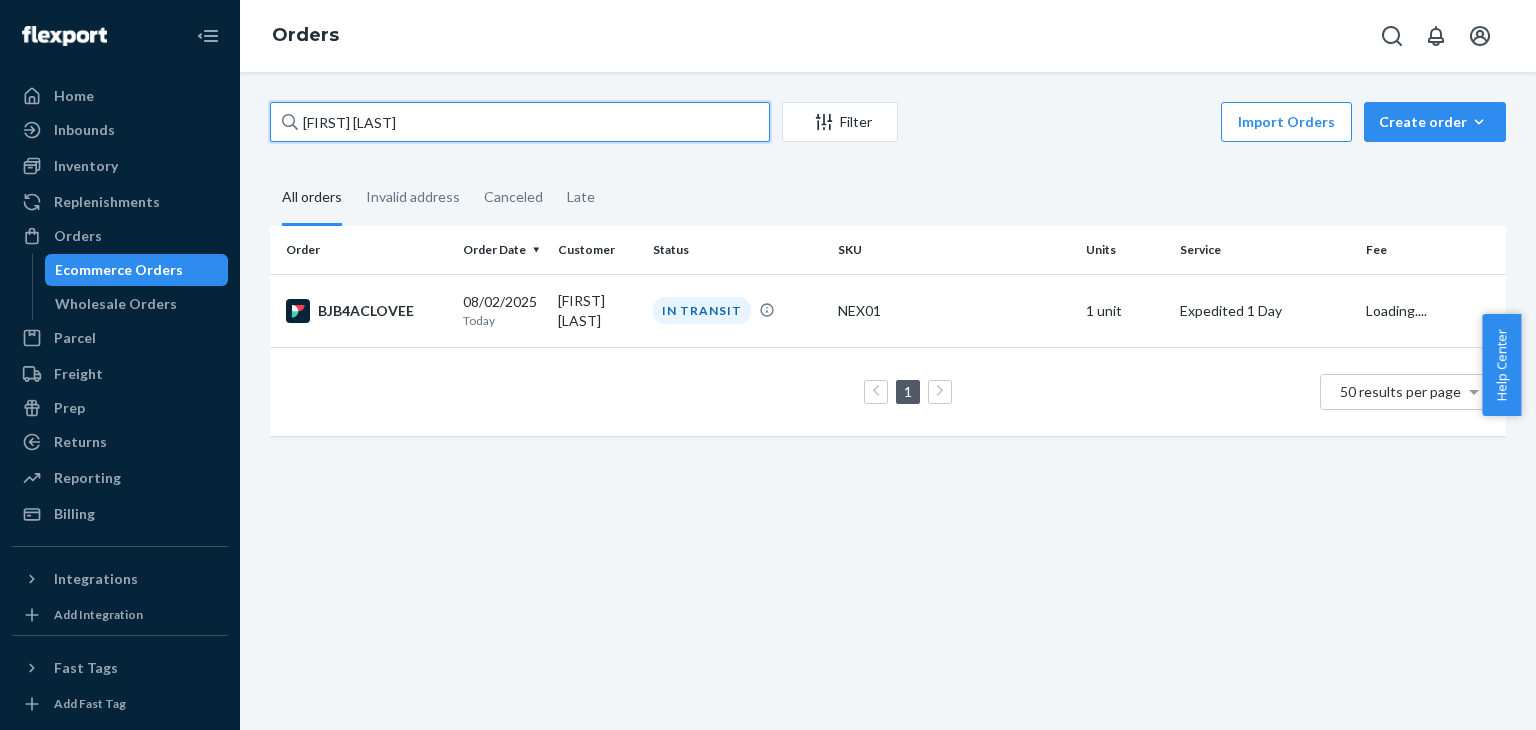 click on "[FIRST] [LAST]" at bounding box center (520, 122) 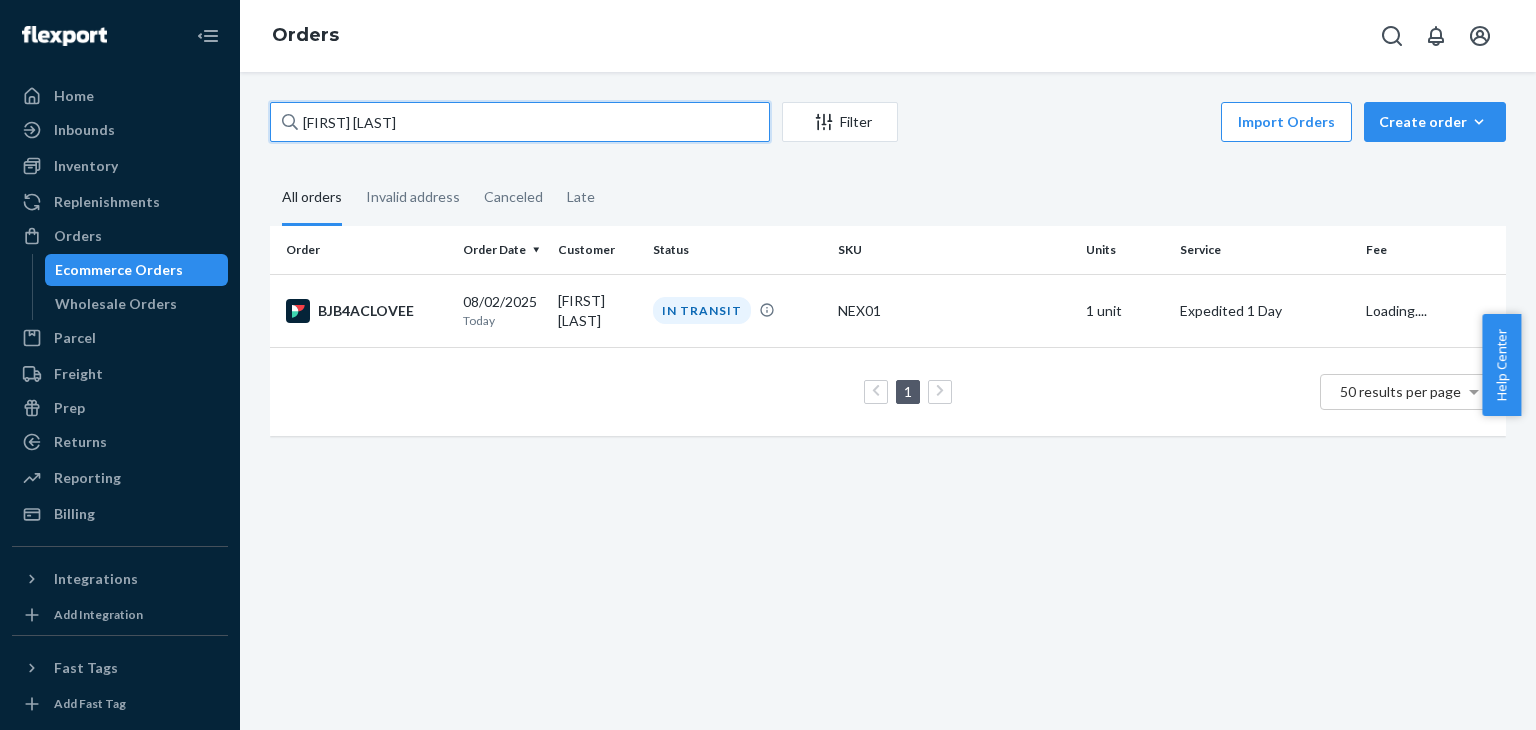 click on "[FIRST] [LAST]" at bounding box center (520, 122) 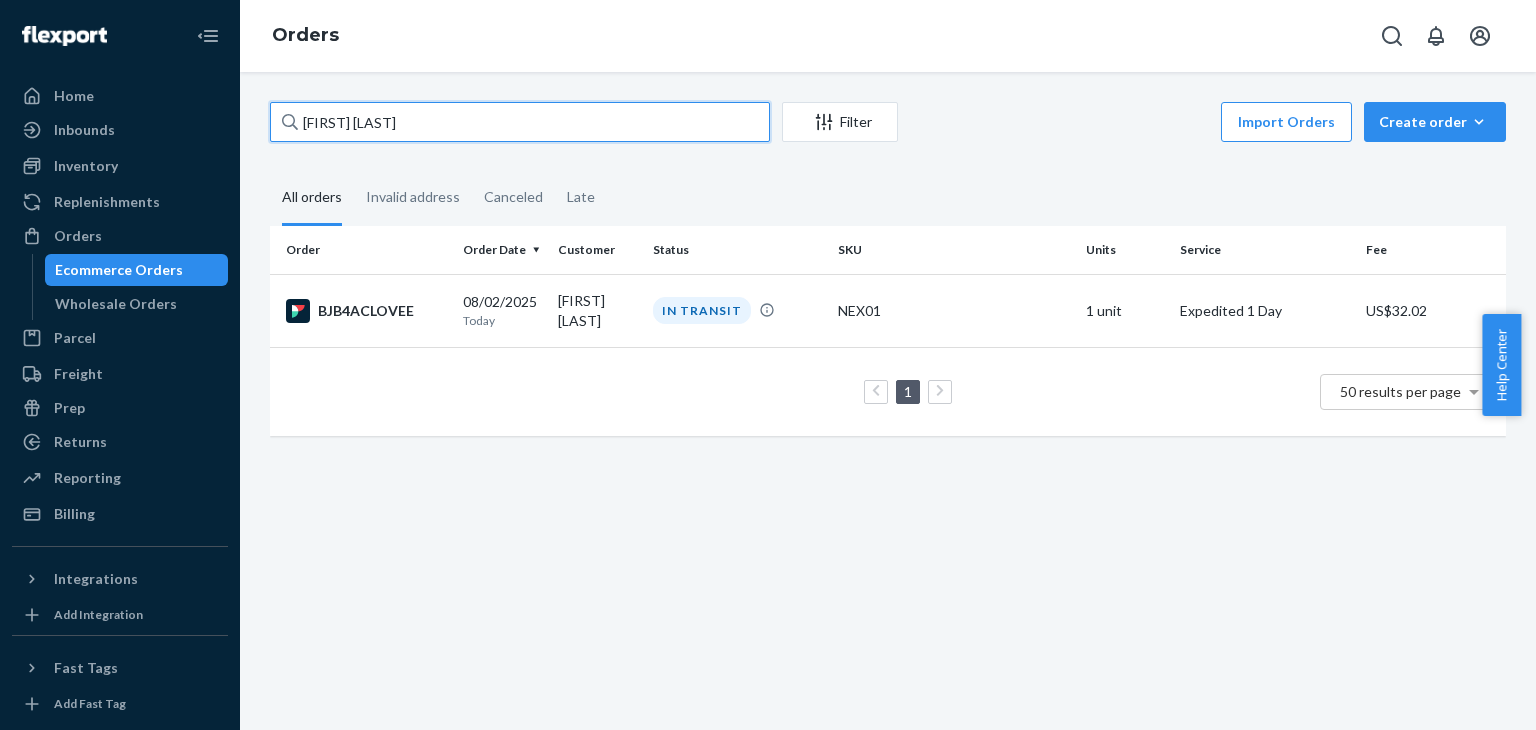 paste on "[FIRST] [LAST]" 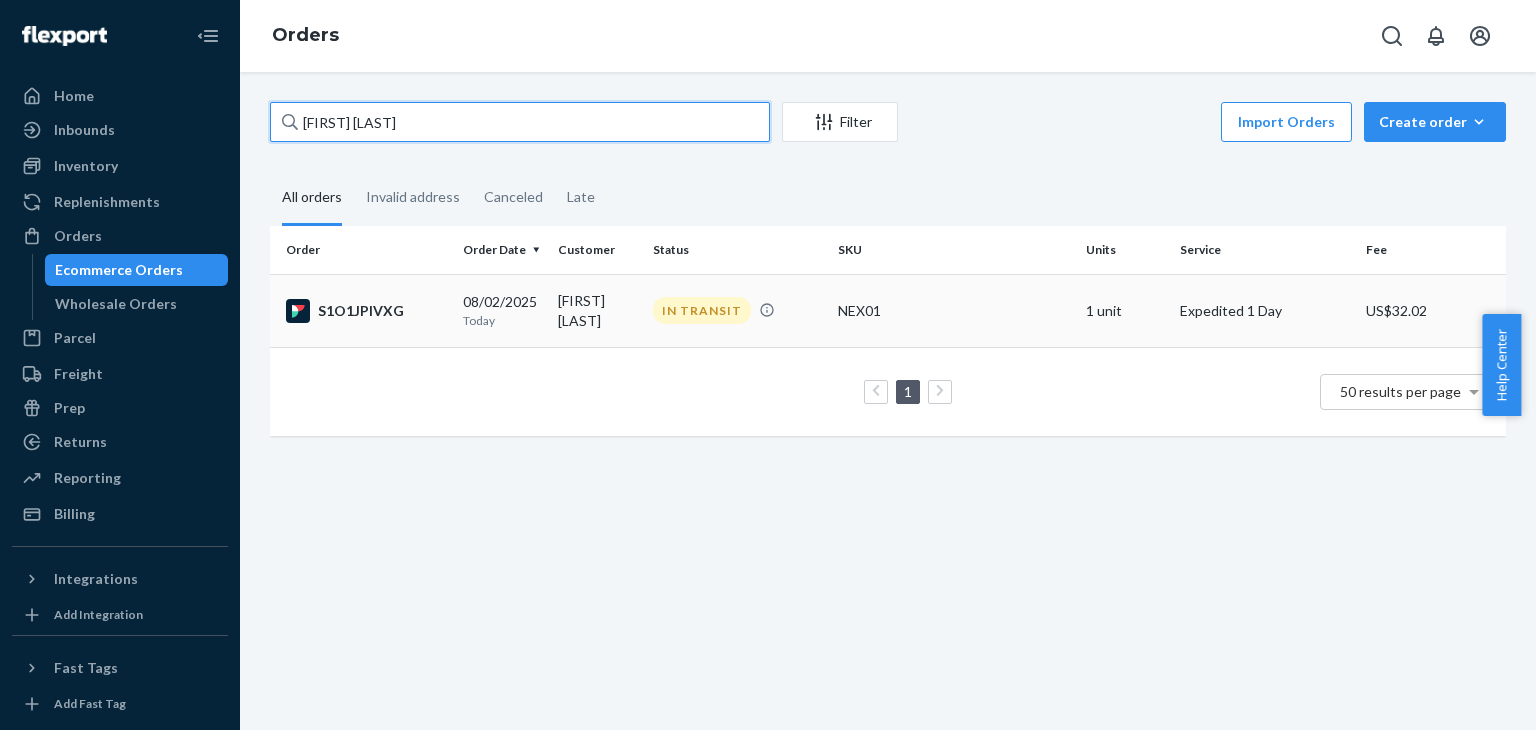 type on "[FIRST] [LAST]" 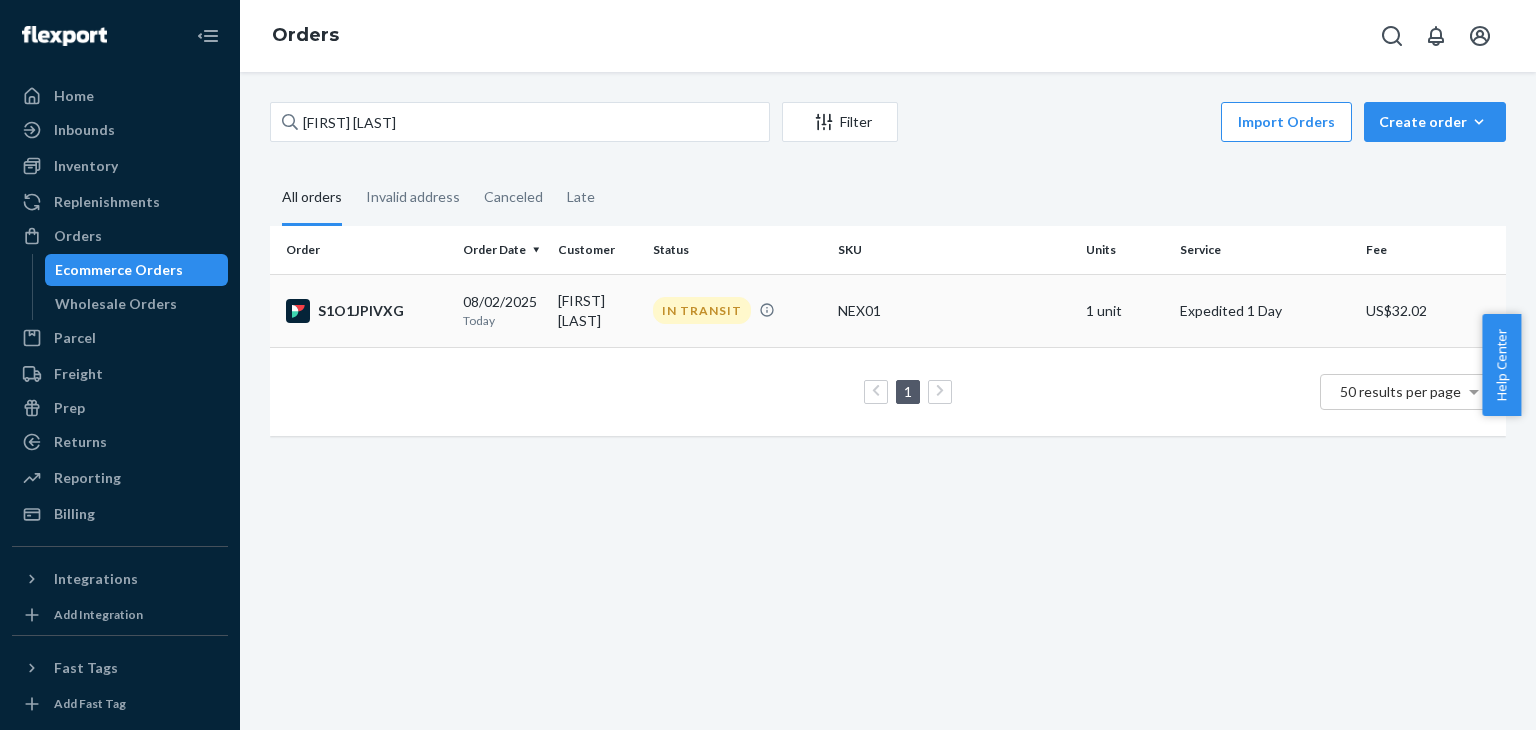 click on "S1O1JPIVXG" at bounding box center (366, 311) 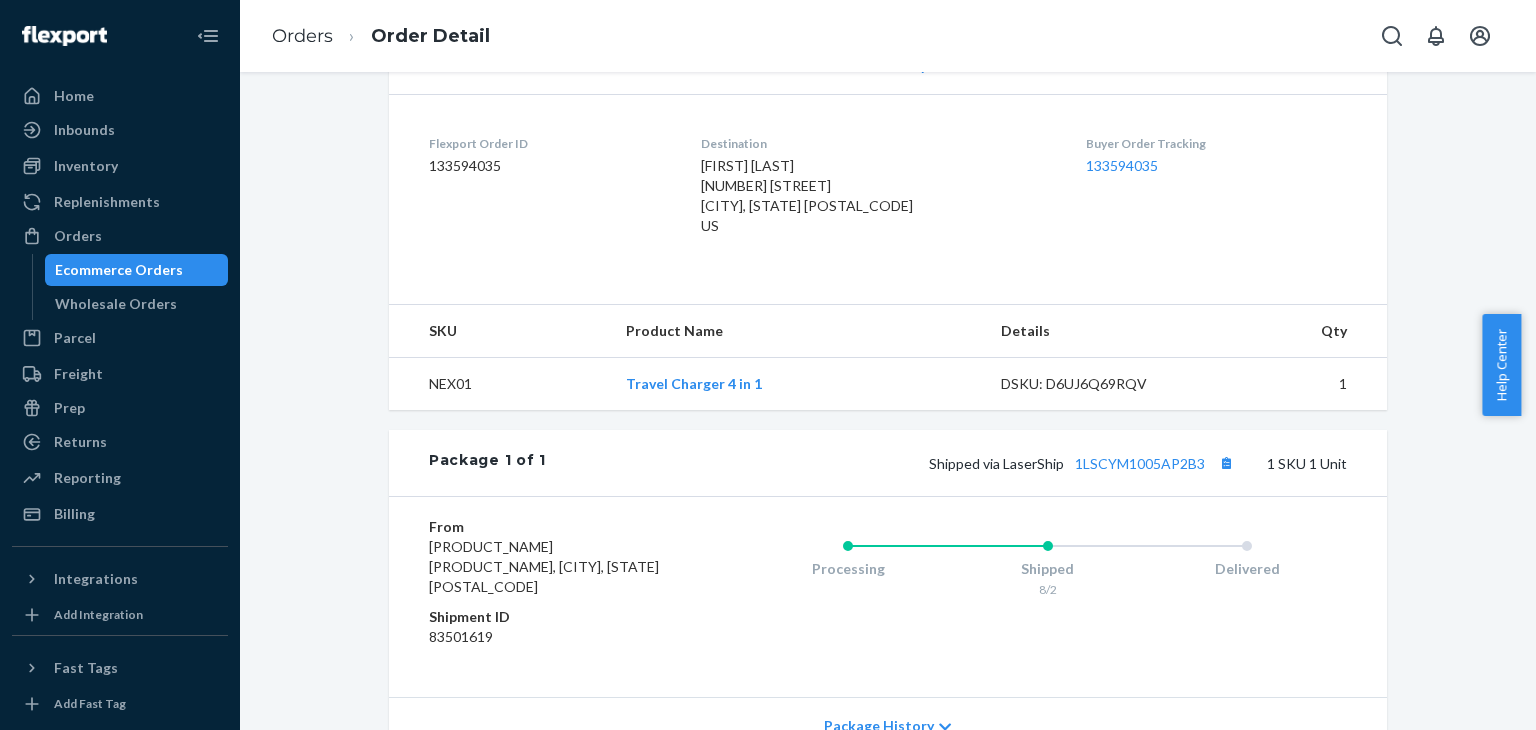 scroll, scrollTop: 500, scrollLeft: 0, axis: vertical 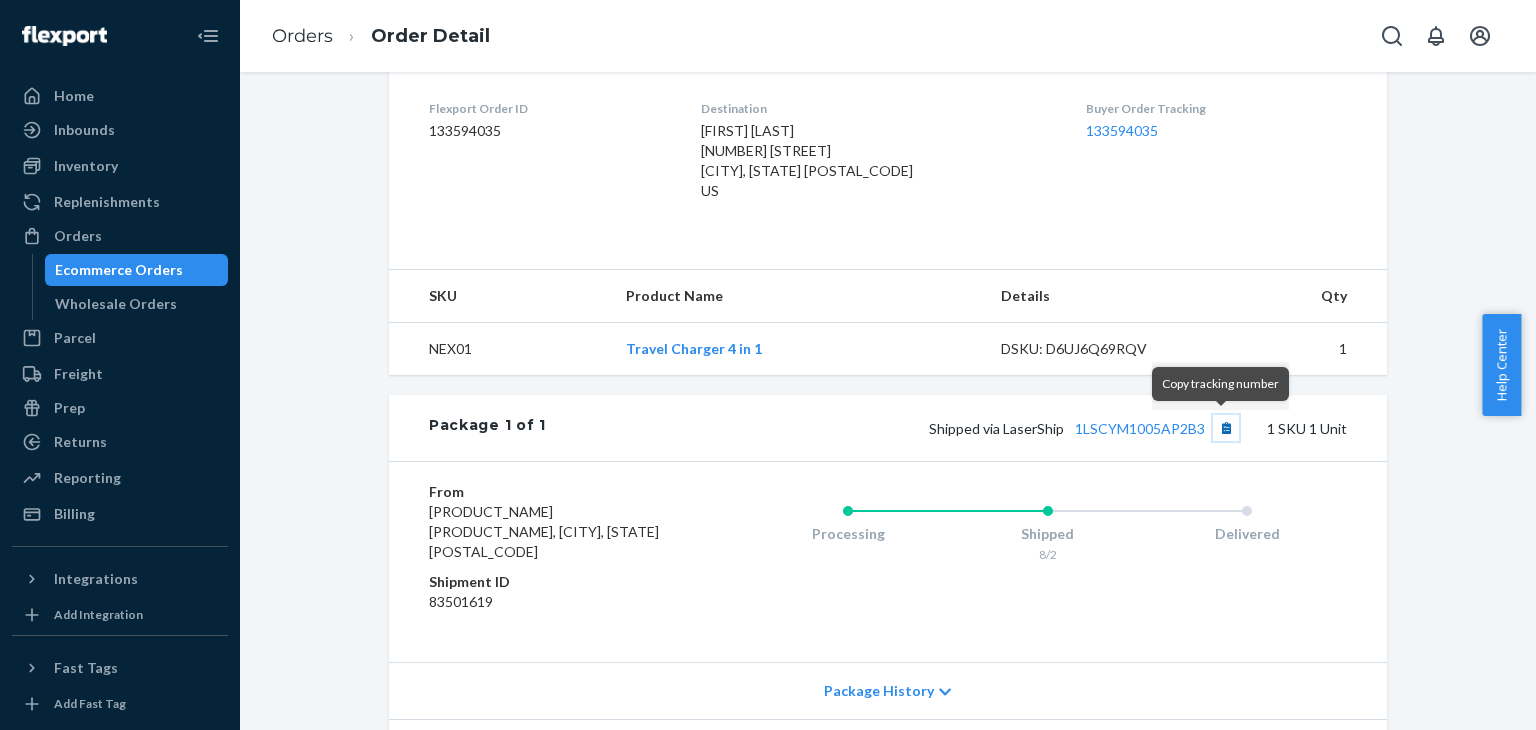 click at bounding box center (1226, 428) 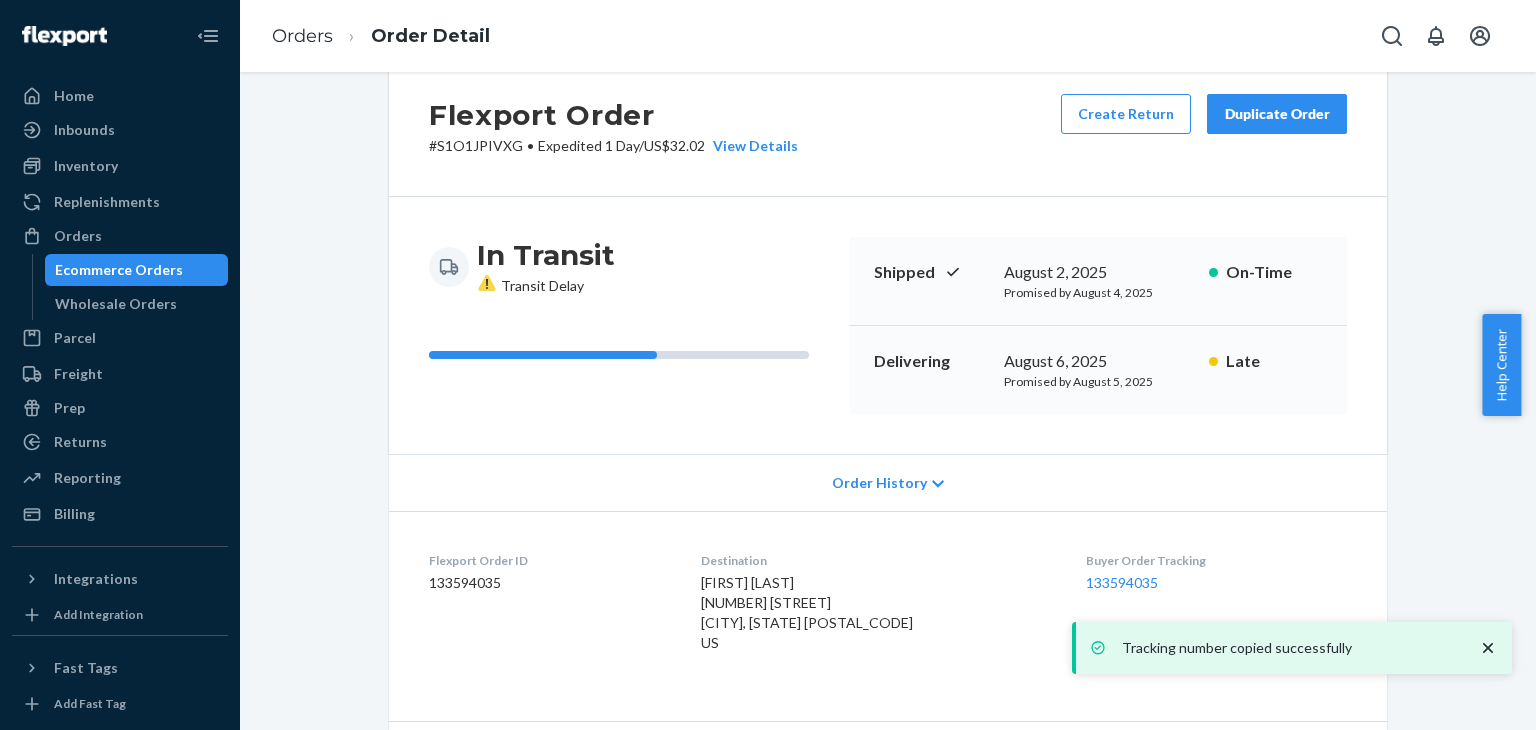 scroll, scrollTop: 0, scrollLeft: 0, axis: both 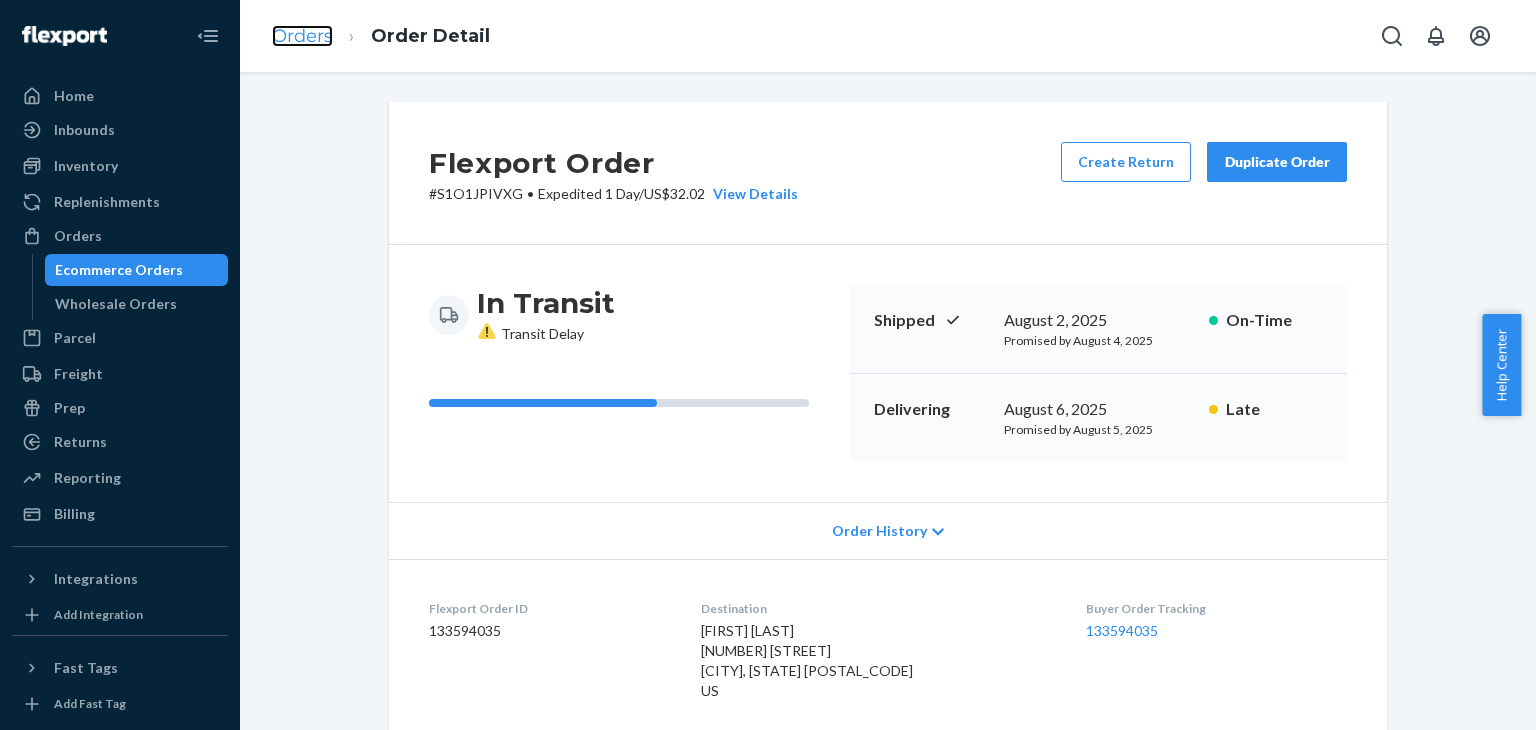 click on "Orders" at bounding box center (302, 36) 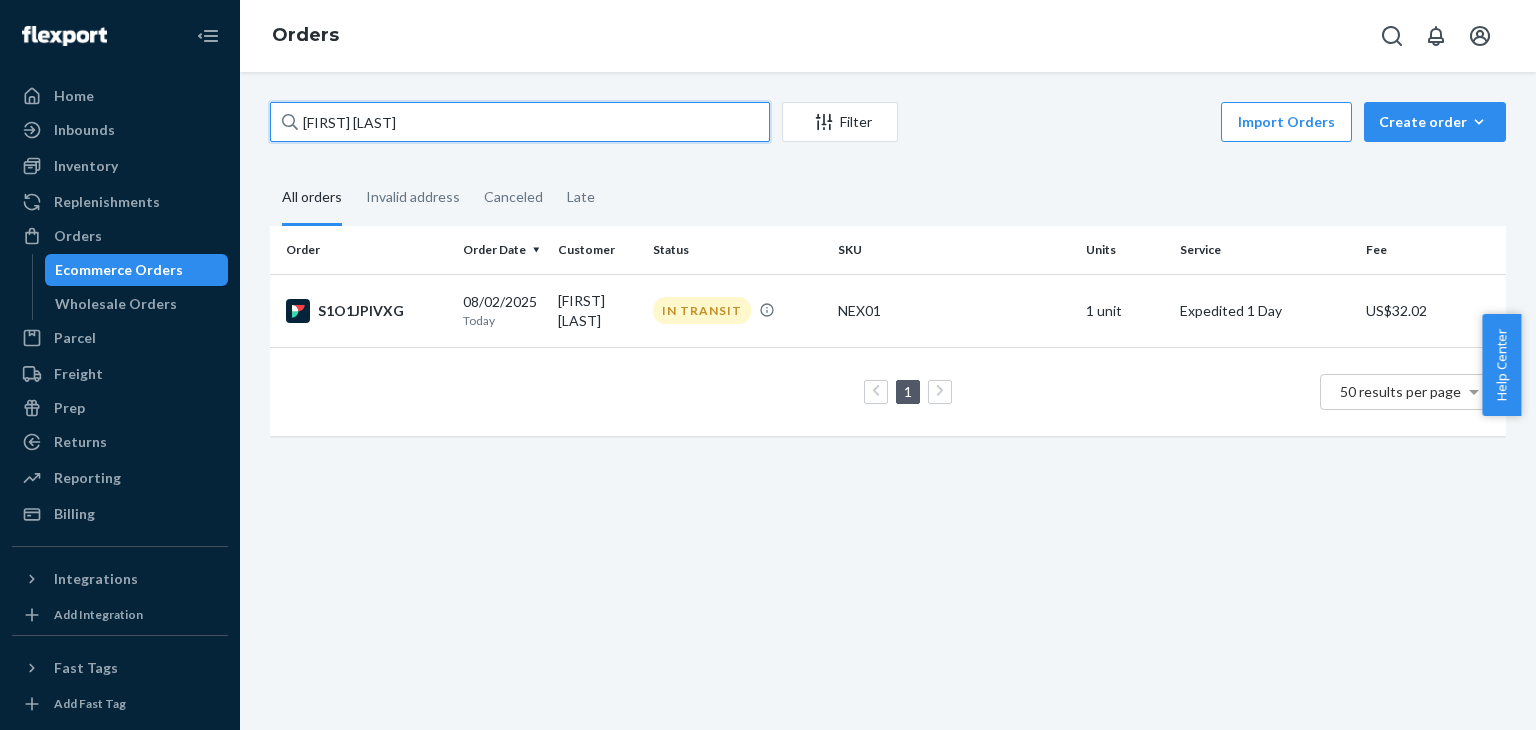 click on "[FIRST] [LAST]" at bounding box center (520, 122) 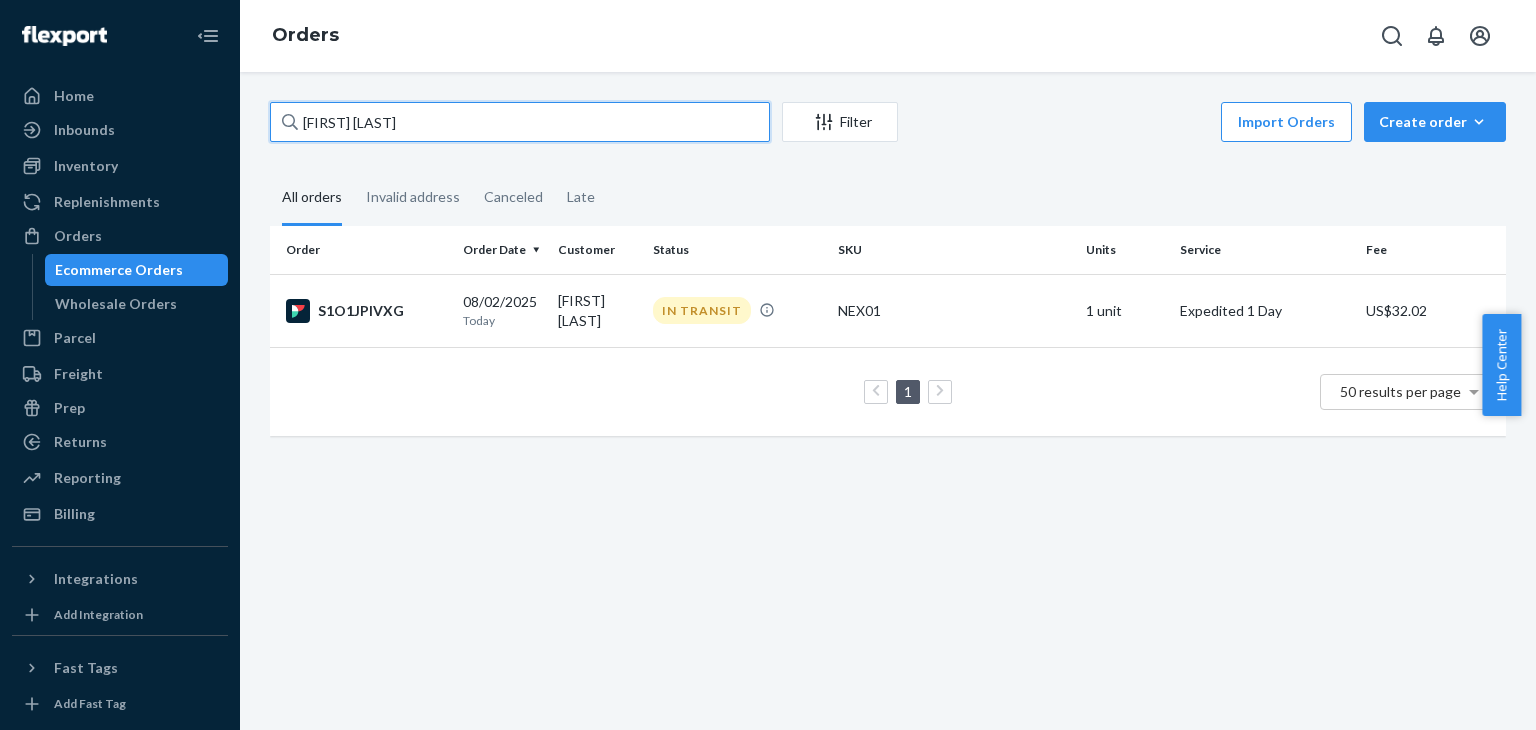 click on "[FIRST] [LAST]" at bounding box center [520, 122] 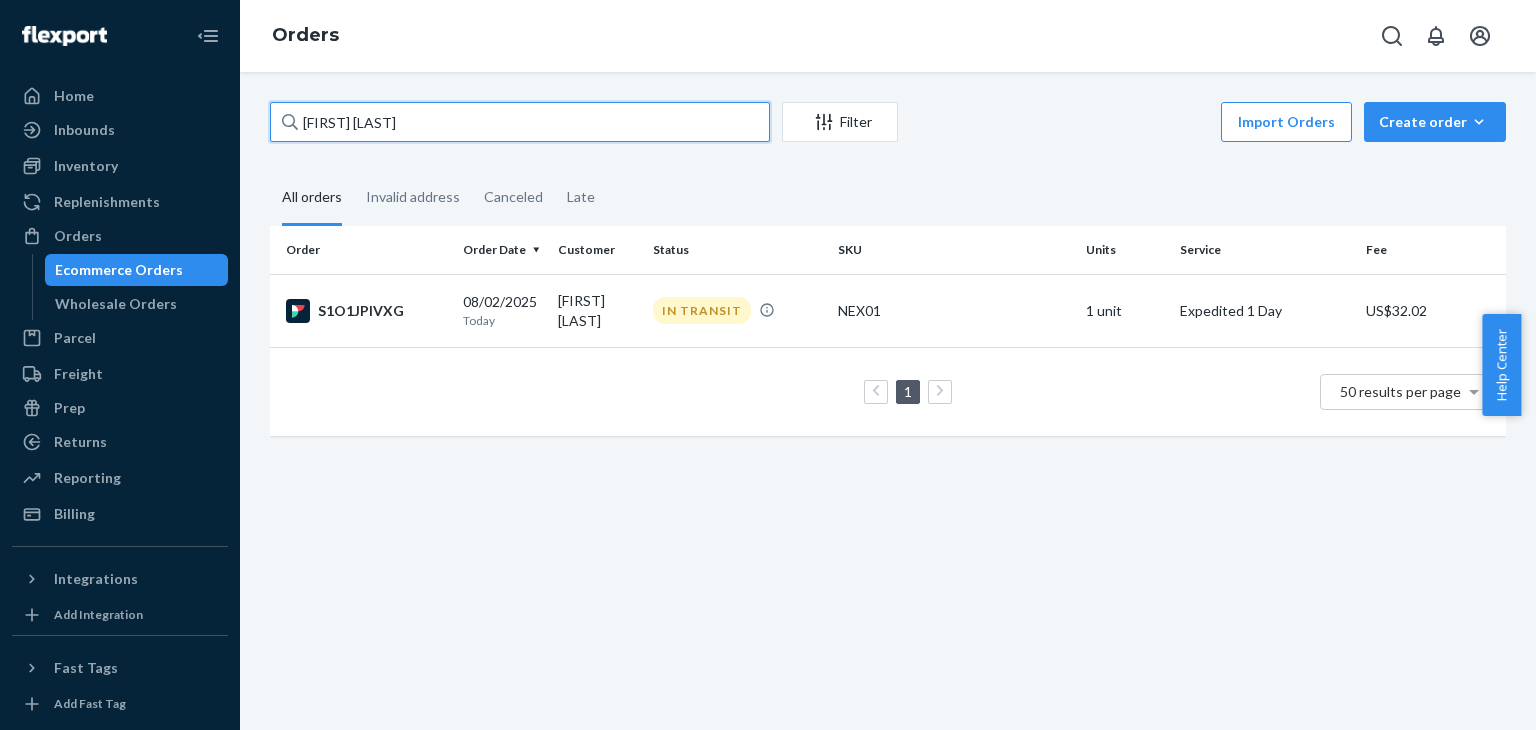 type on "[FIRST] [LAST]" 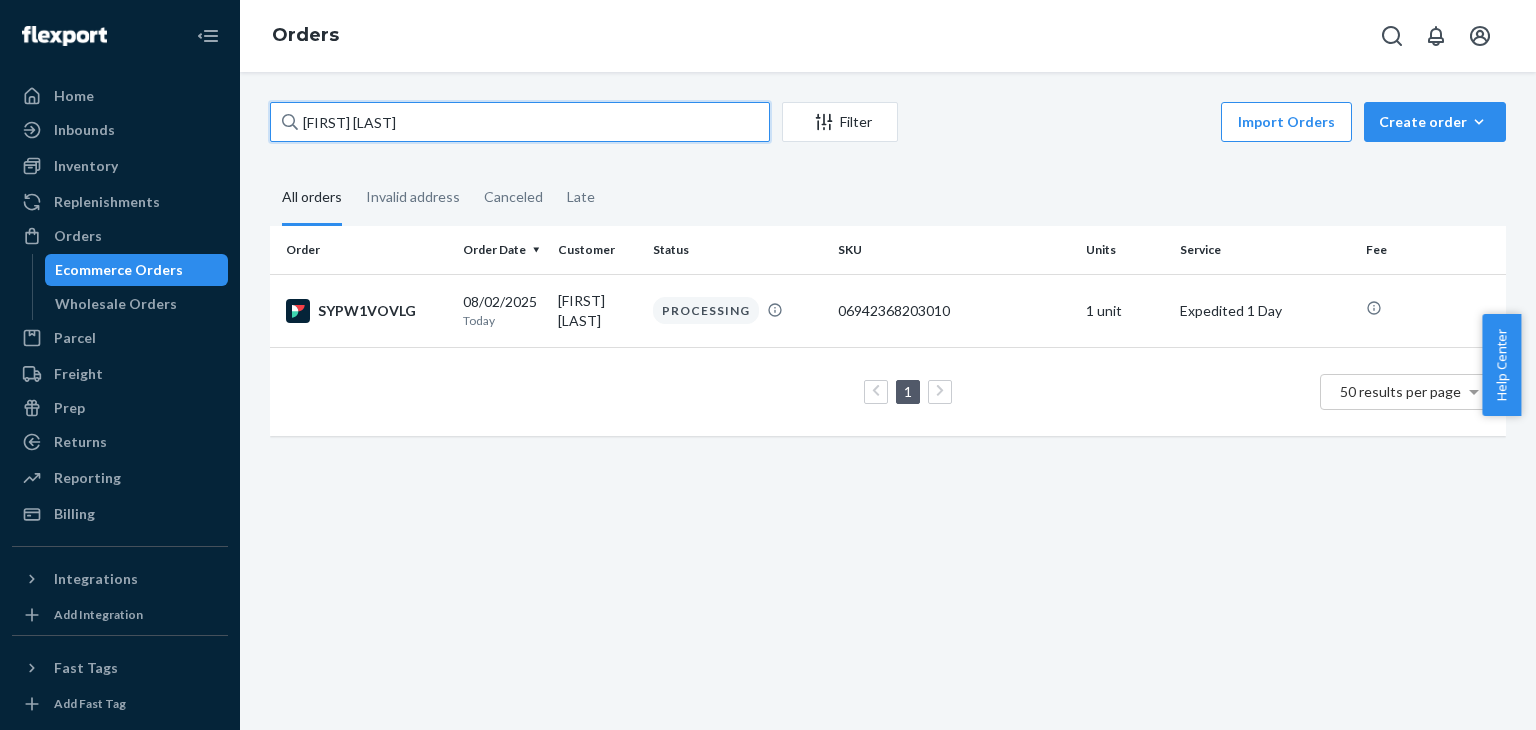 click on "[FIRST] [LAST]" at bounding box center [520, 122] 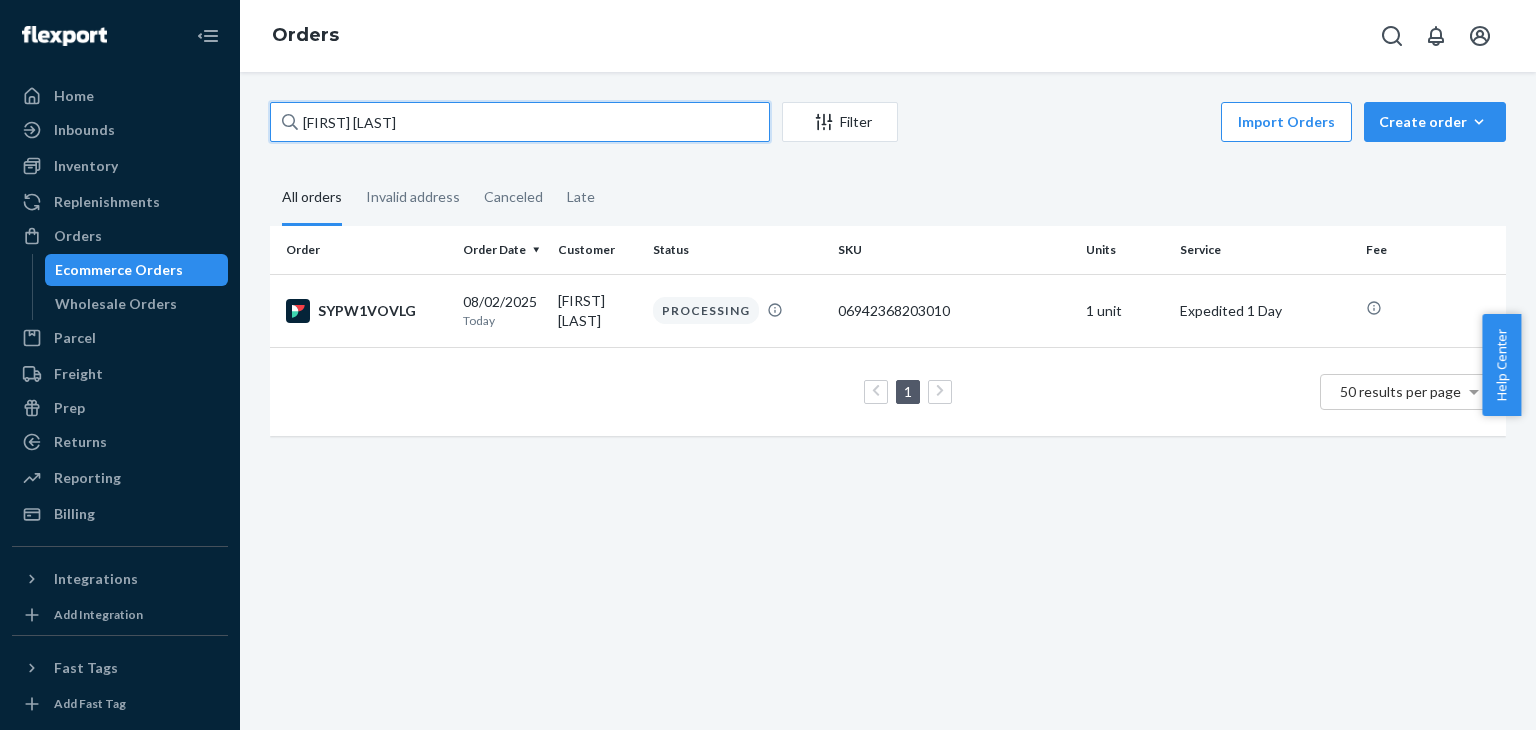 click on "[FIRST] [LAST]" at bounding box center [520, 122] 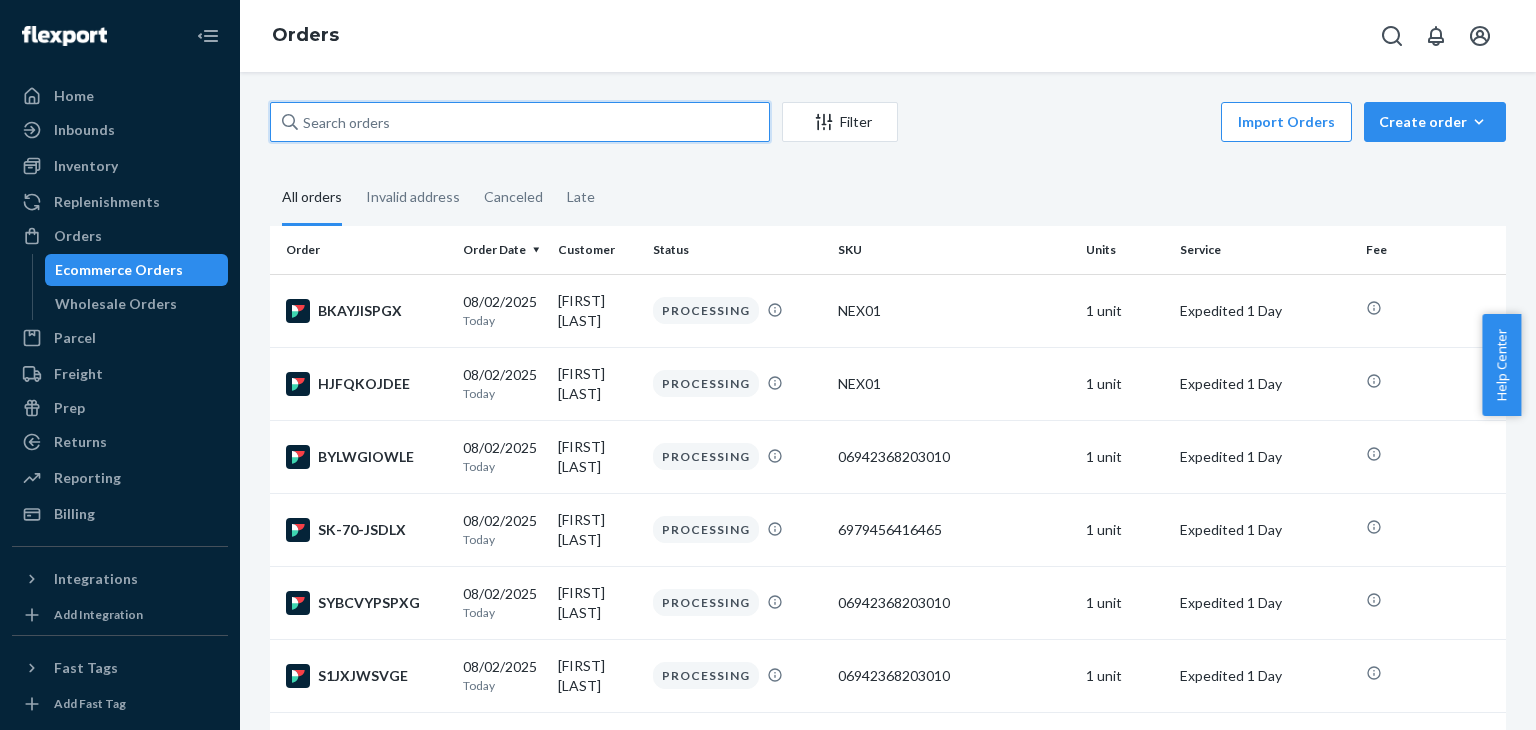 paste on "[FIRST] [LAST]" 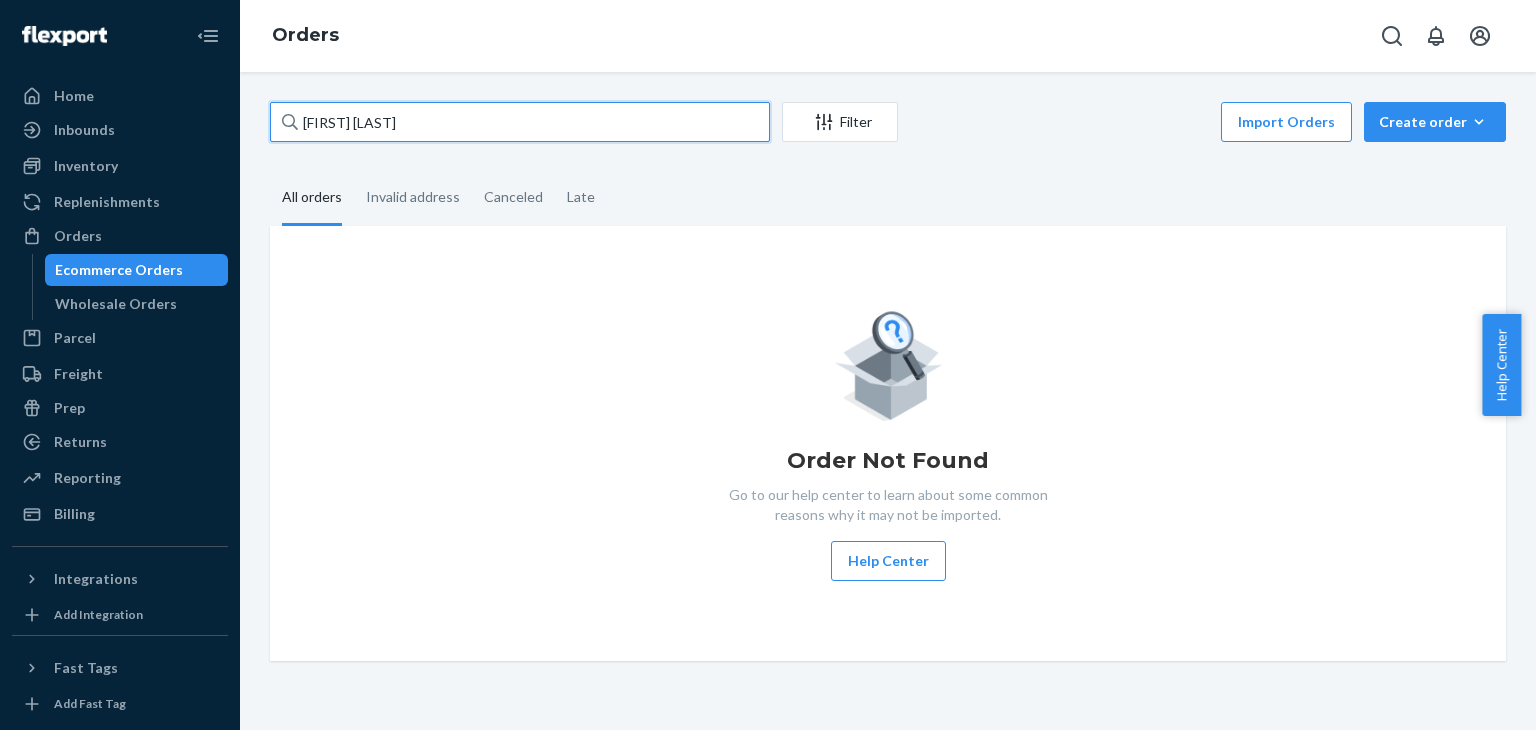 click on "[FIRST] [LAST]" at bounding box center (520, 122) 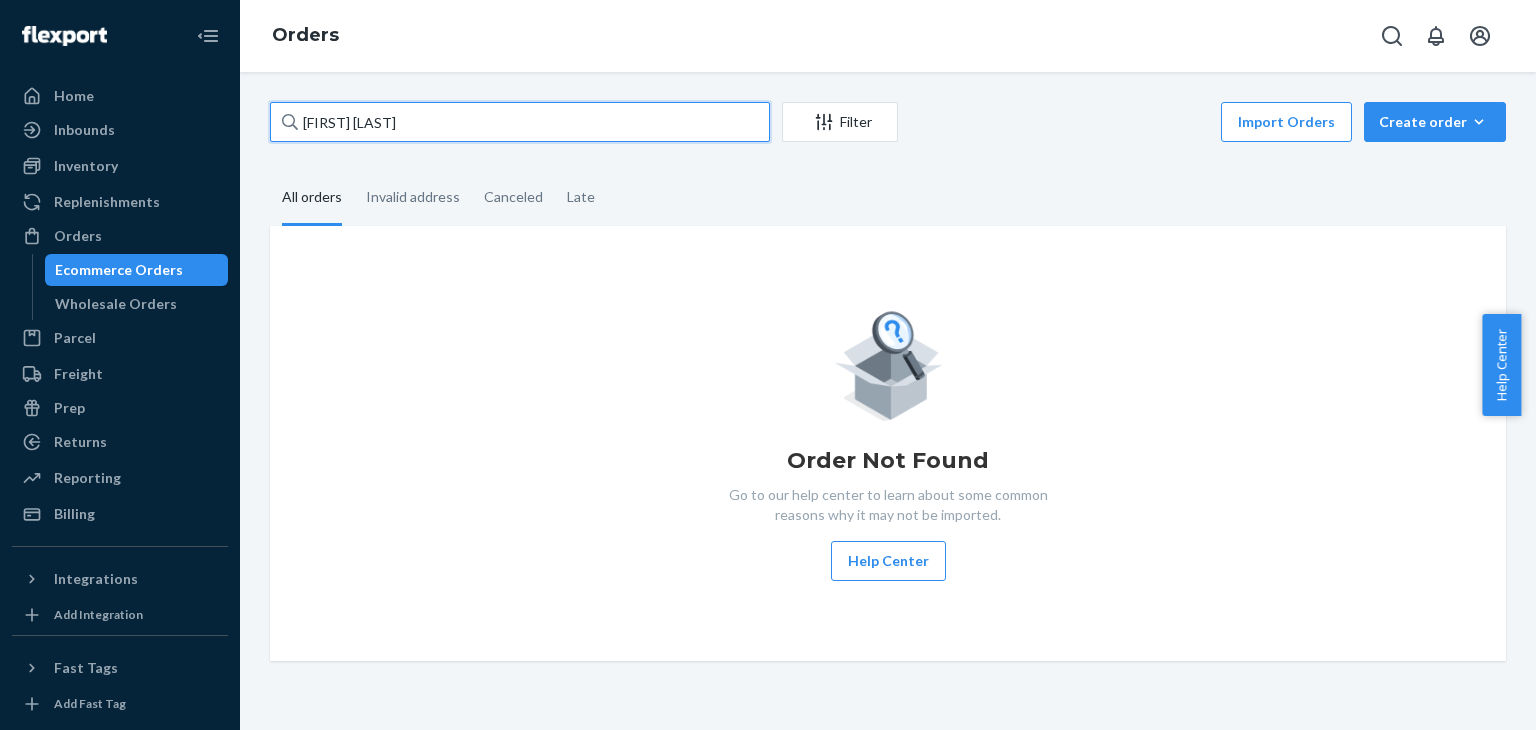 click on "[FIRST] [LAST]" at bounding box center (520, 122) 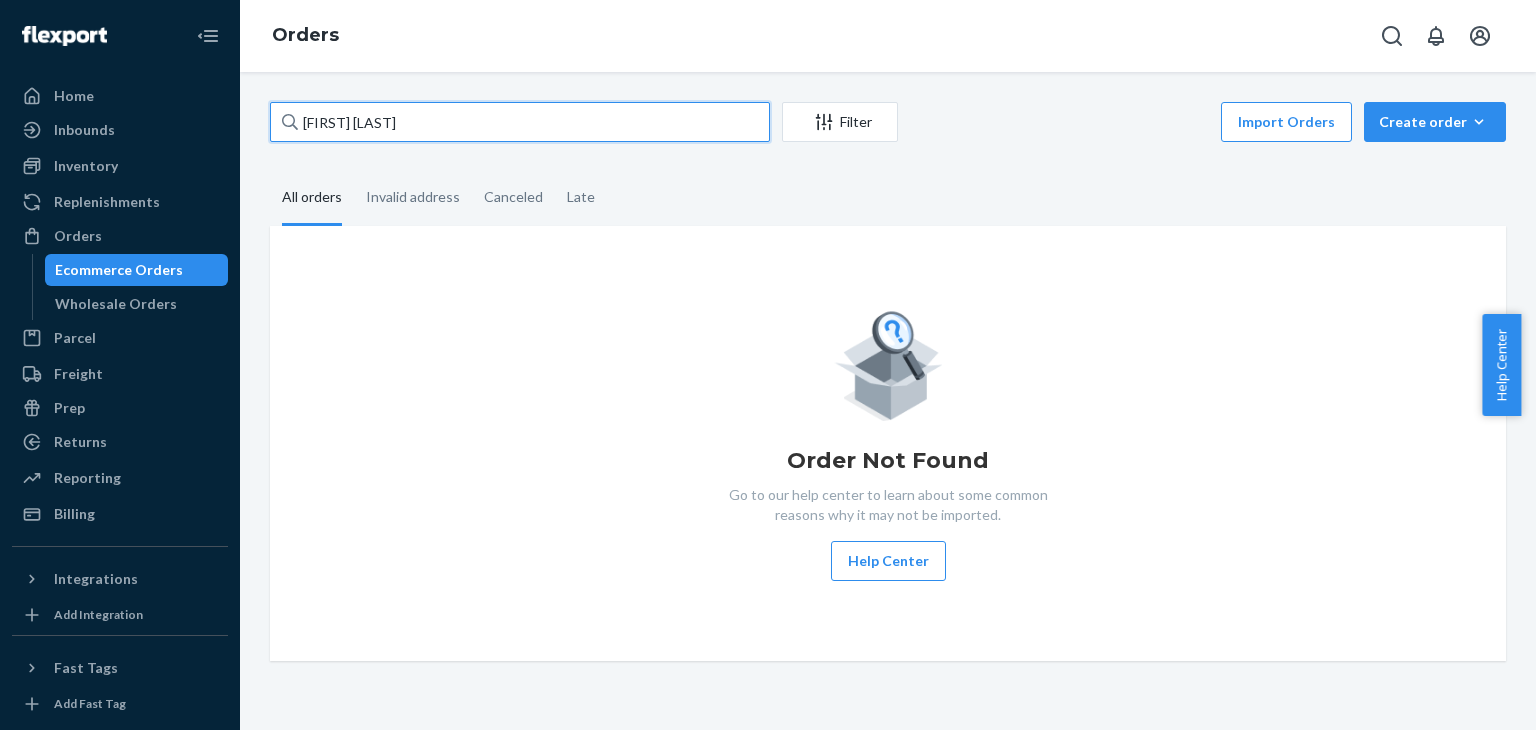 type 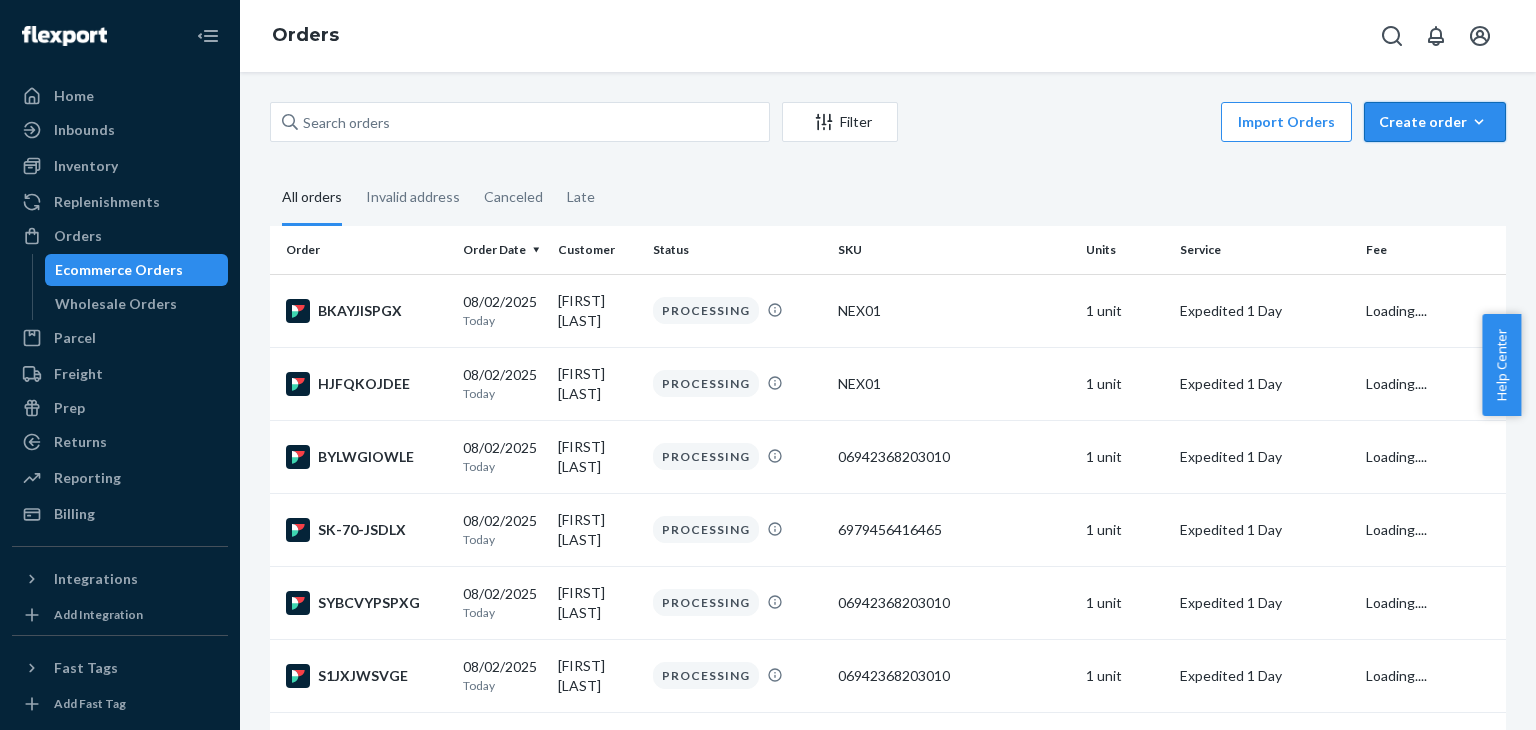 click on "Create order Ecommerce order Removal order" at bounding box center (1435, 122) 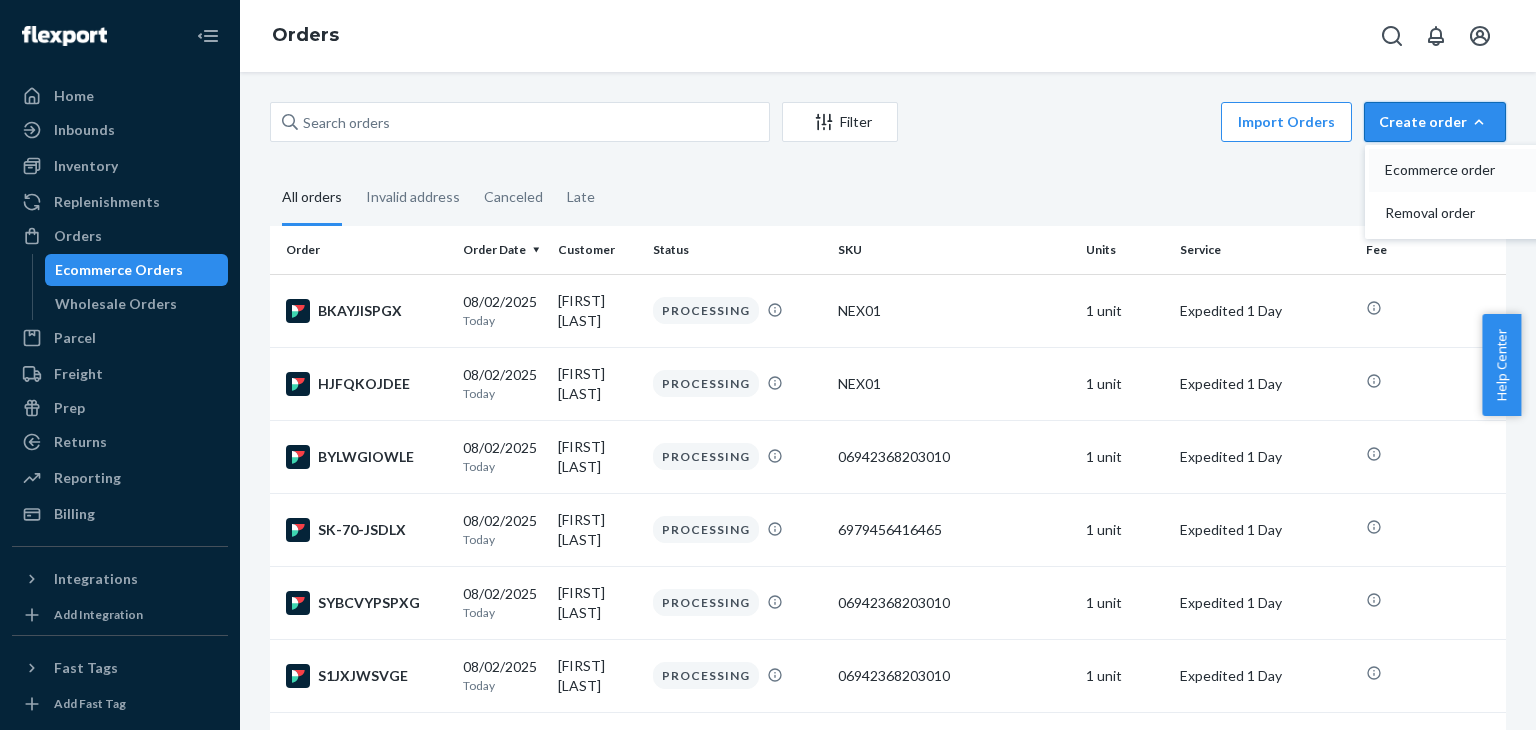 click on "Ecommerce order" at bounding box center [1447, 170] 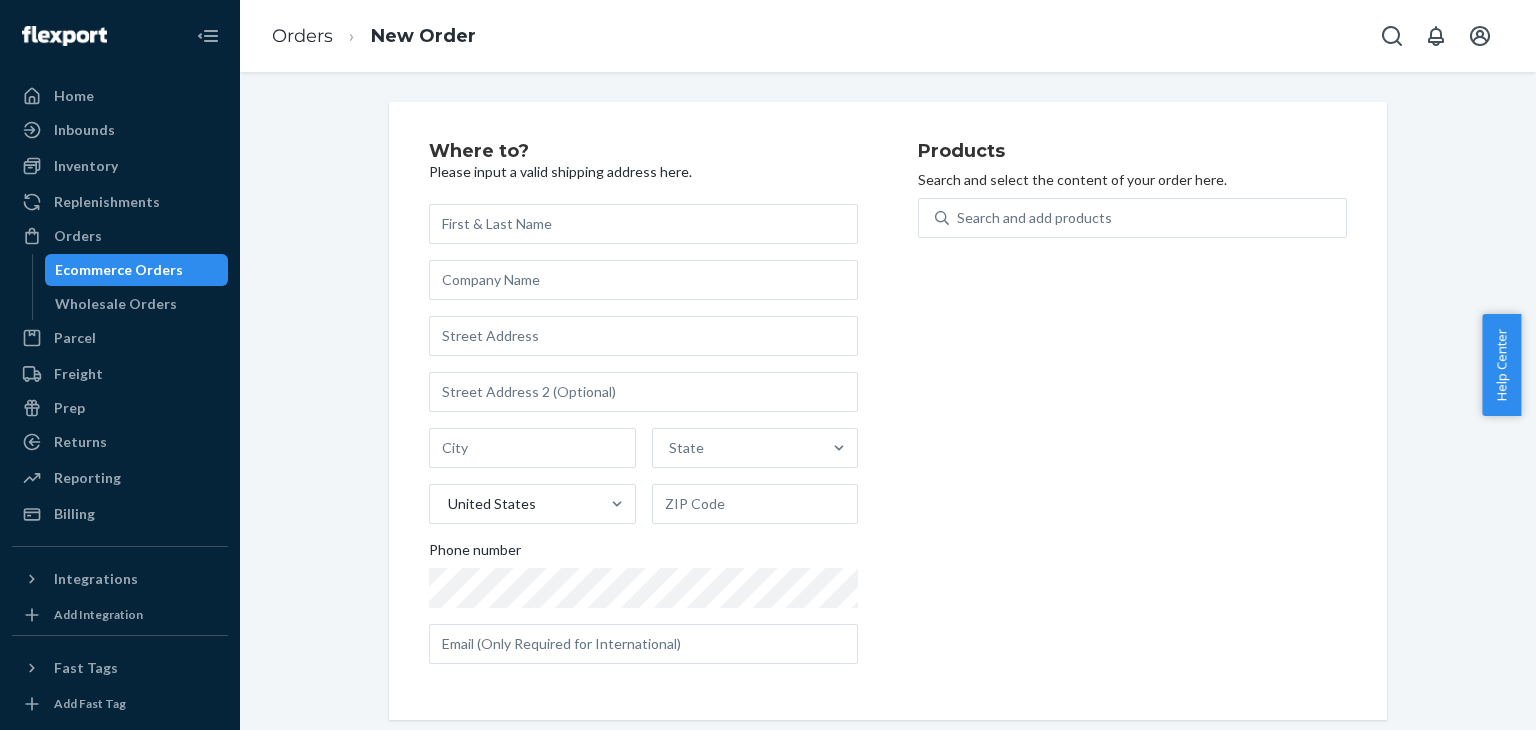 click at bounding box center (643, 224) 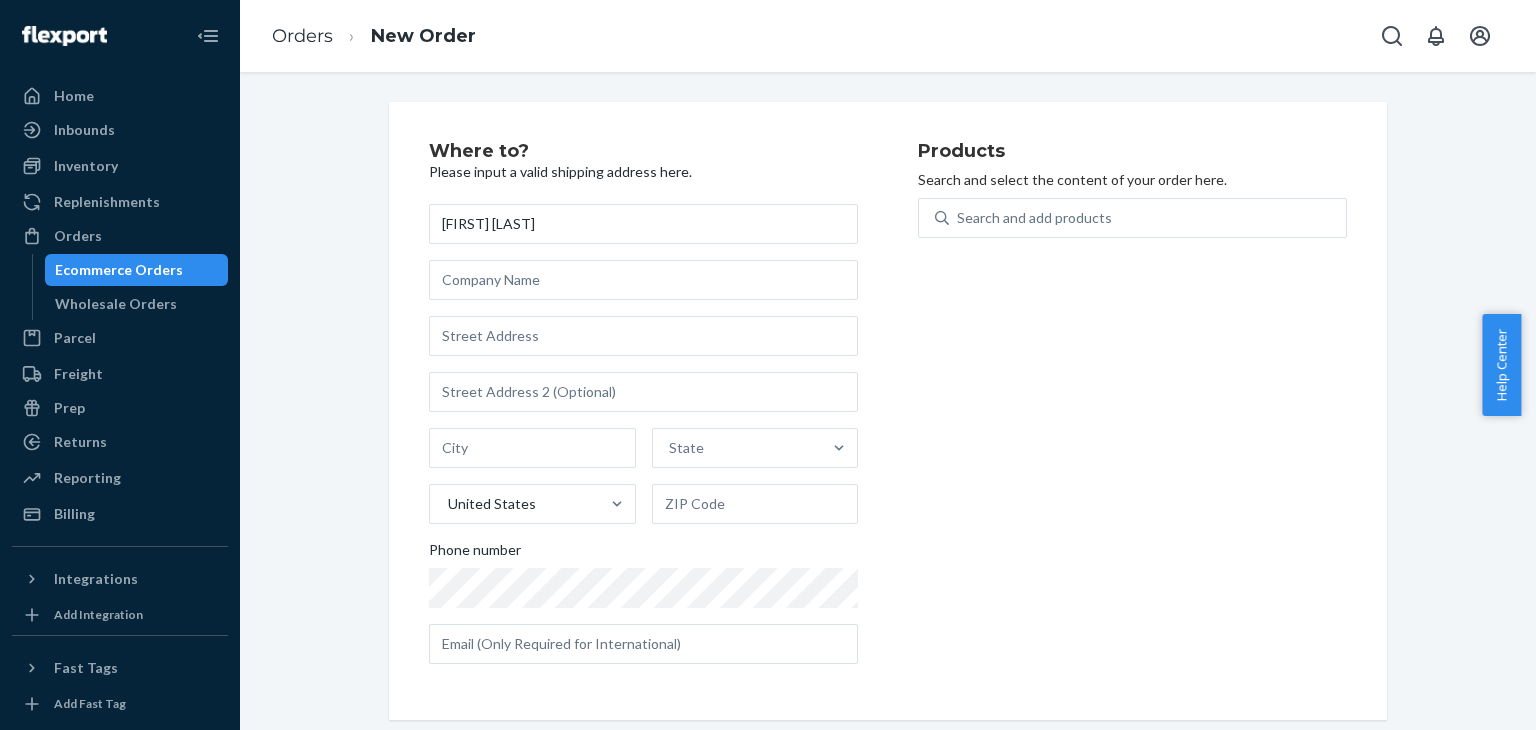 type on "[FIRST] [LAST]" 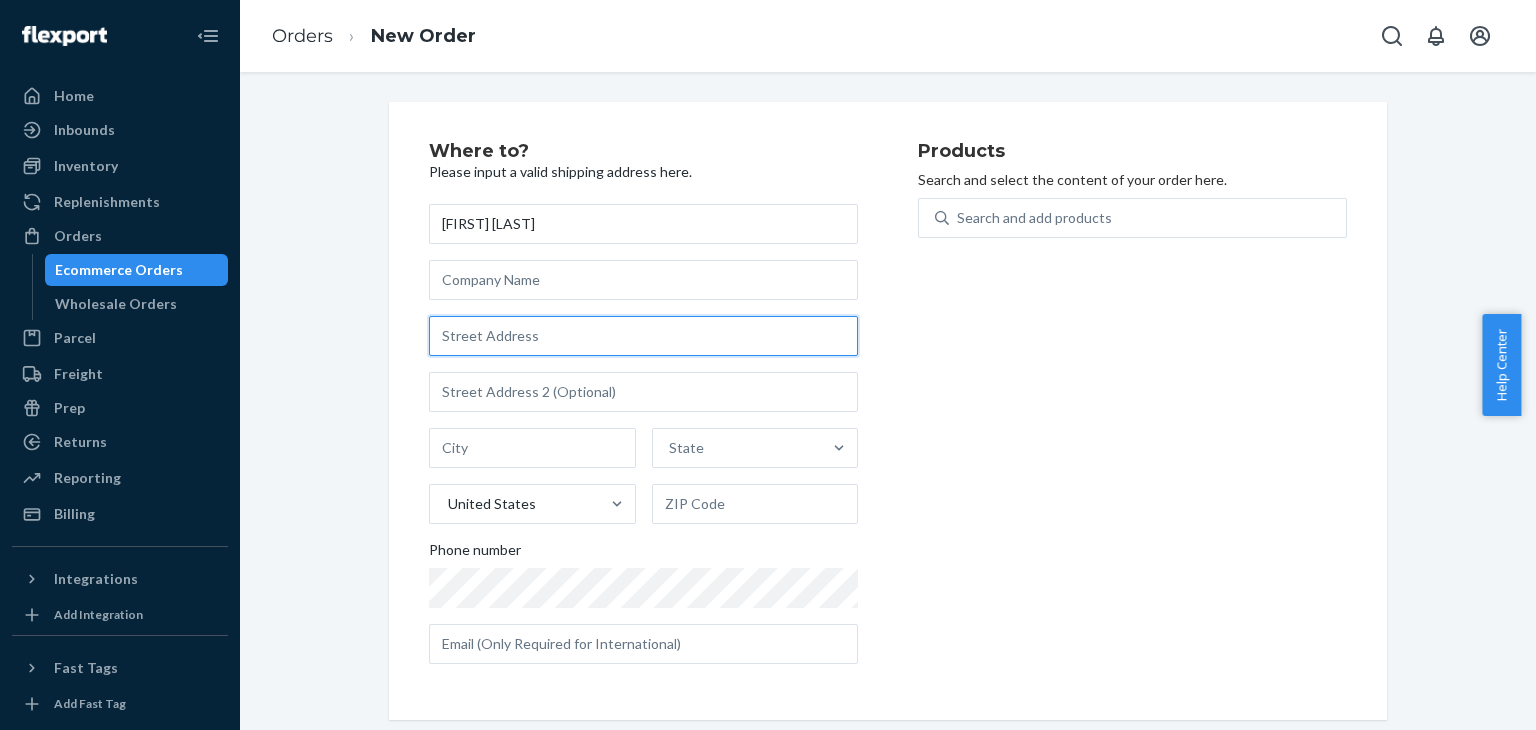 drag, startPoint x: 525, startPoint y: 333, endPoint x: 540, endPoint y: 335, distance: 15.132746 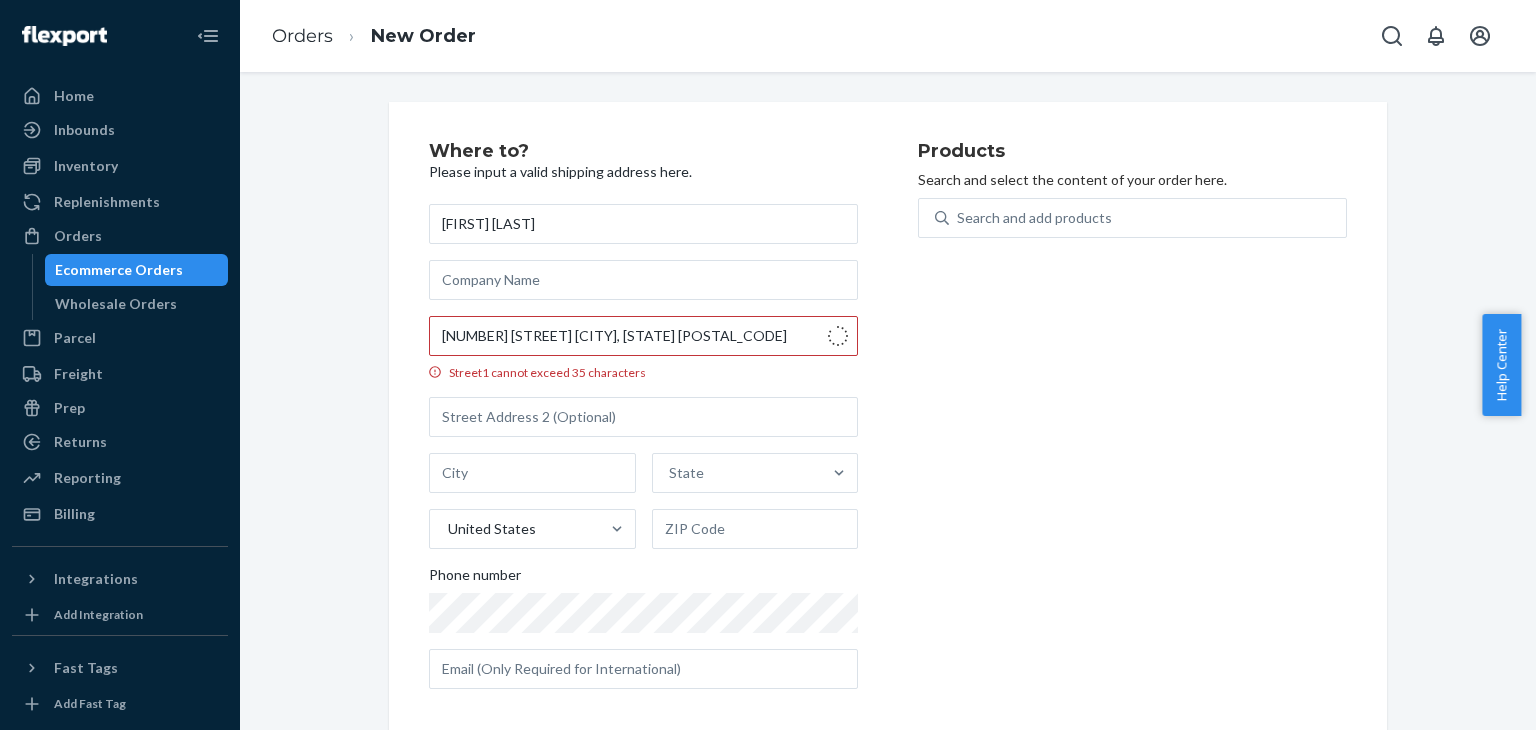 type on "3616 Monterrey Ct" 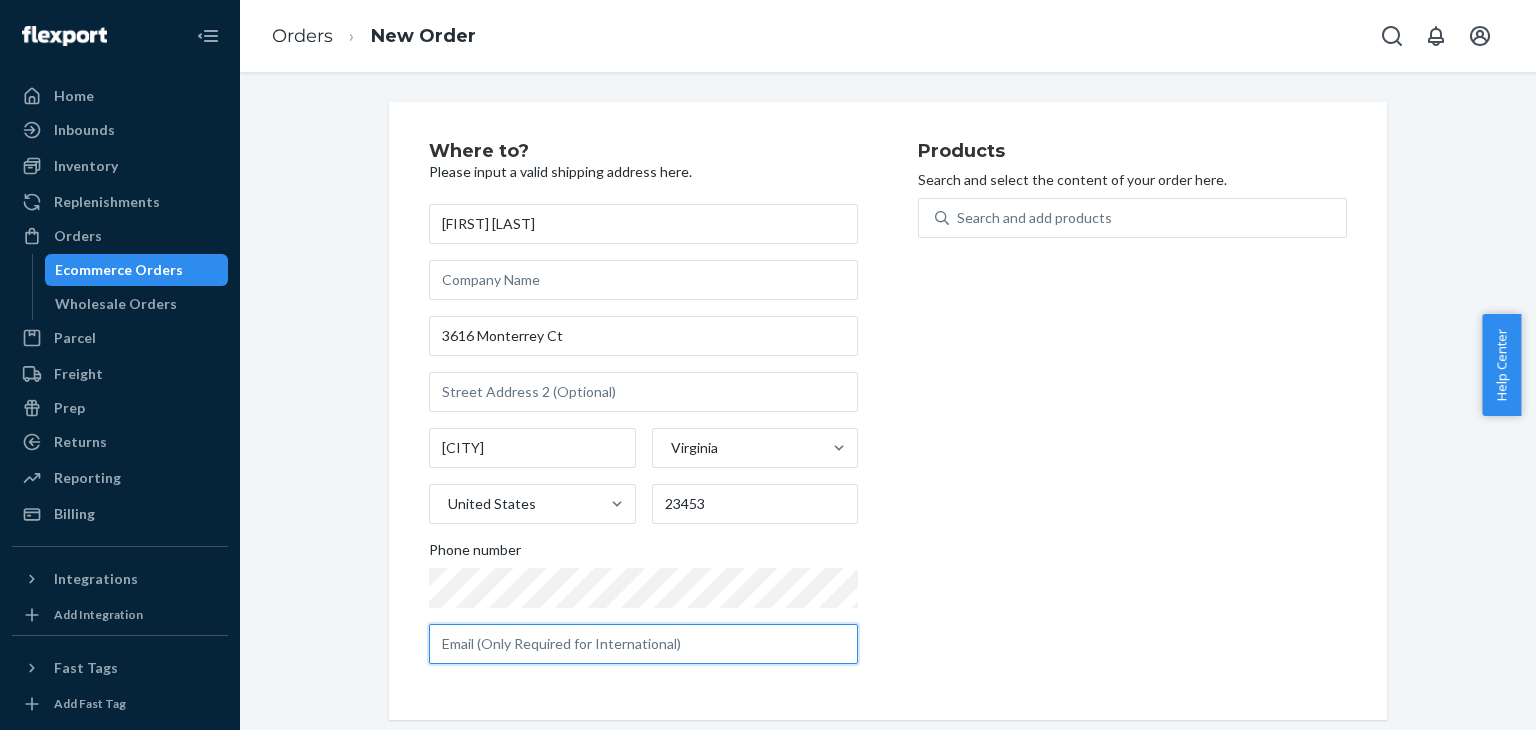 click at bounding box center (643, 644) 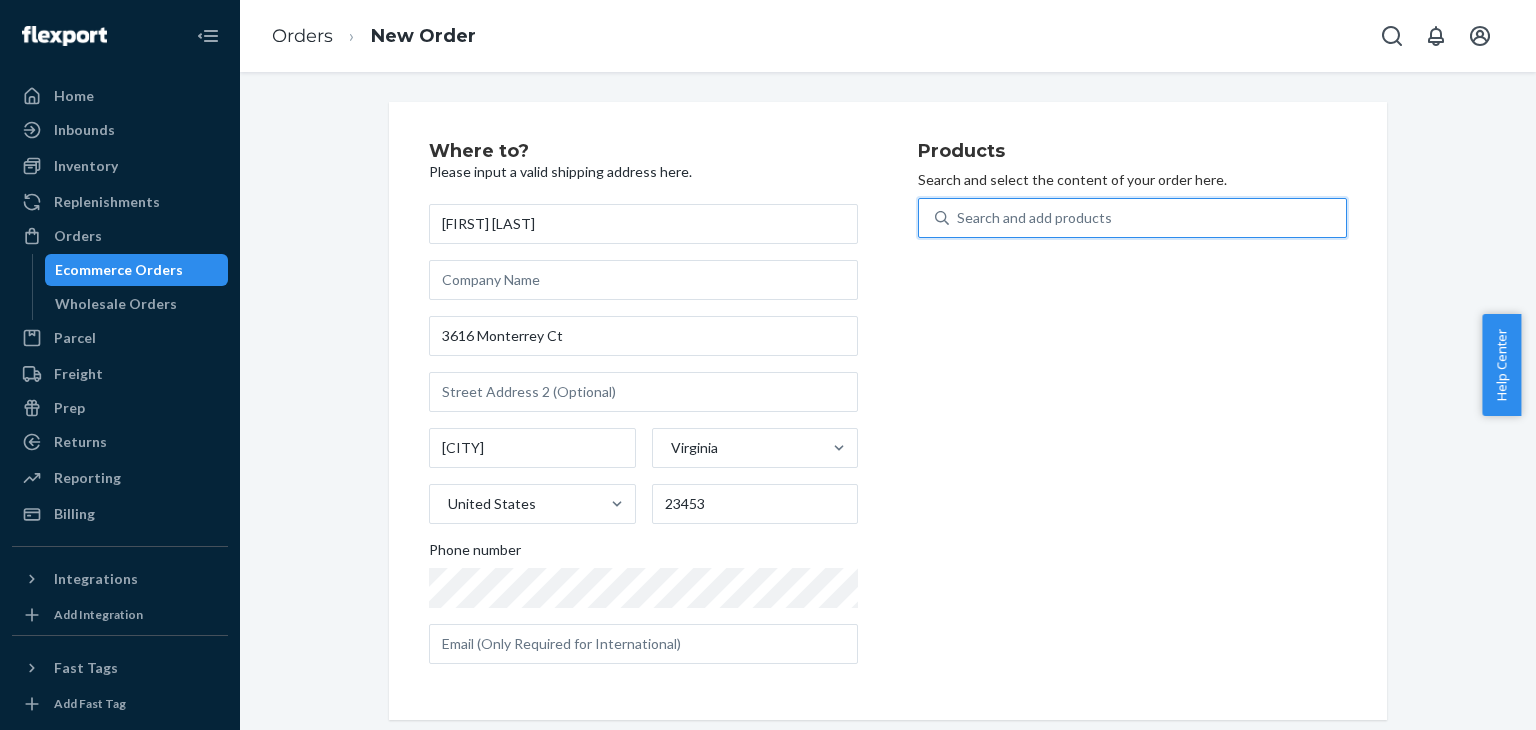 click on "Search and add products" at bounding box center [1034, 218] 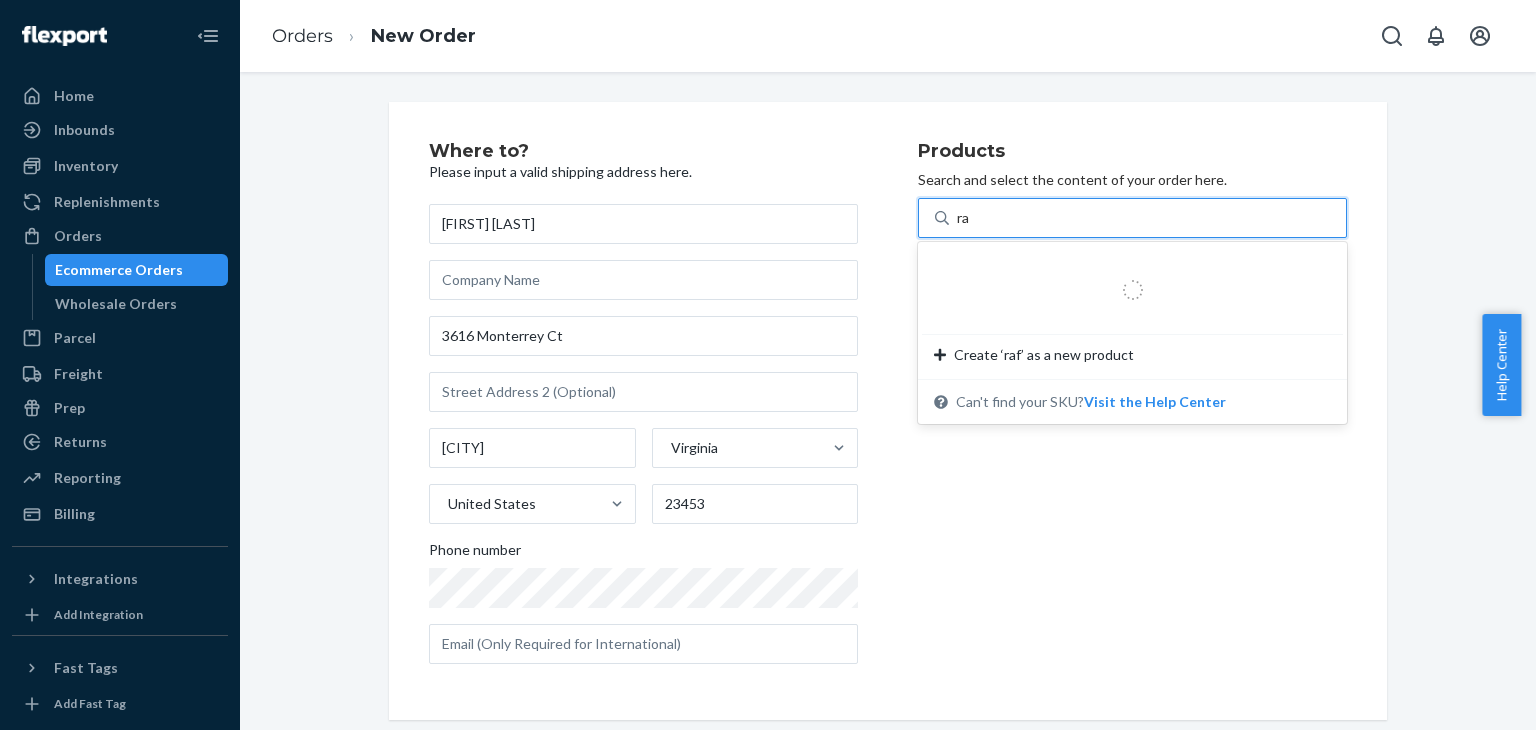 type on "raf" 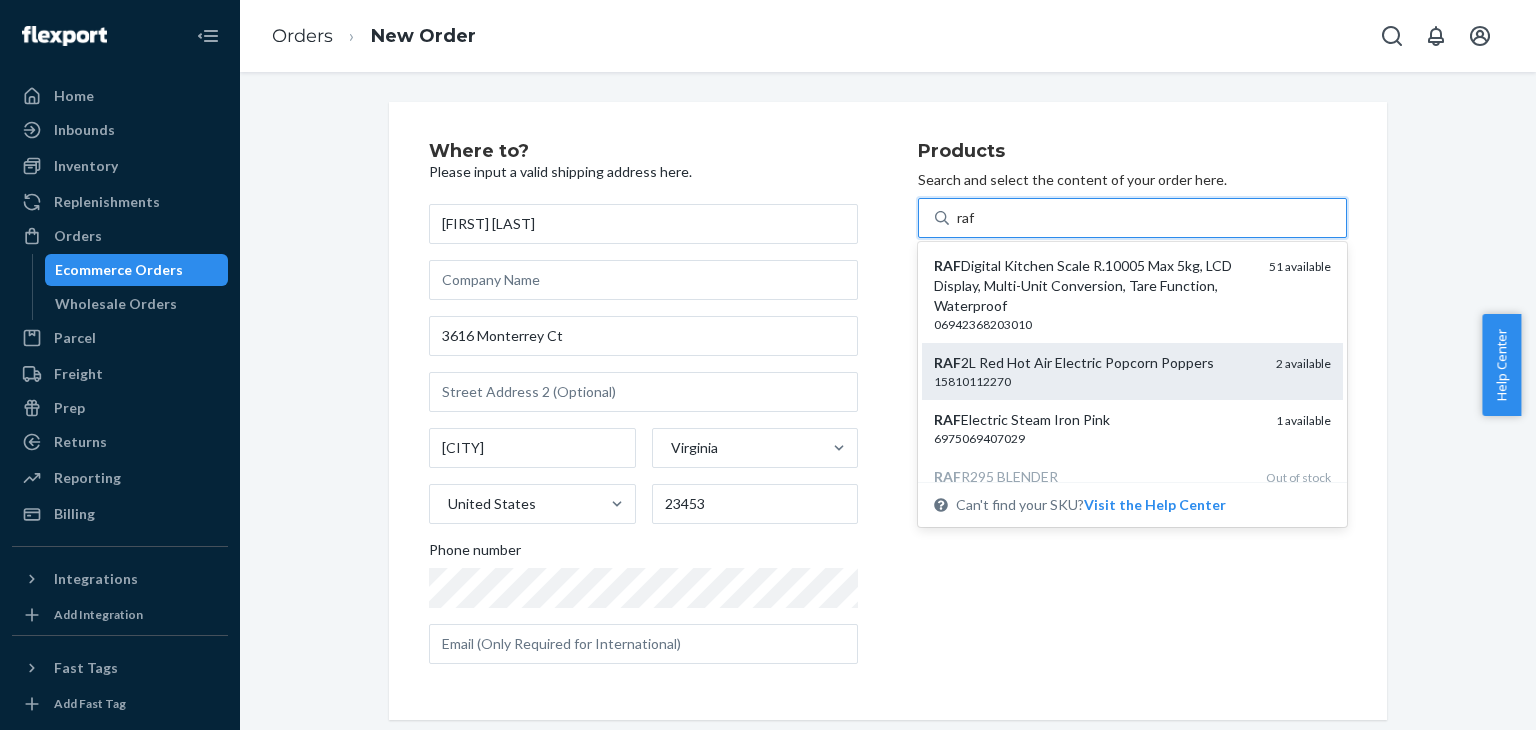 click on "15810112270" at bounding box center (1097, 381) 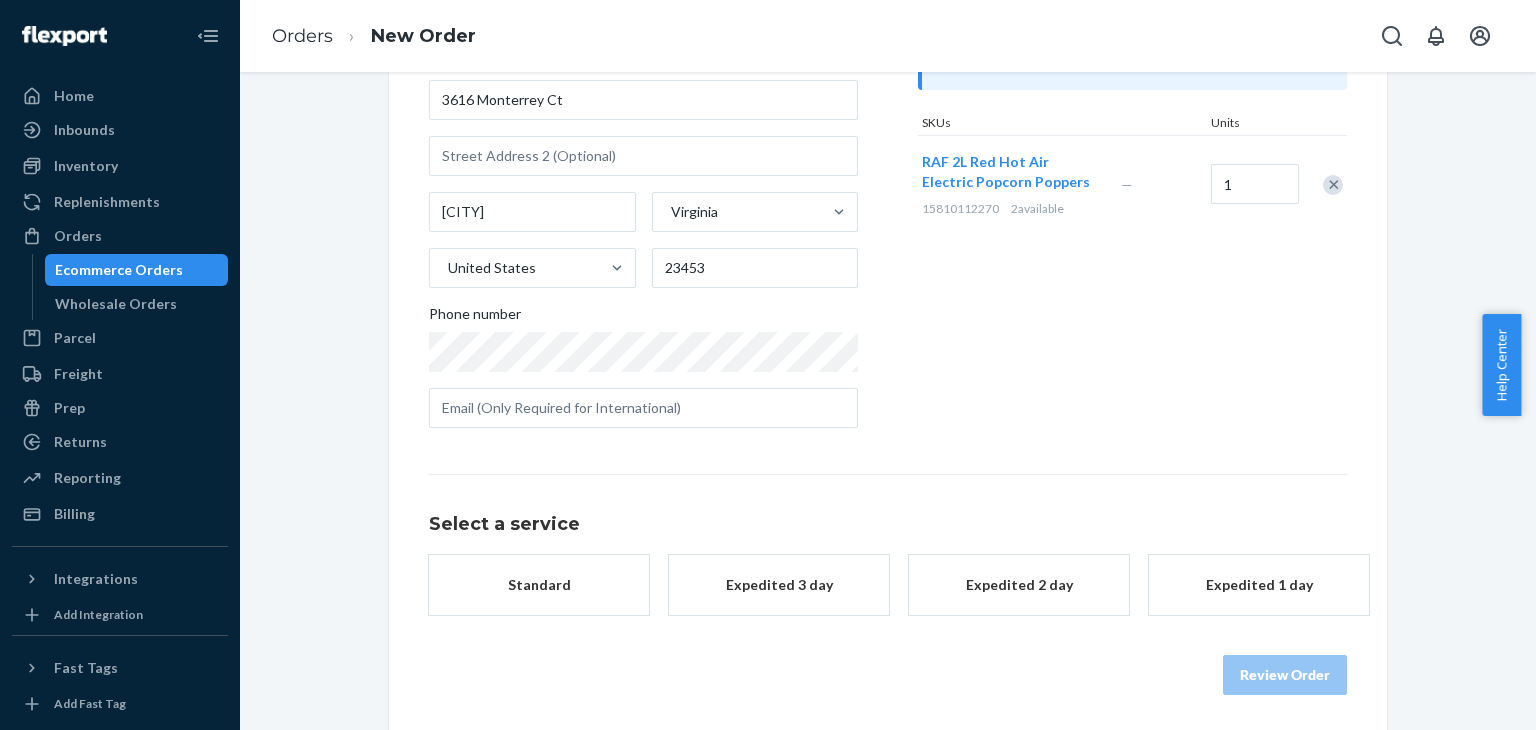 scroll, scrollTop: 240, scrollLeft: 0, axis: vertical 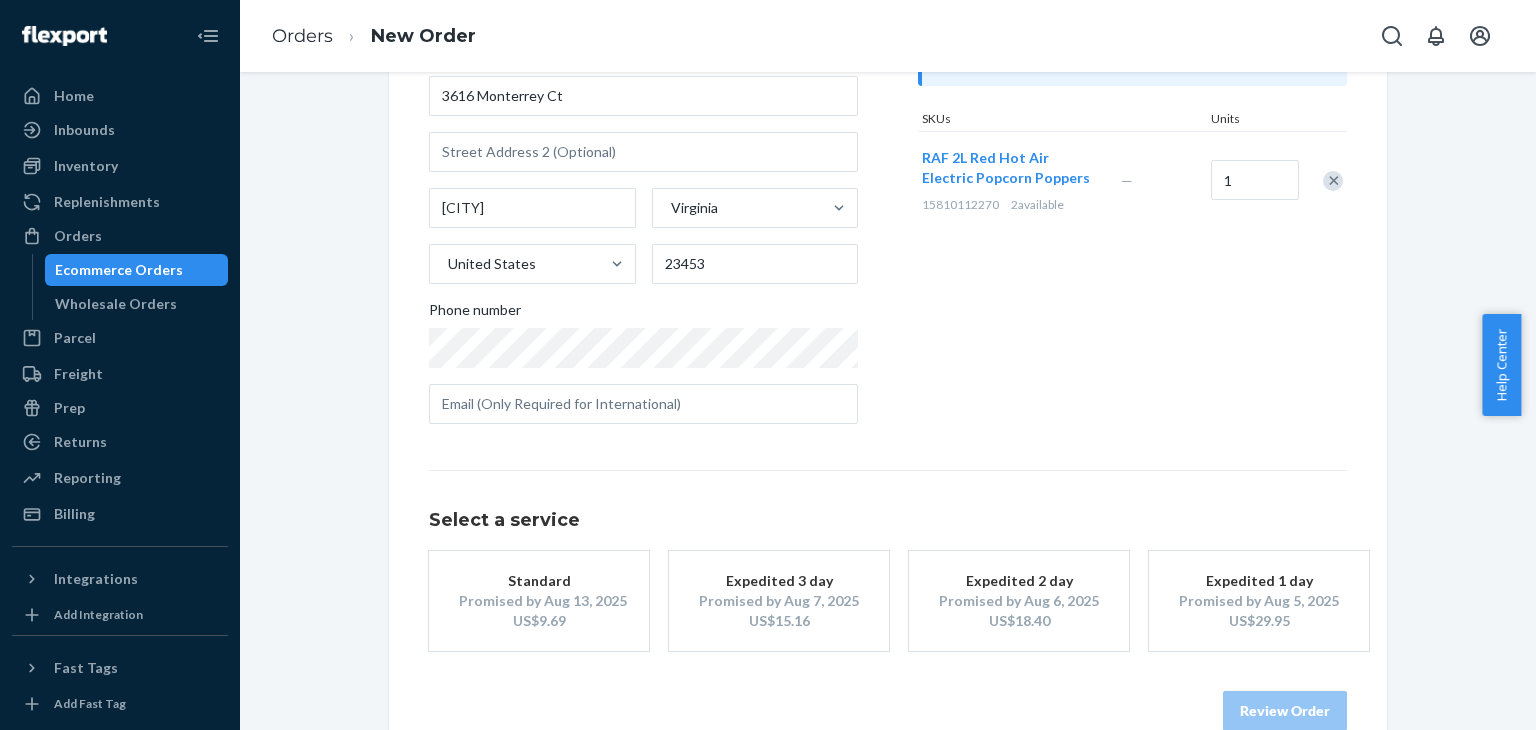 click on "Expedited 2 day" at bounding box center [1019, 581] 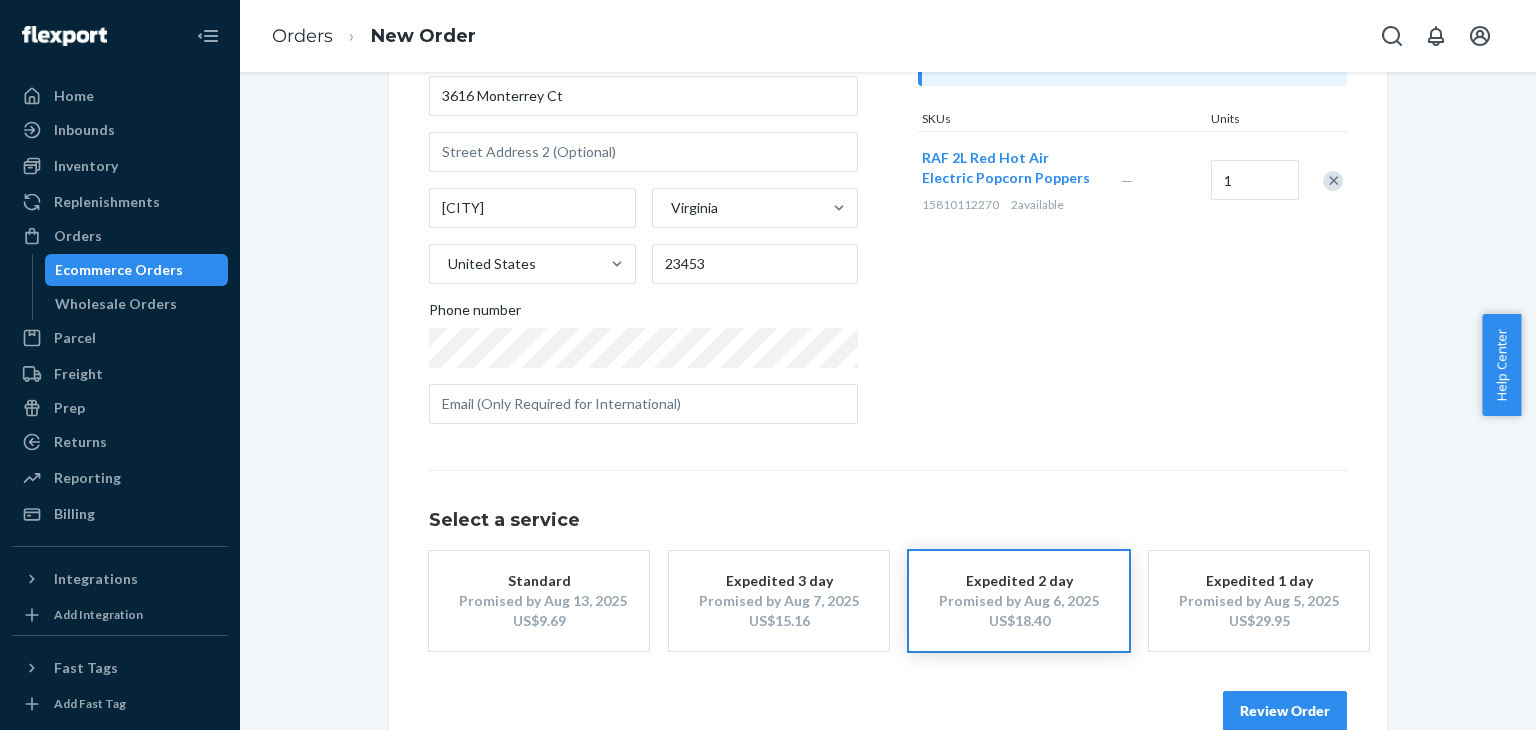 scroll, scrollTop: 280, scrollLeft: 0, axis: vertical 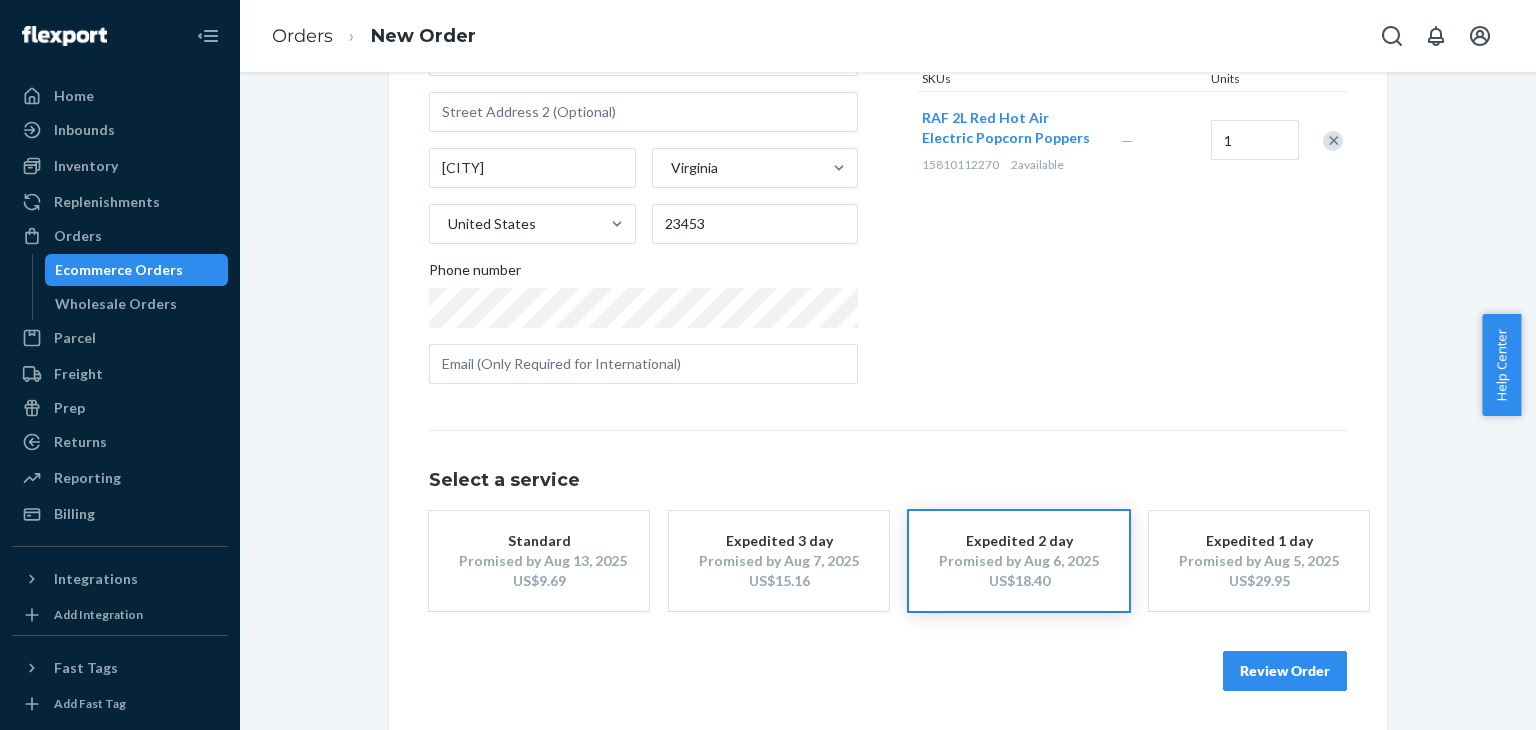 click on "Review Order" at bounding box center (1285, 671) 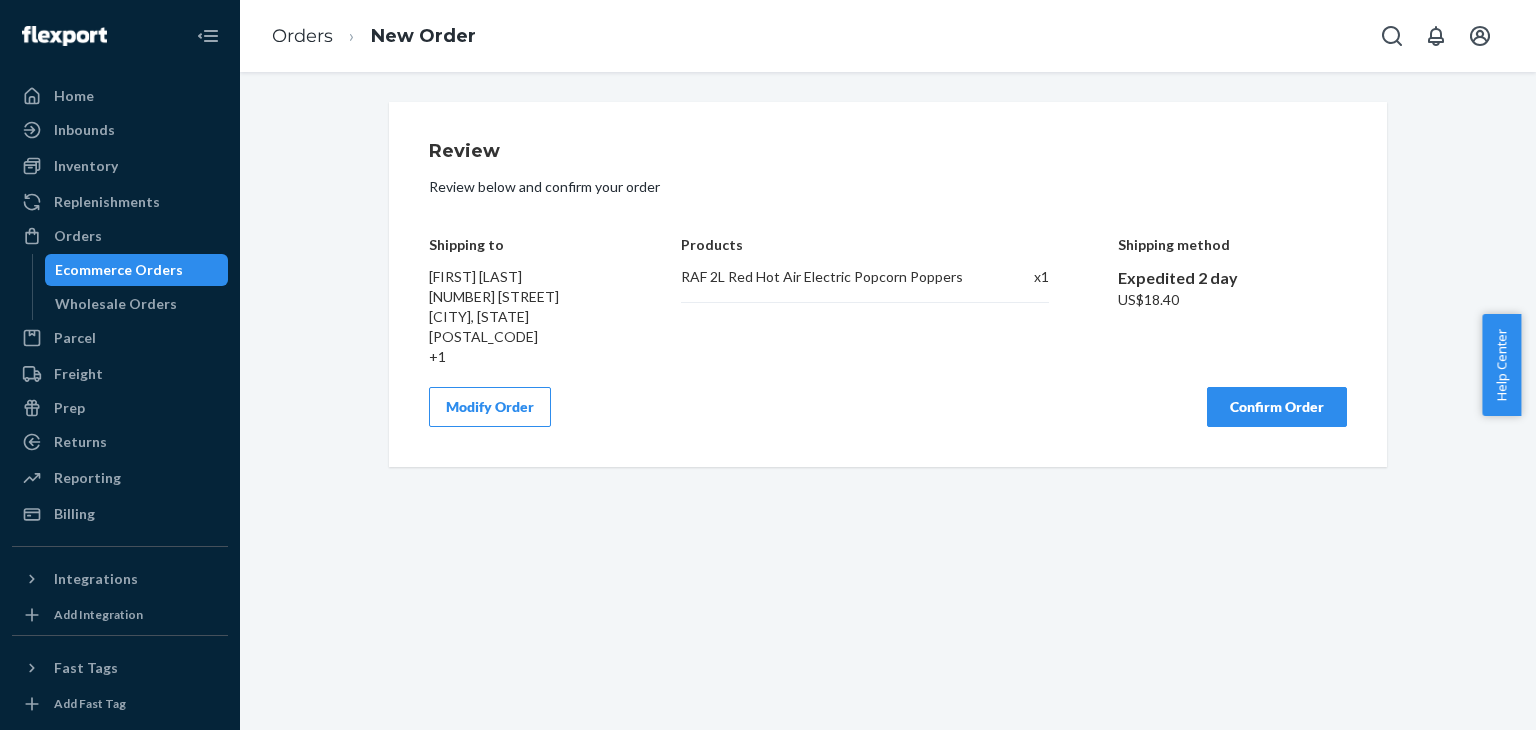 scroll, scrollTop: 0, scrollLeft: 0, axis: both 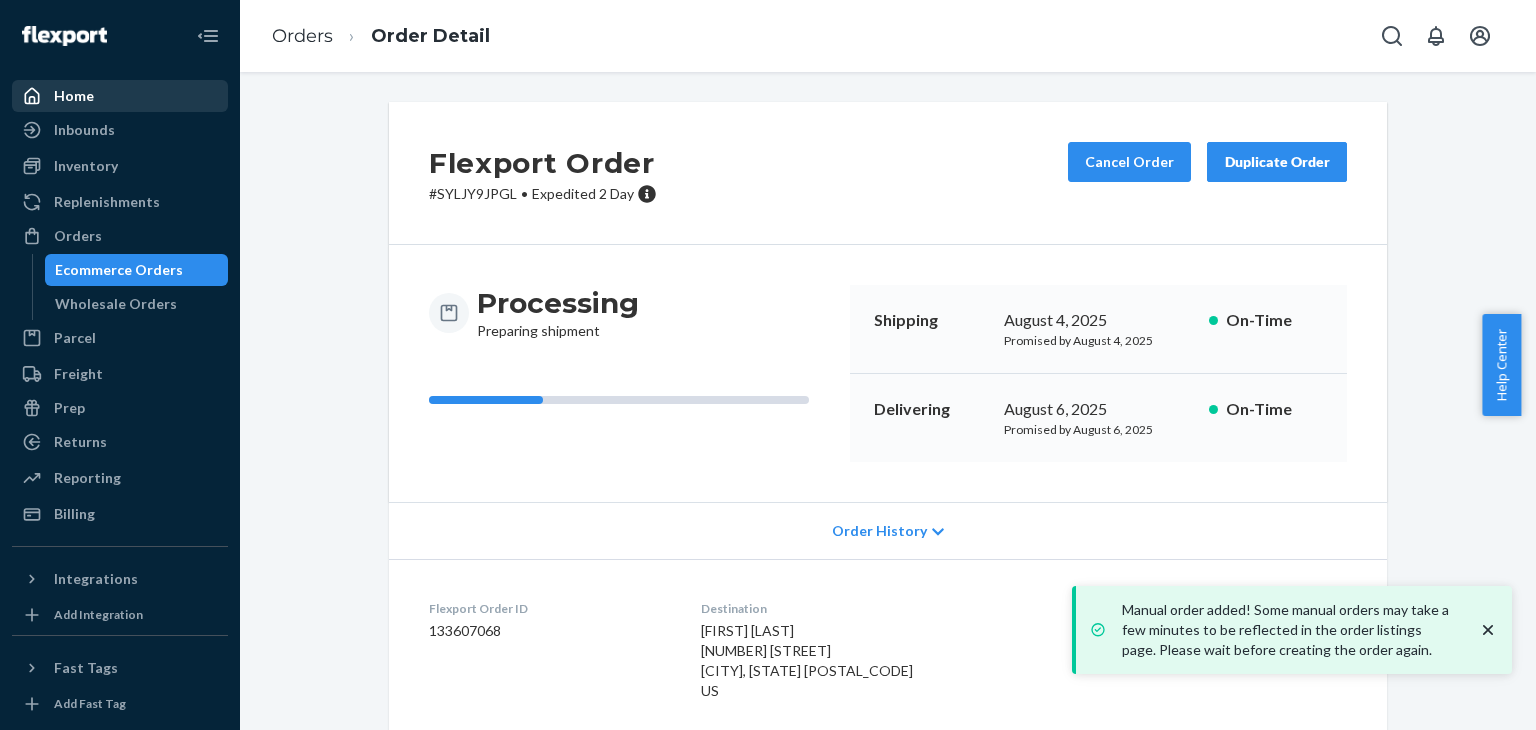 click on "Home" at bounding box center [120, 96] 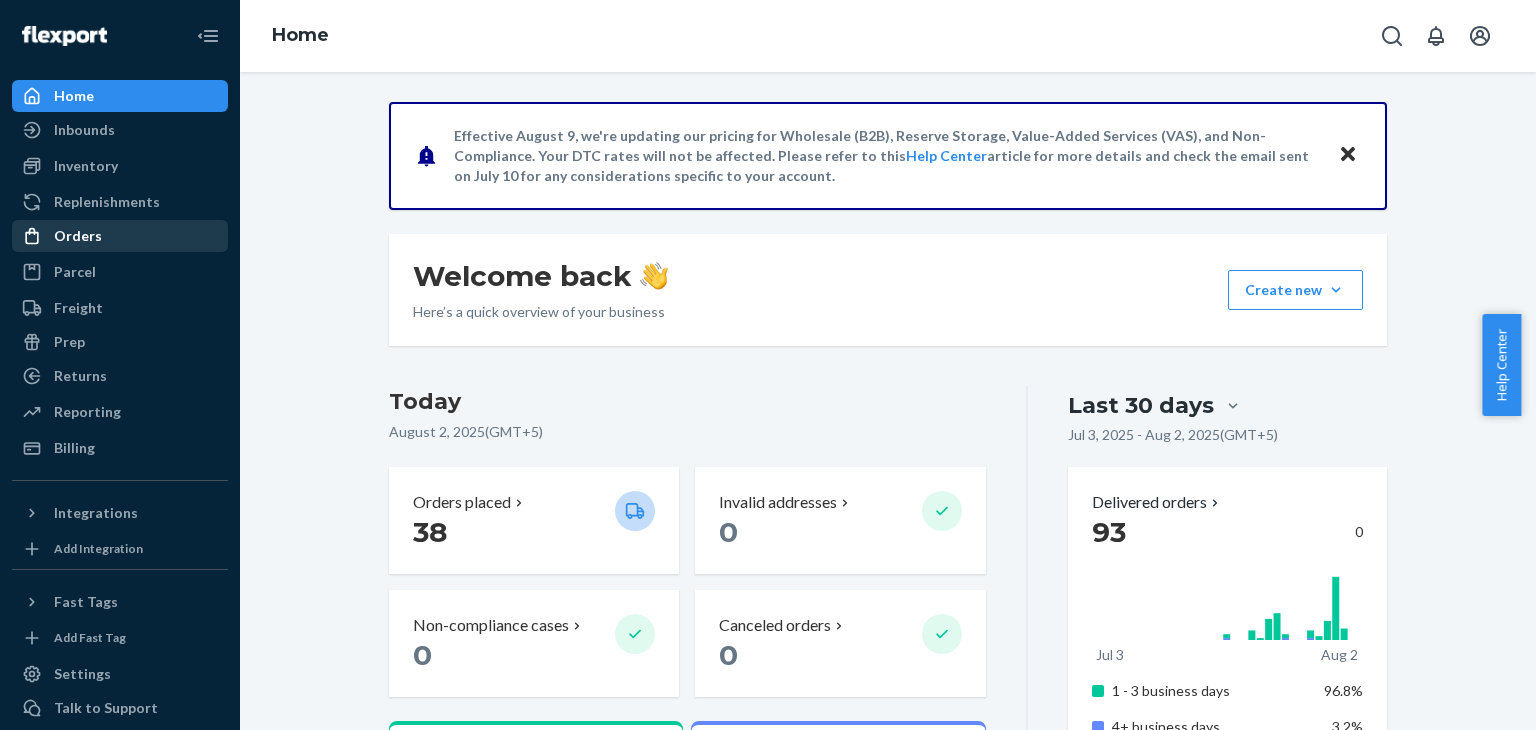 click on "Orders" at bounding box center (120, 236) 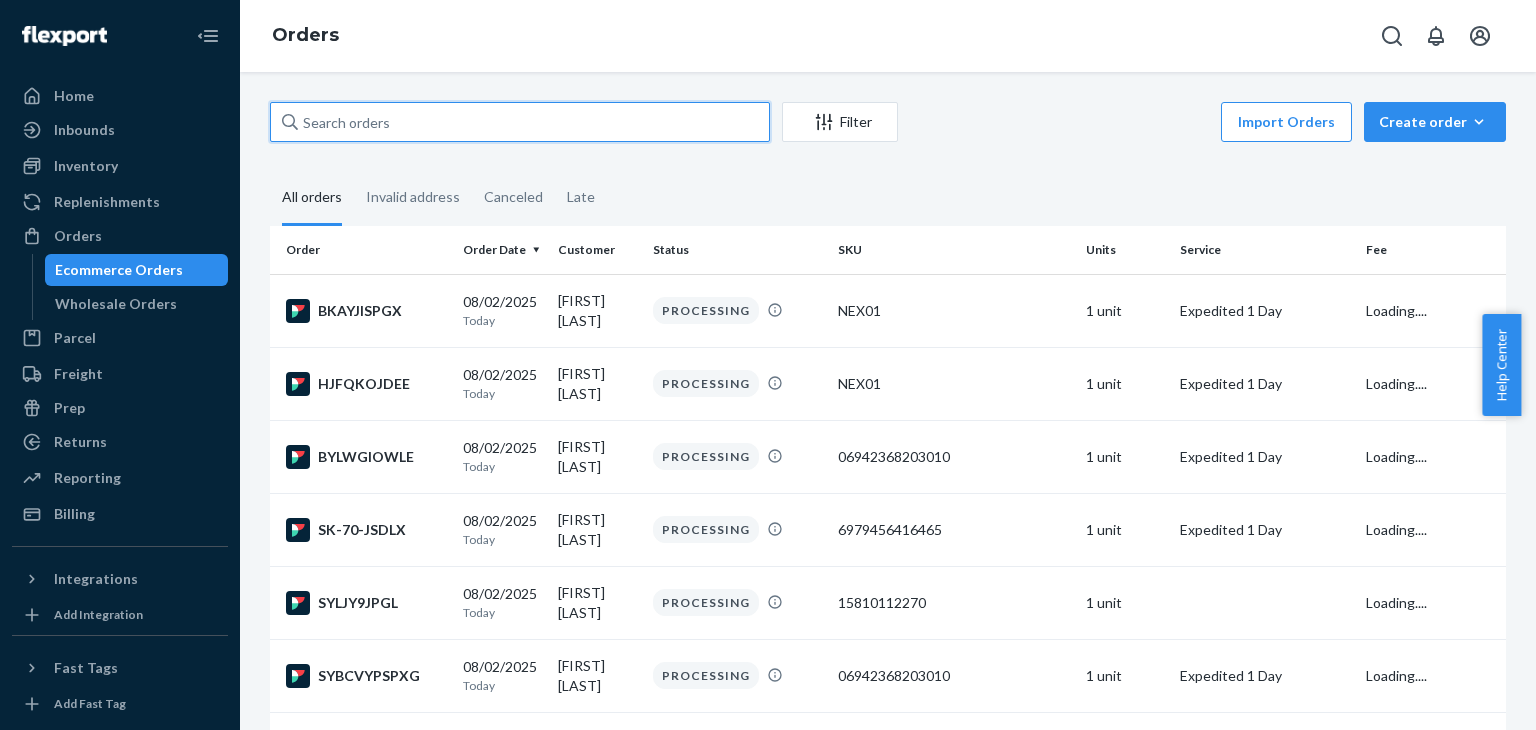 click at bounding box center (520, 122) 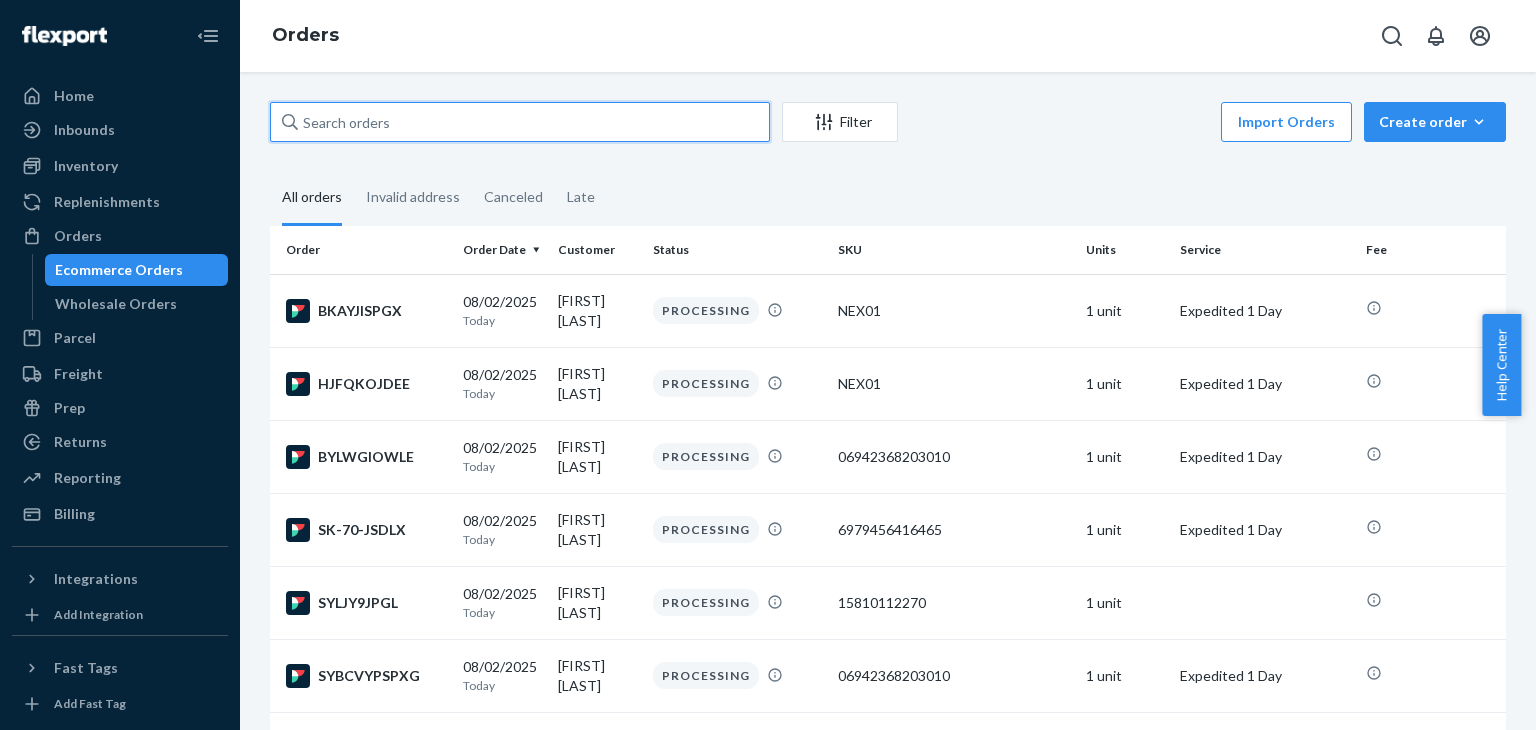 paste on "[FIRST] [LAST]" 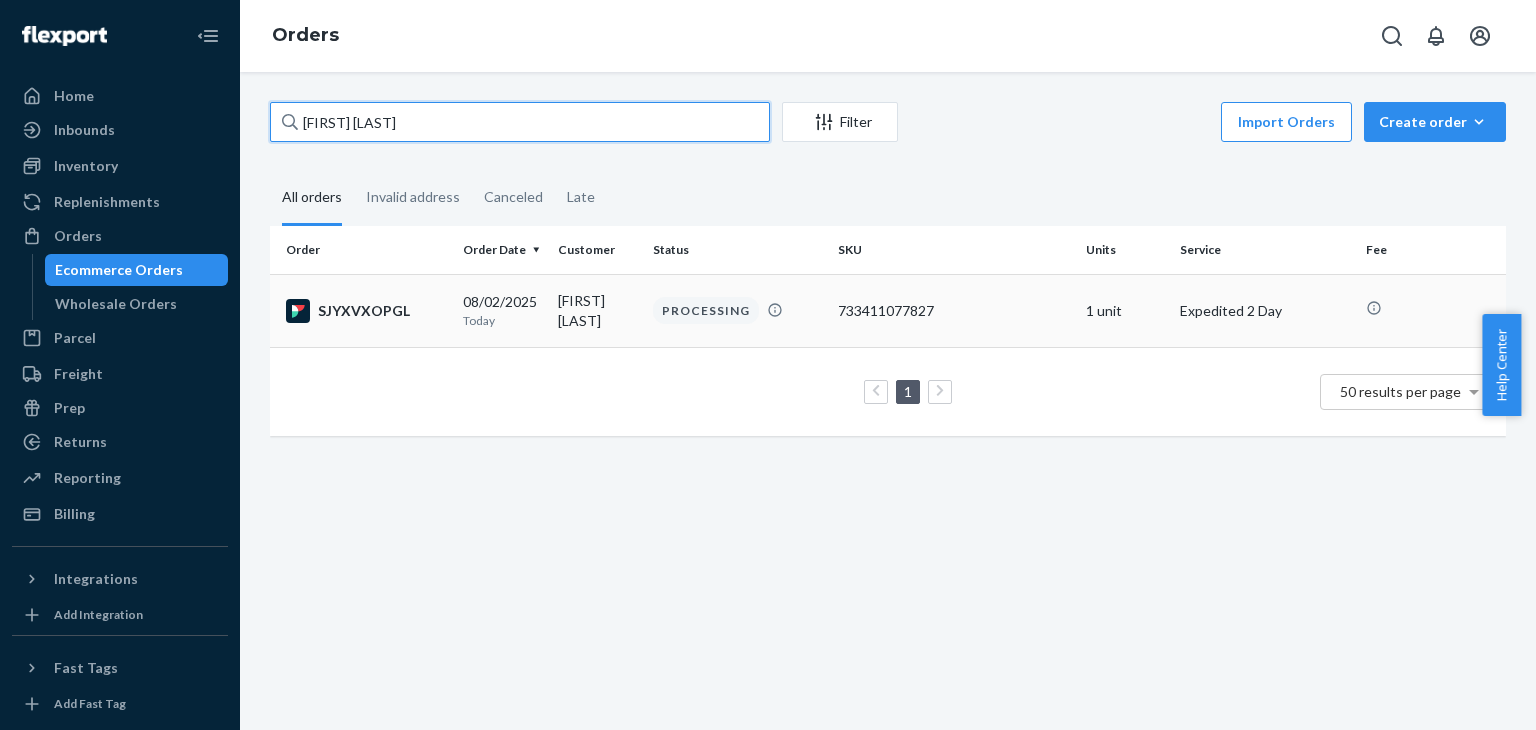 type on "[FIRST] [LAST]" 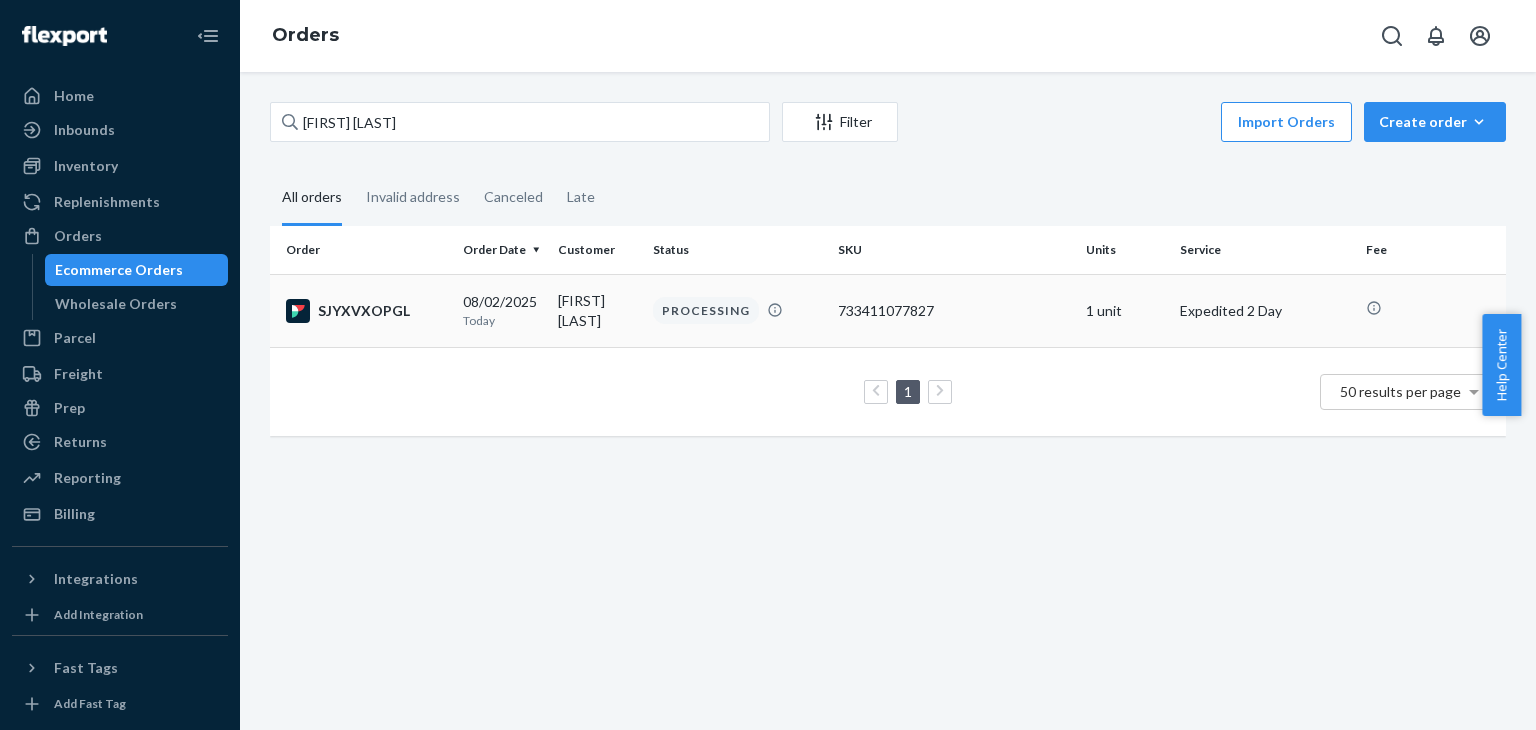 click on "SJYXVXOPGL" at bounding box center (362, 310) 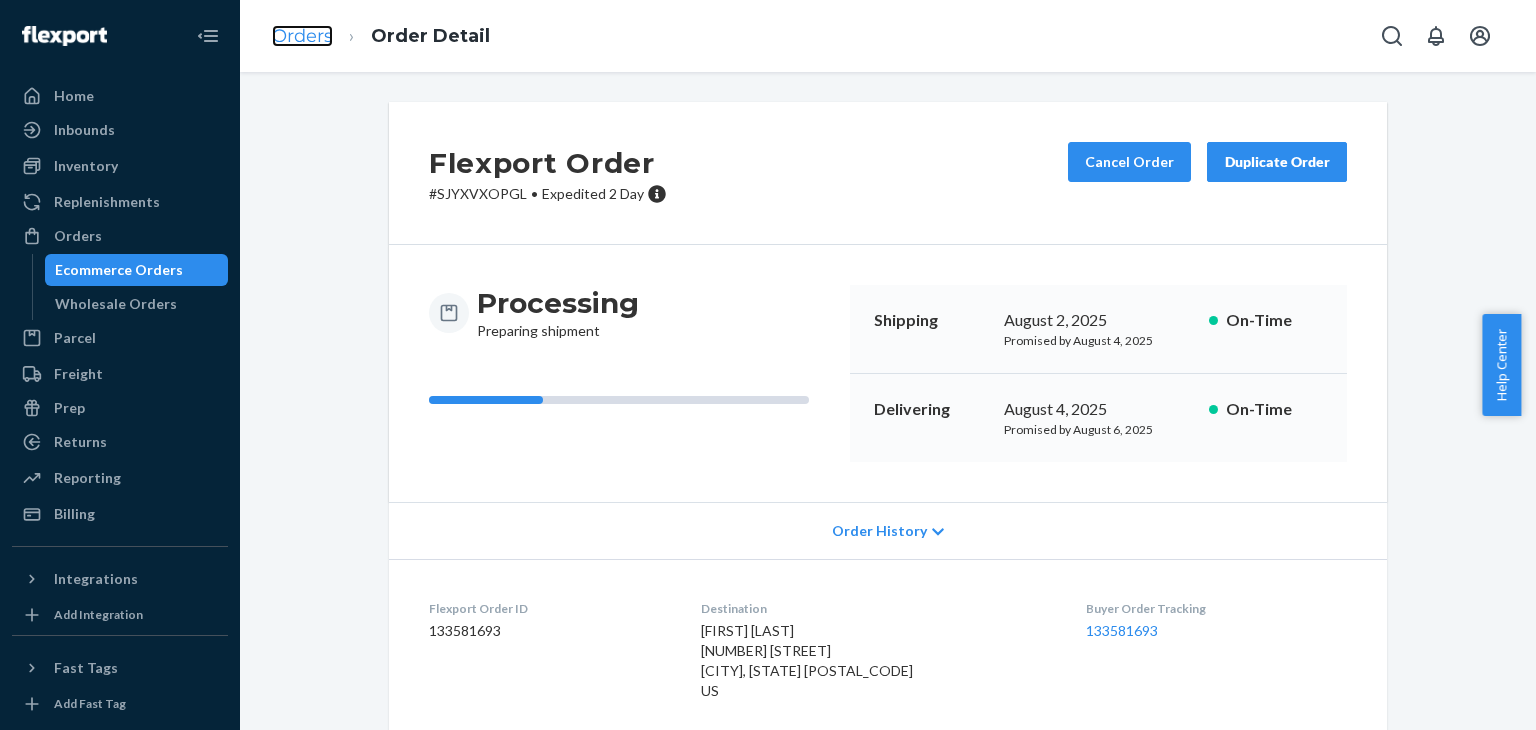 click on "Orders" at bounding box center (302, 36) 